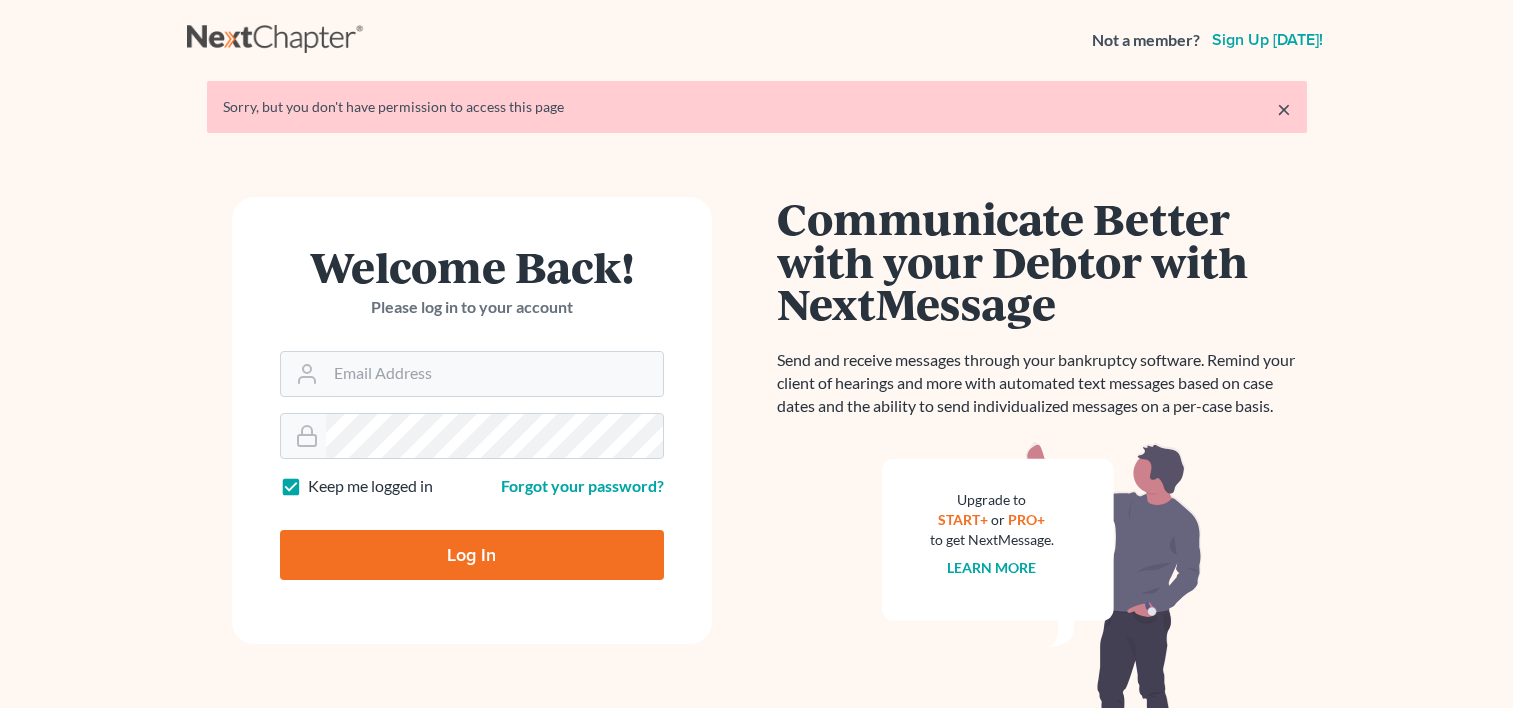 scroll, scrollTop: 0, scrollLeft: 0, axis: both 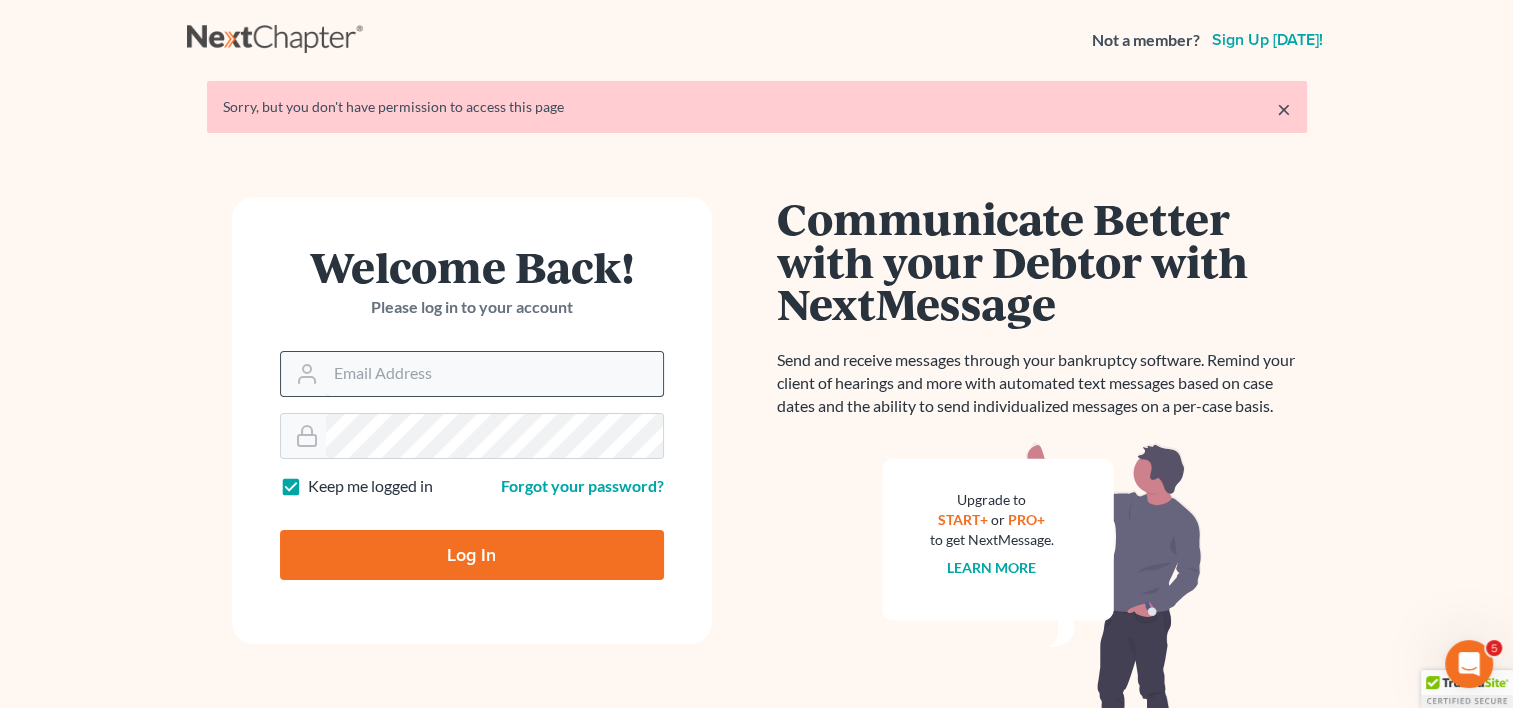 click on "Email Address" at bounding box center [494, 374] 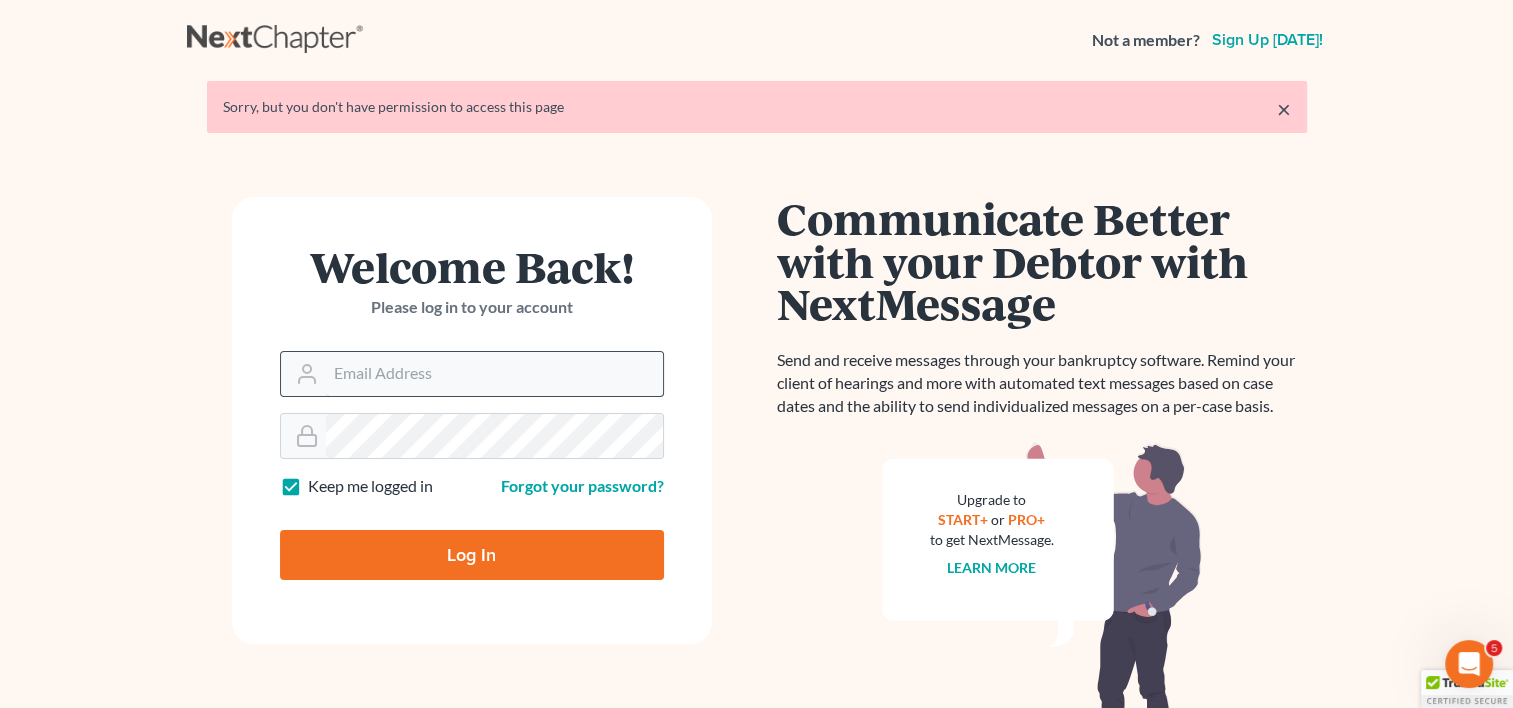 type on "[EMAIL_ADDRESS][DOMAIN_NAME]" 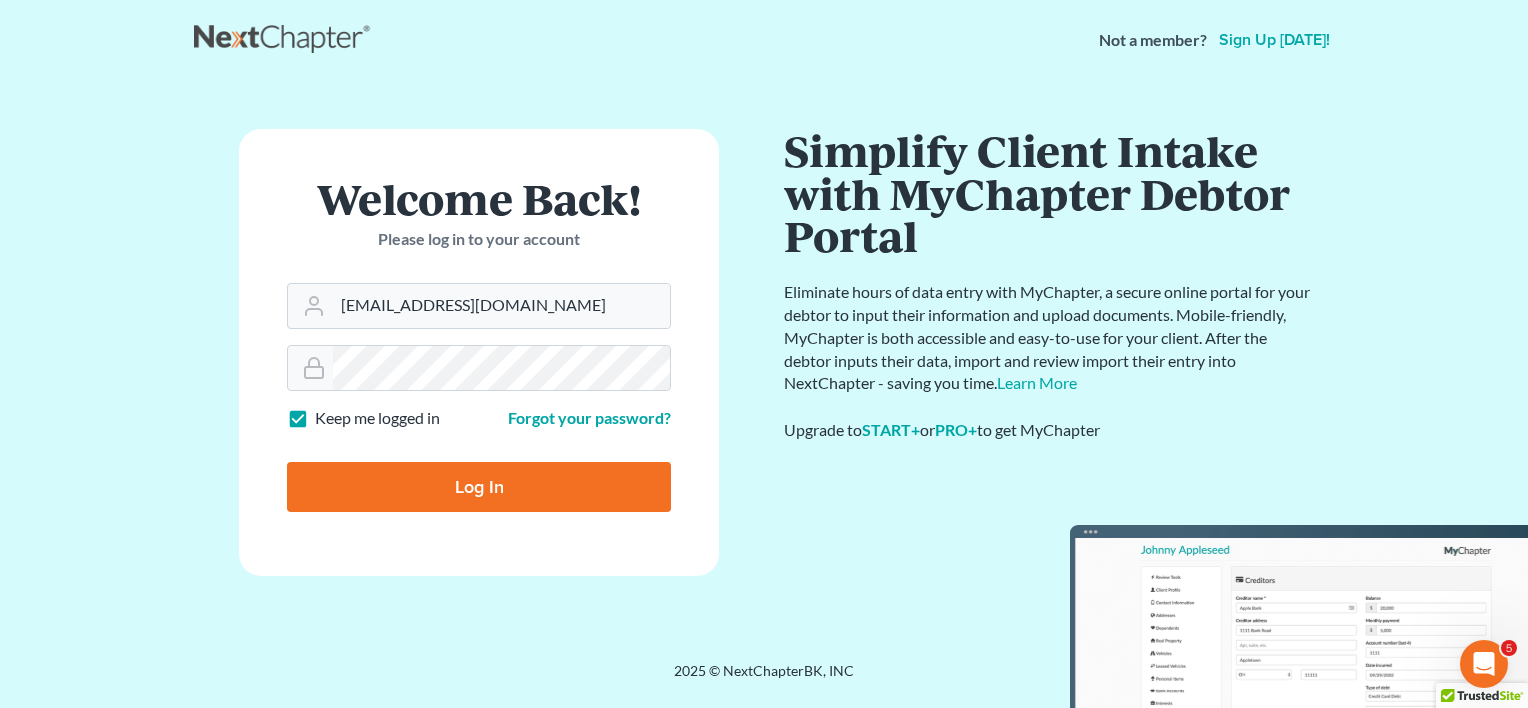 click on "Log In" at bounding box center [479, 487] 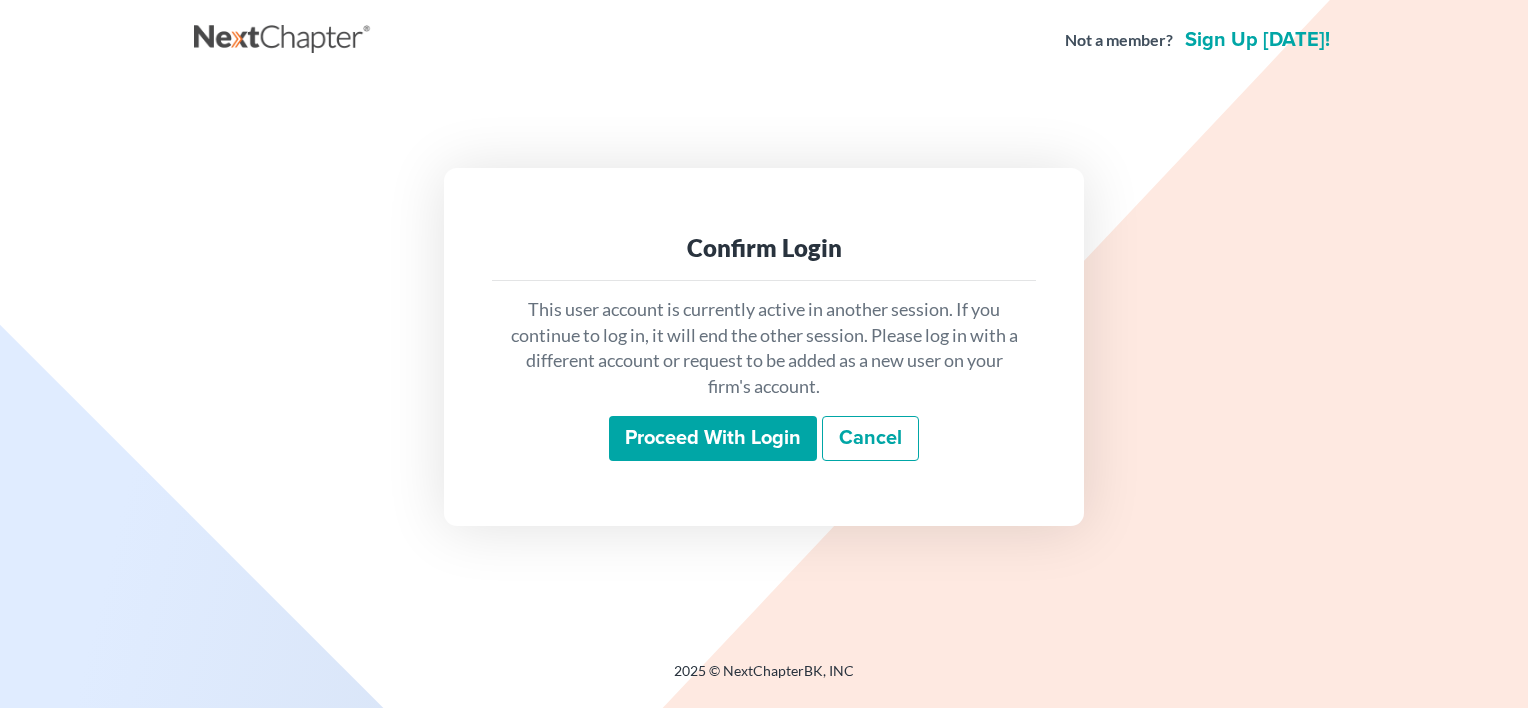 scroll, scrollTop: 0, scrollLeft: 0, axis: both 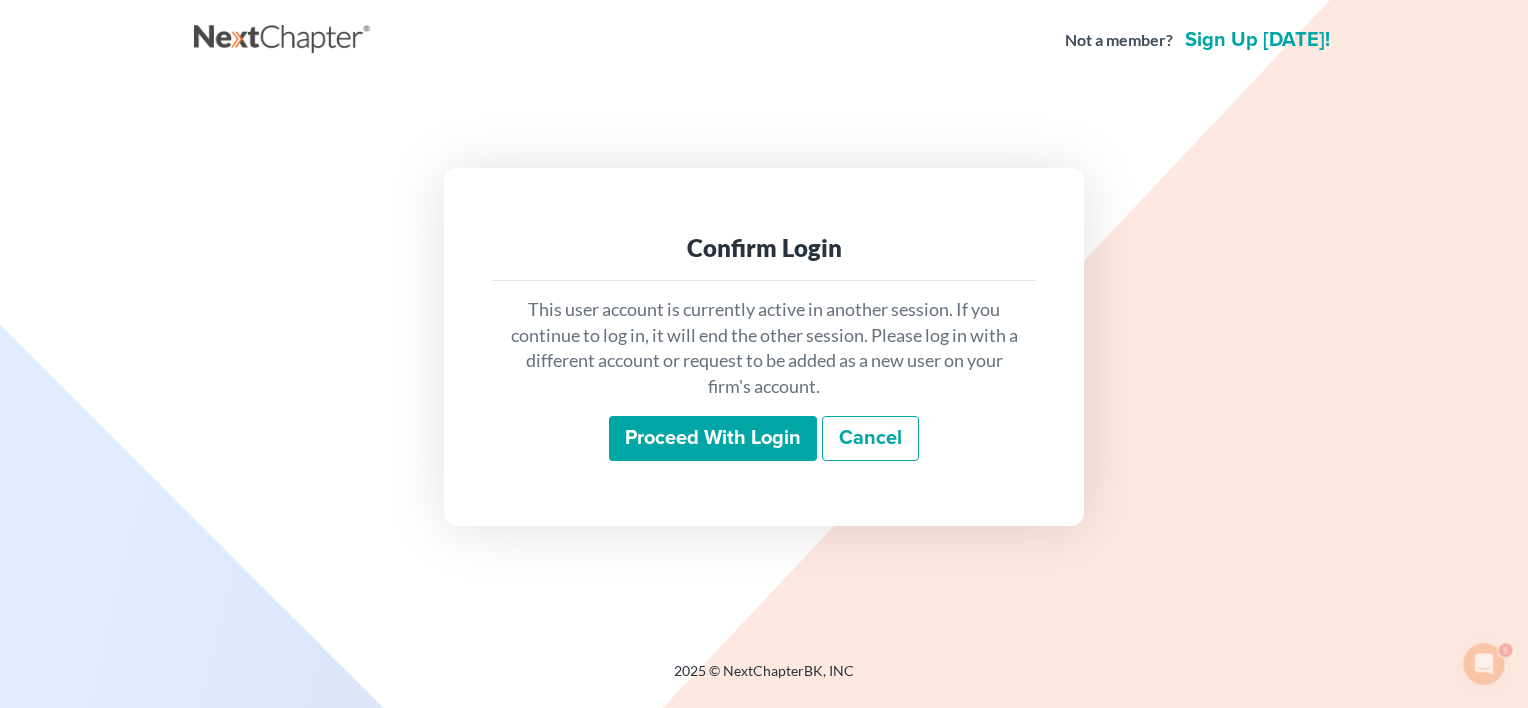 click on "Proceed with login" at bounding box center [713, 439] 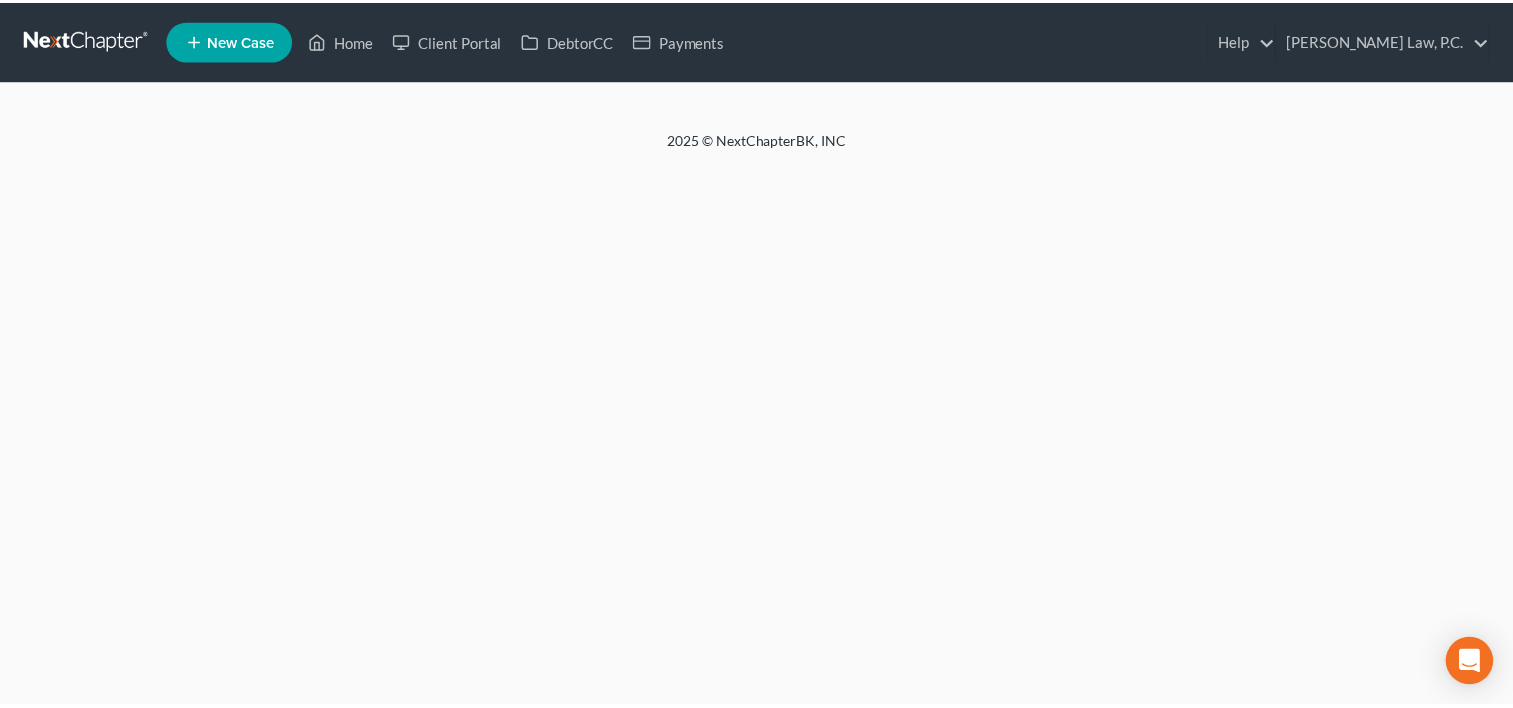 scroll, scrollTop: 0, scrollLeft: 0, axis: both 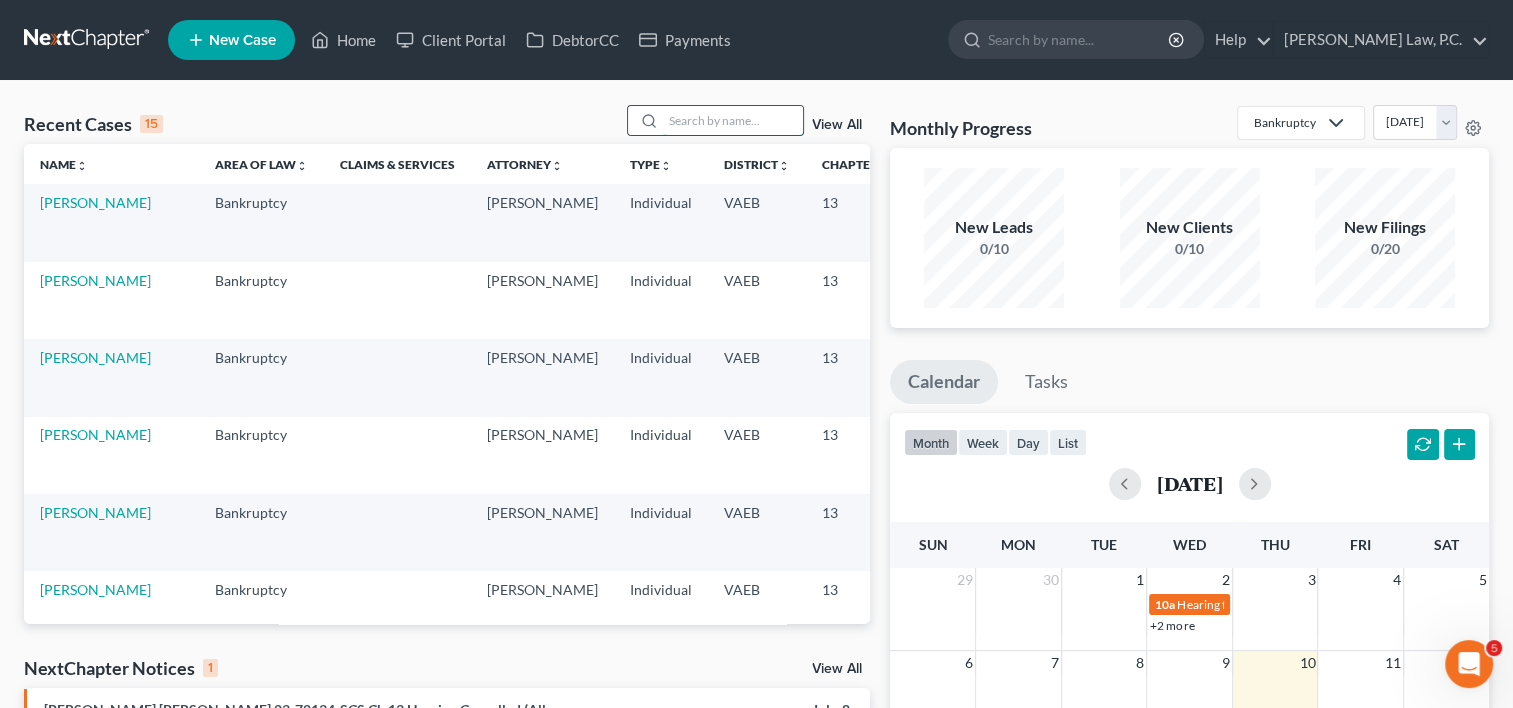 click at bounding box center (733, 120) 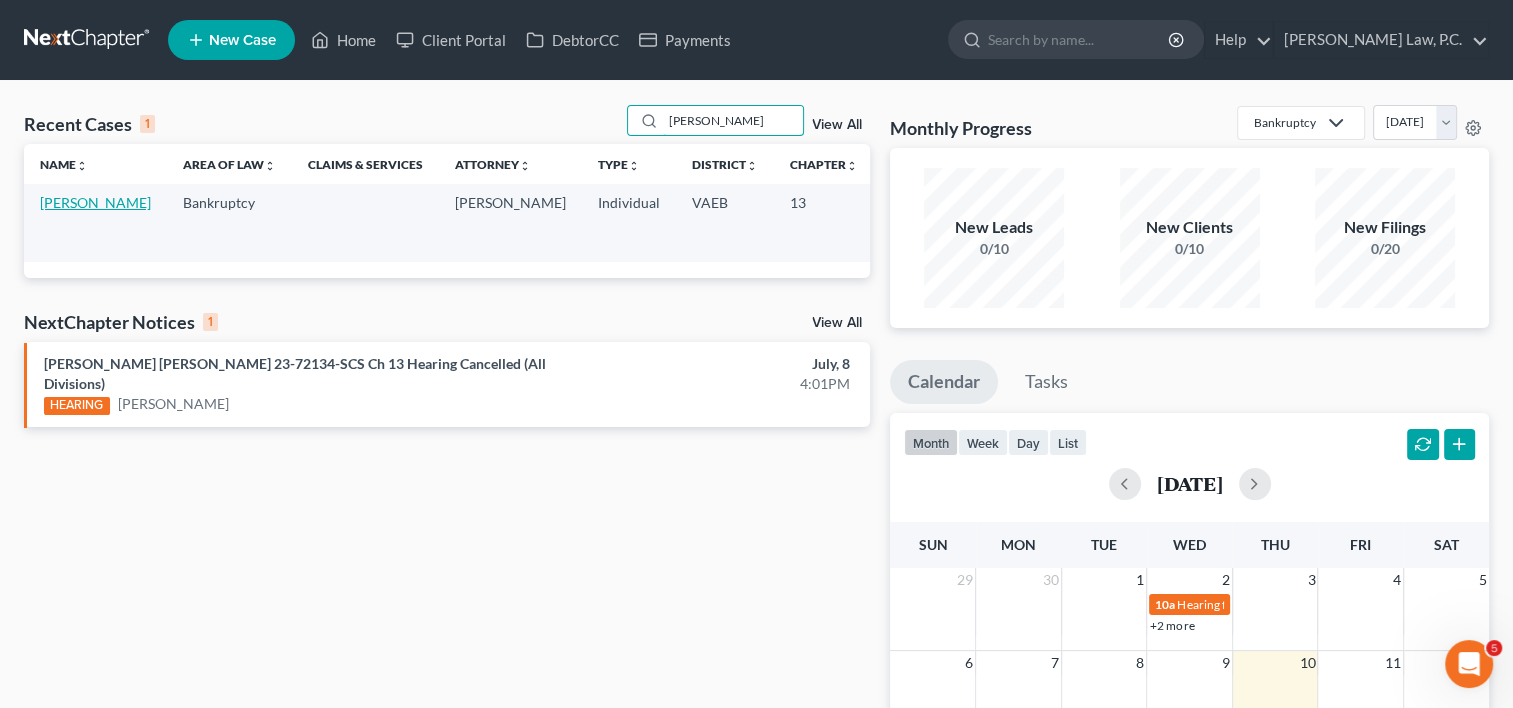 type on "galvan" 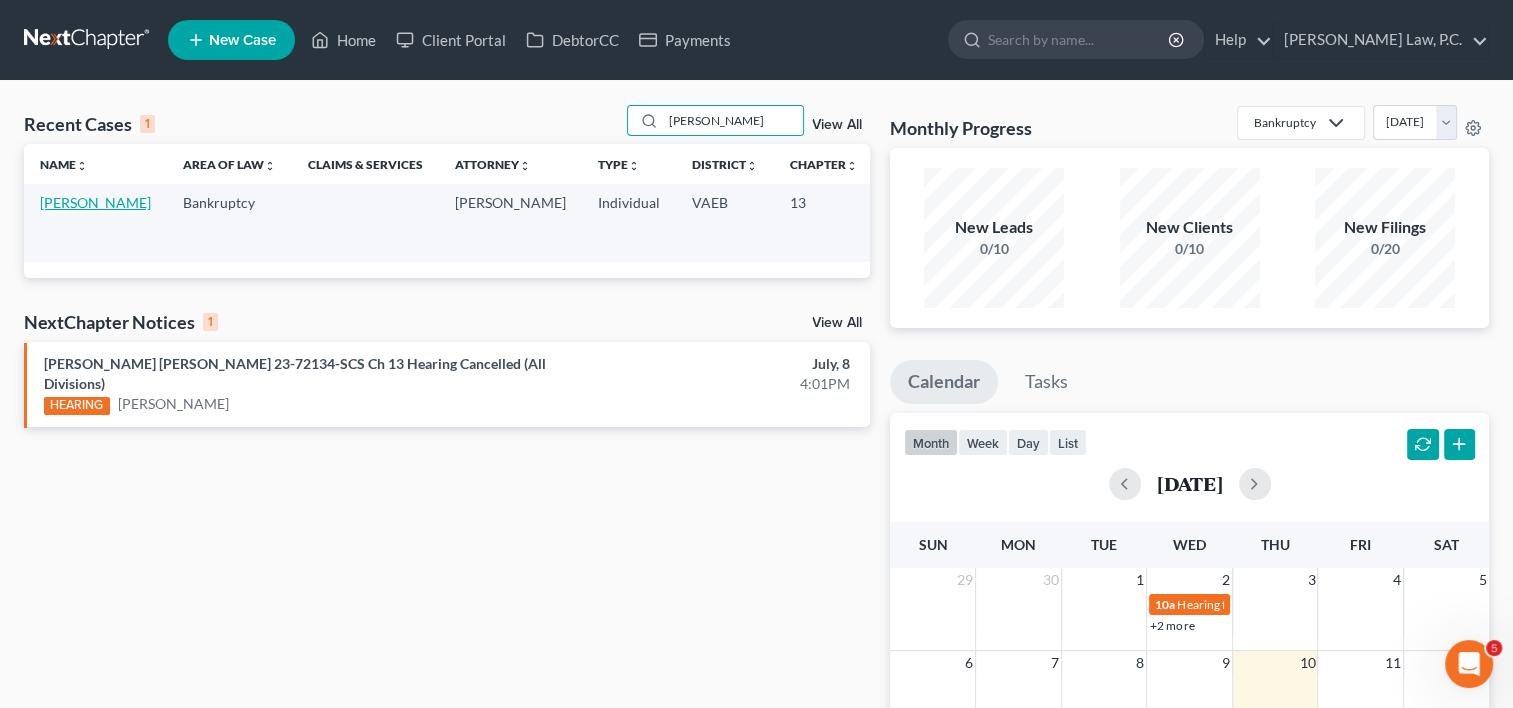 click on "Galvan, Diosa" at bounding box center (95, 202) 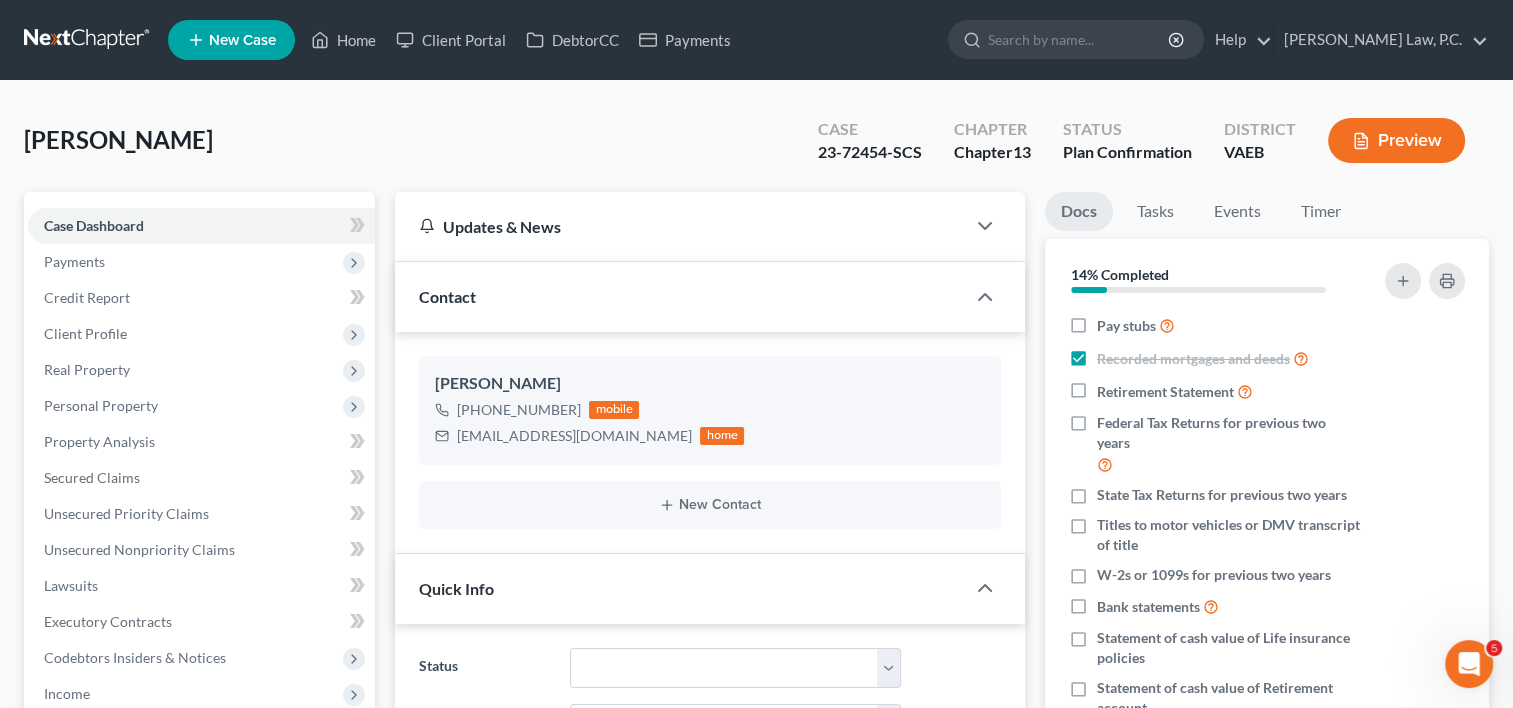scroll, scrollTop: 3872, scrollLeft: 0, axis: vertical 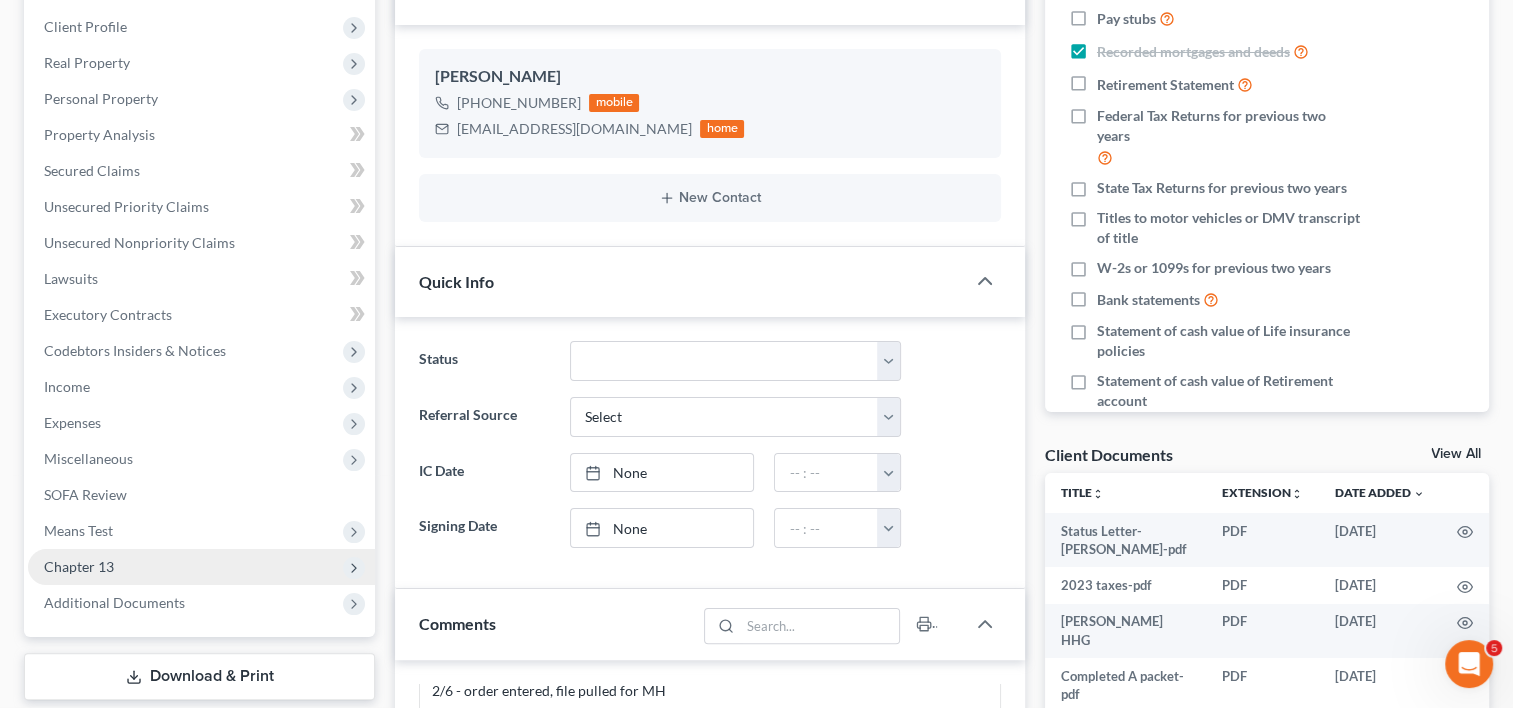click on "Chapter 13" at bounding box center [201, 567] 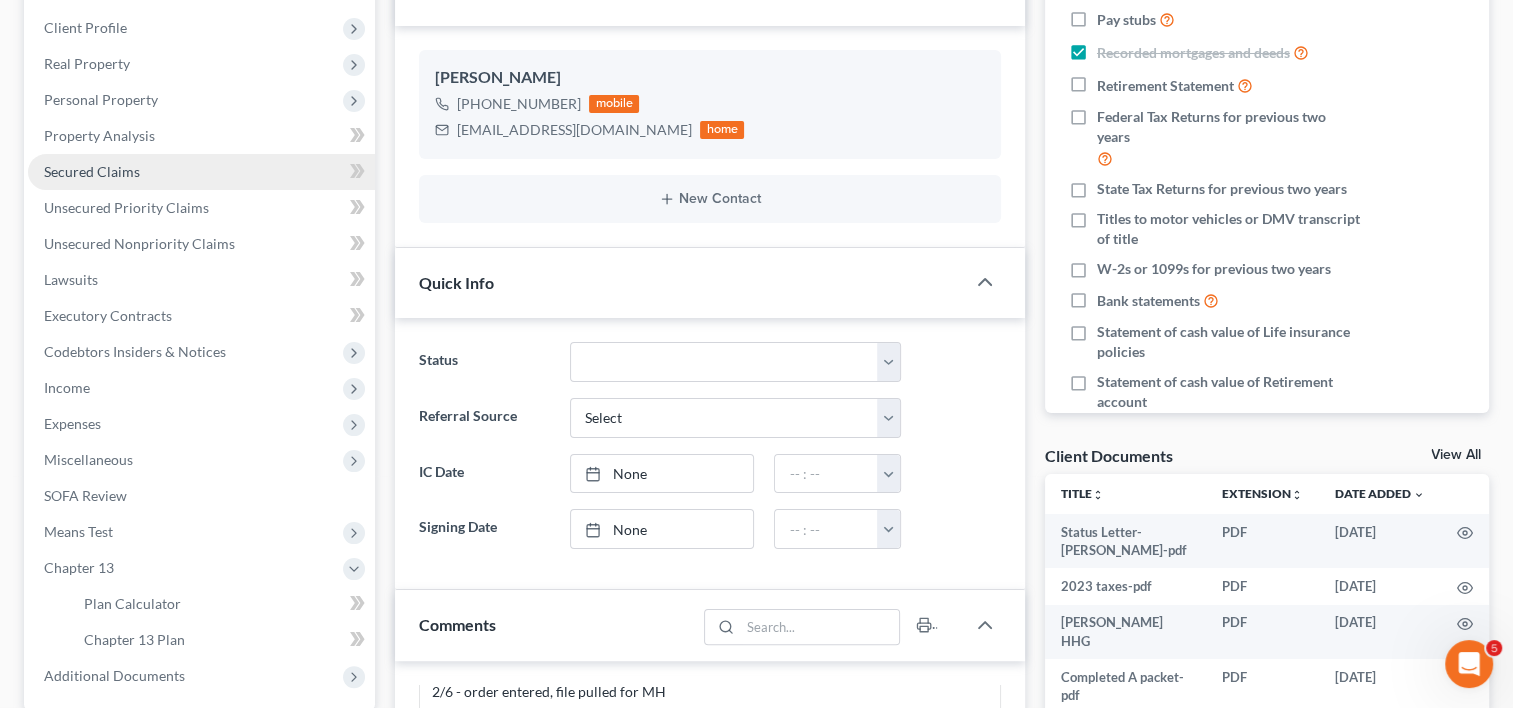 scroll, scrollTop: 307, scrollLeft: 0, axis: vertical 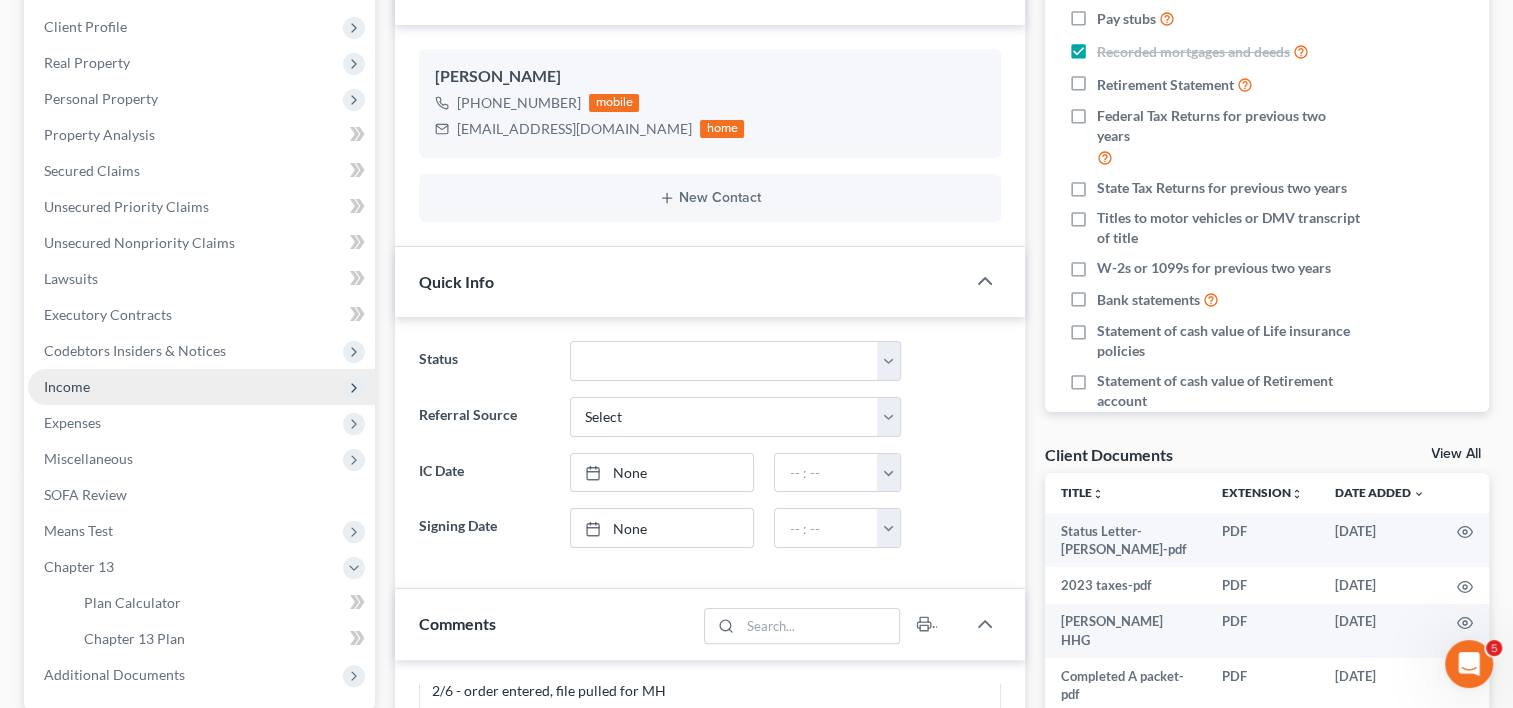 click on "Income" at bounding box center (201, 387) 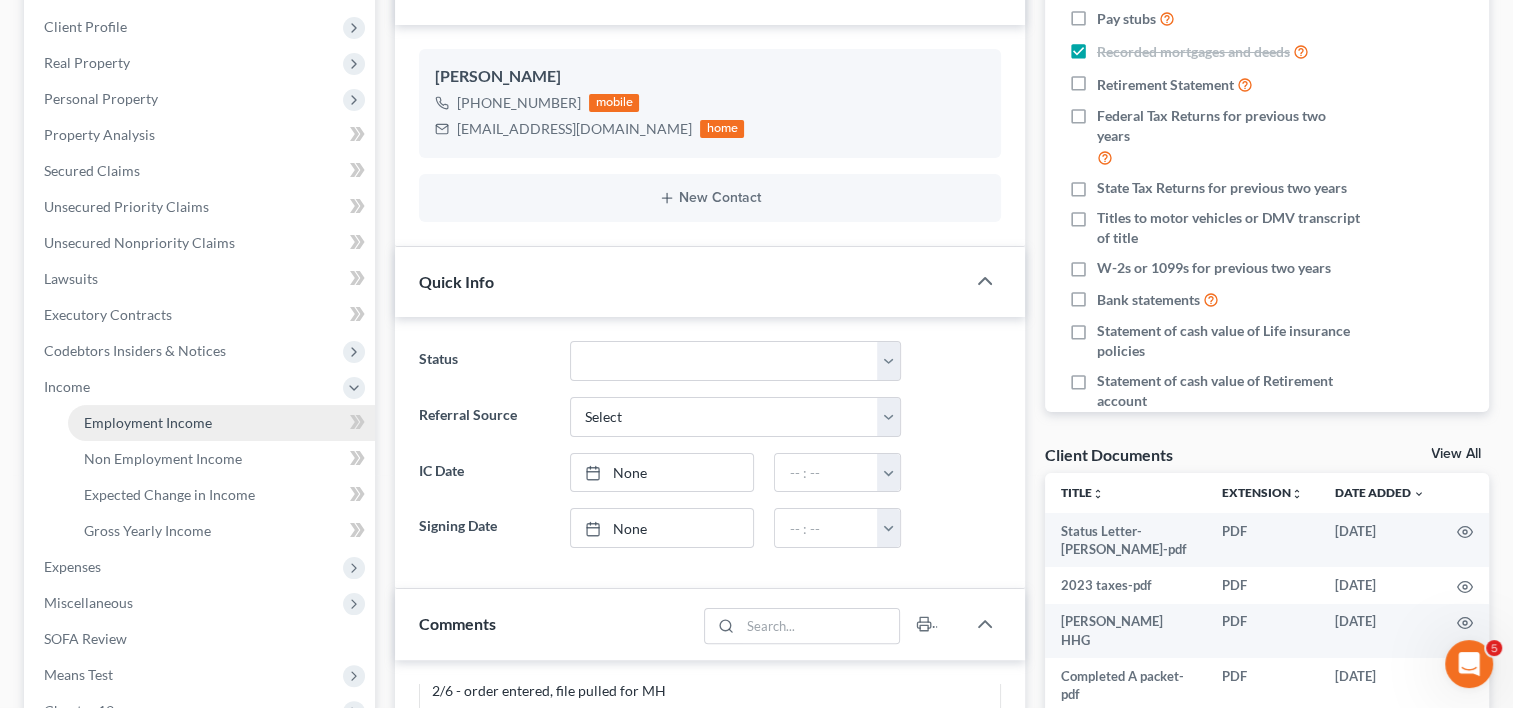 click on "Employment Income" at bounding box center [148, 422] 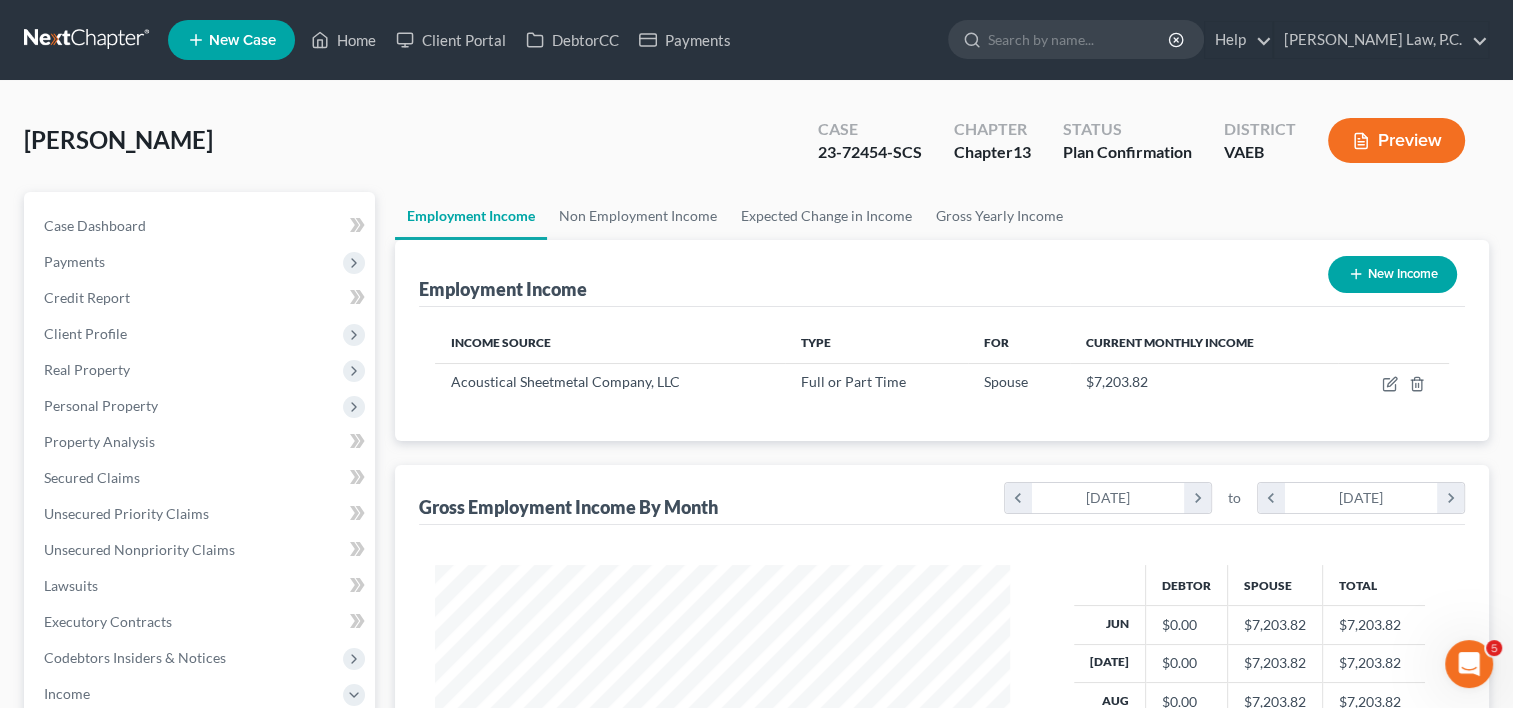 scroll, scrollTop: 0, scrollLeft: 0, axis: both 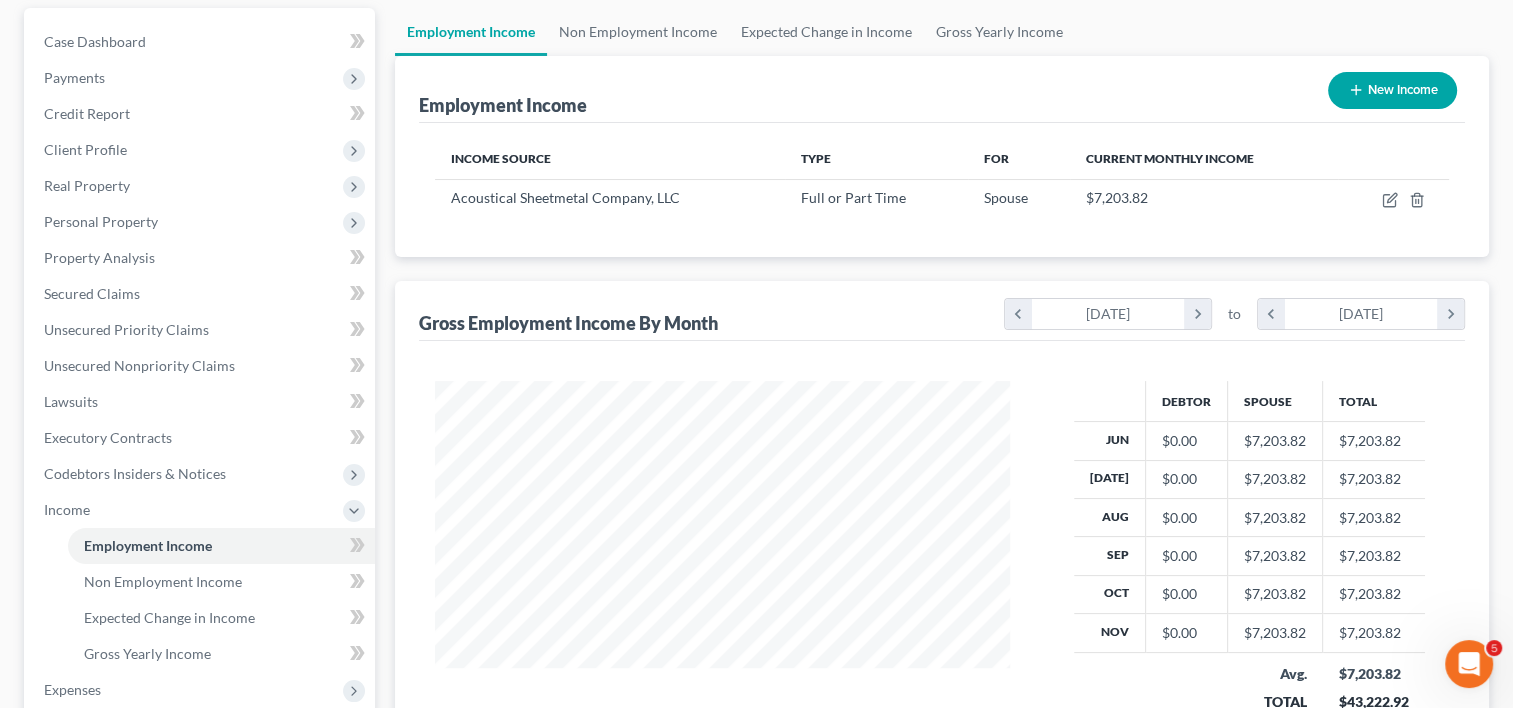 click on "New Income" at bounding box center [1392, 90] 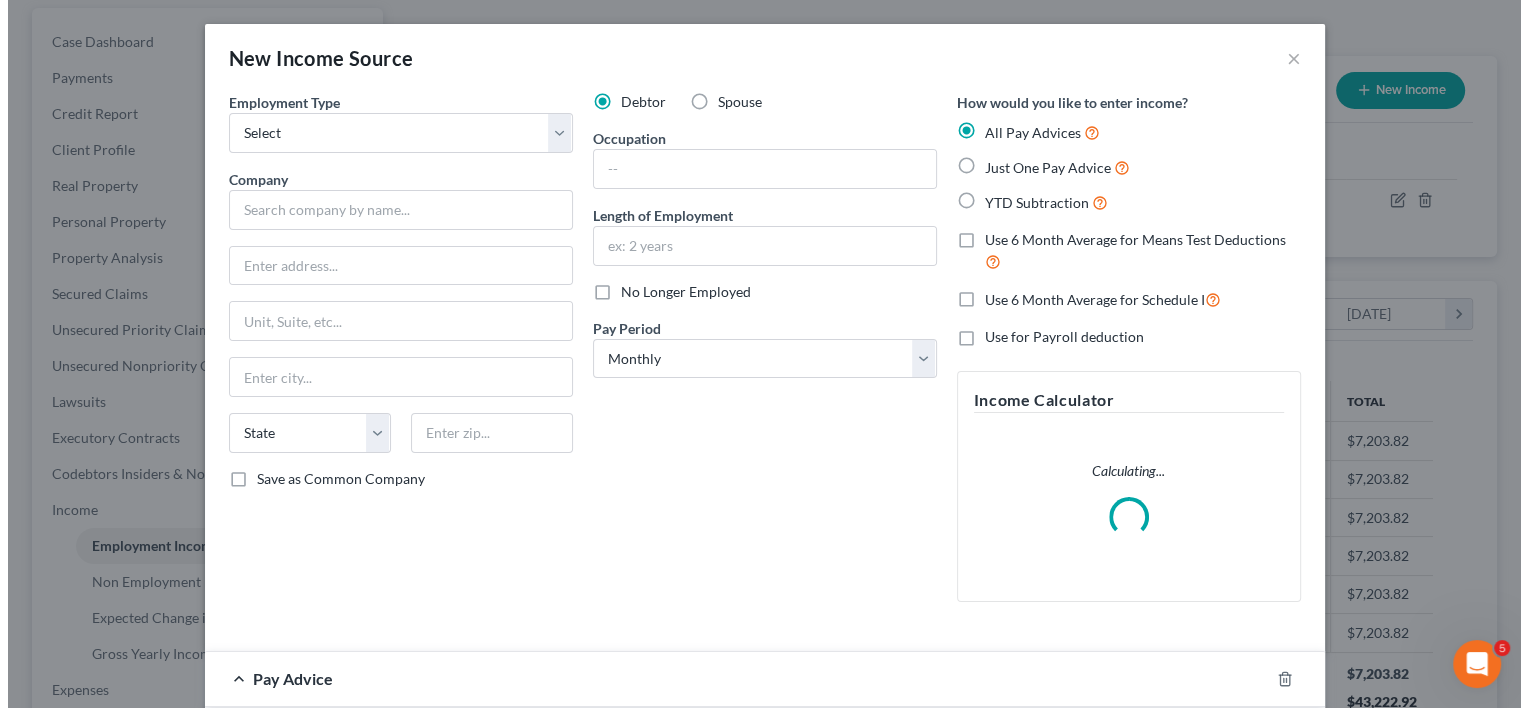 scroll, scrollTop: 999643, scrollLeft: 999378, axis: both 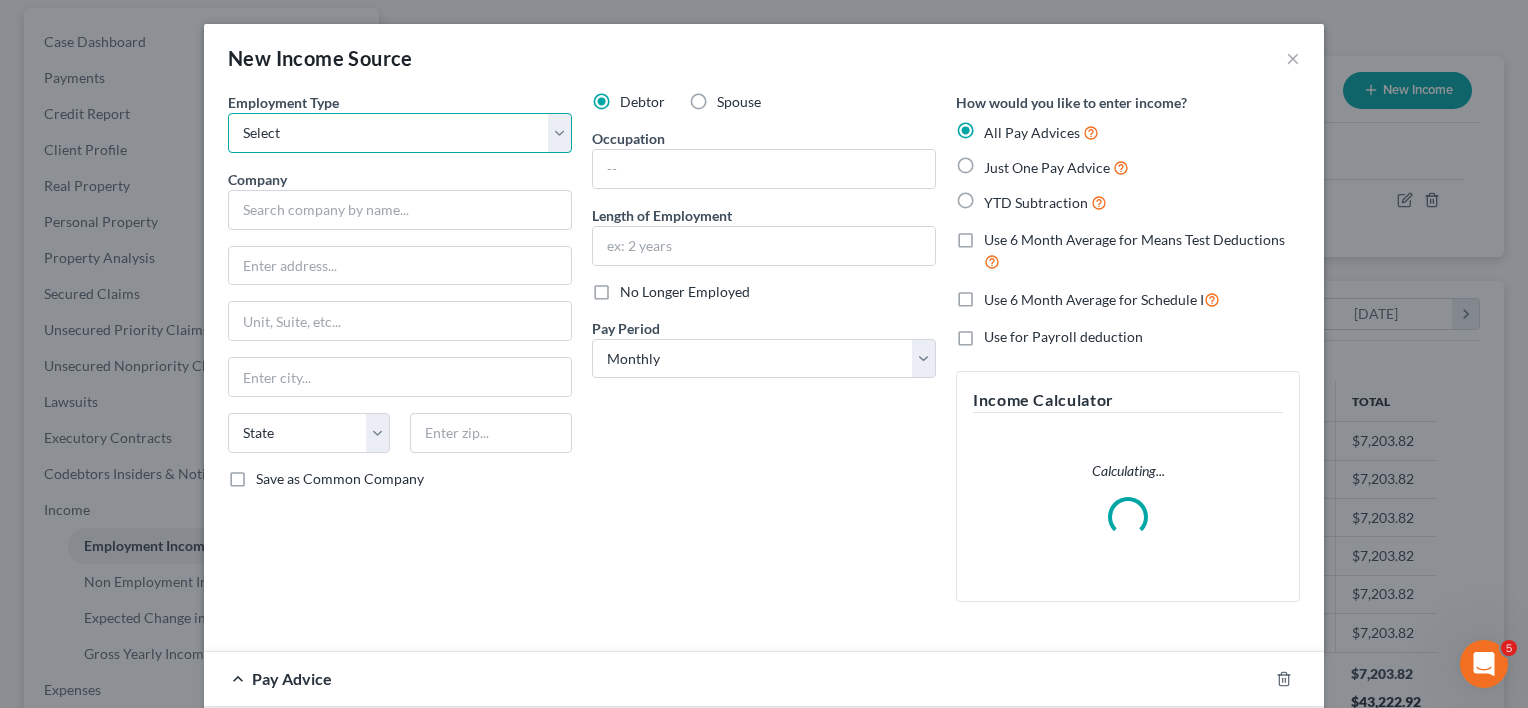 click on "Select Full or Part Time Employment Self Employment" at bounding box center [400, 133] 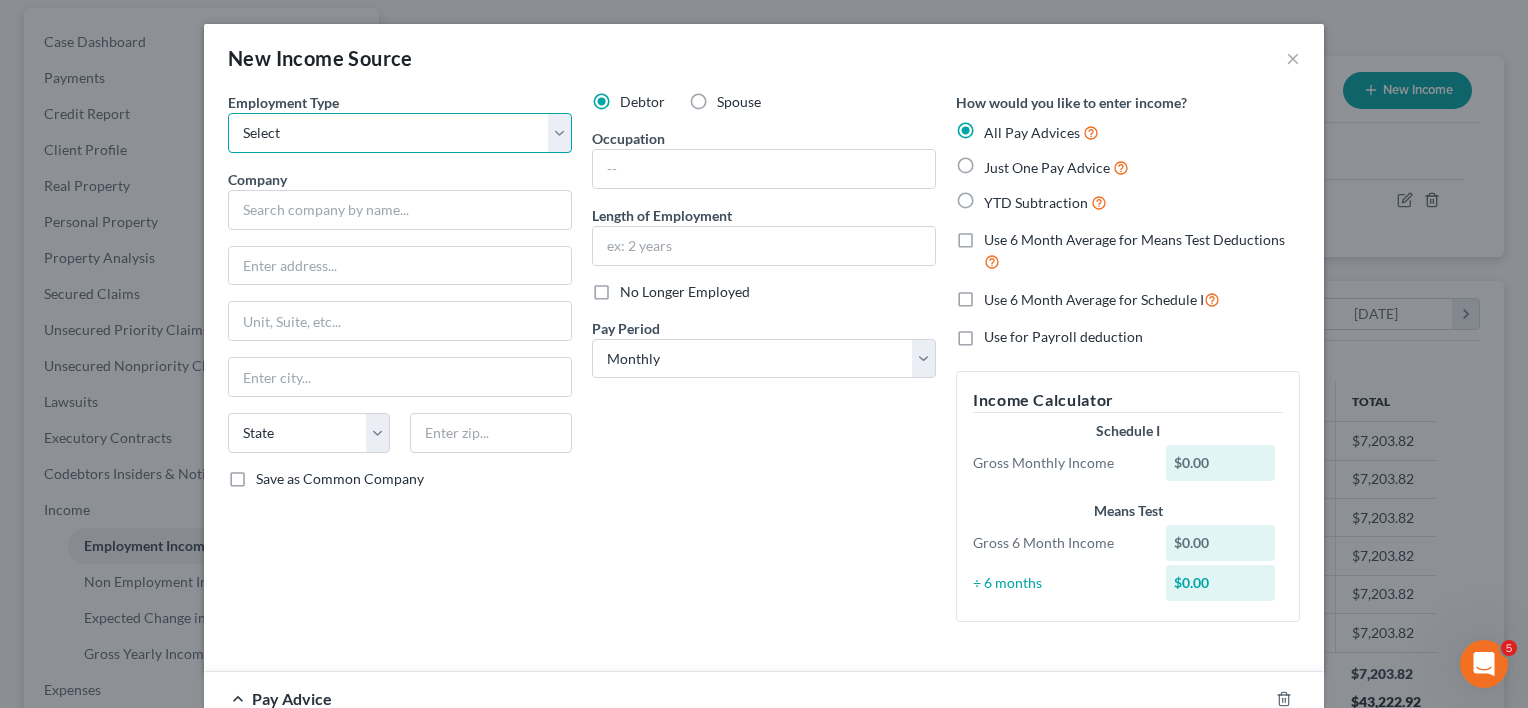 select on "0" 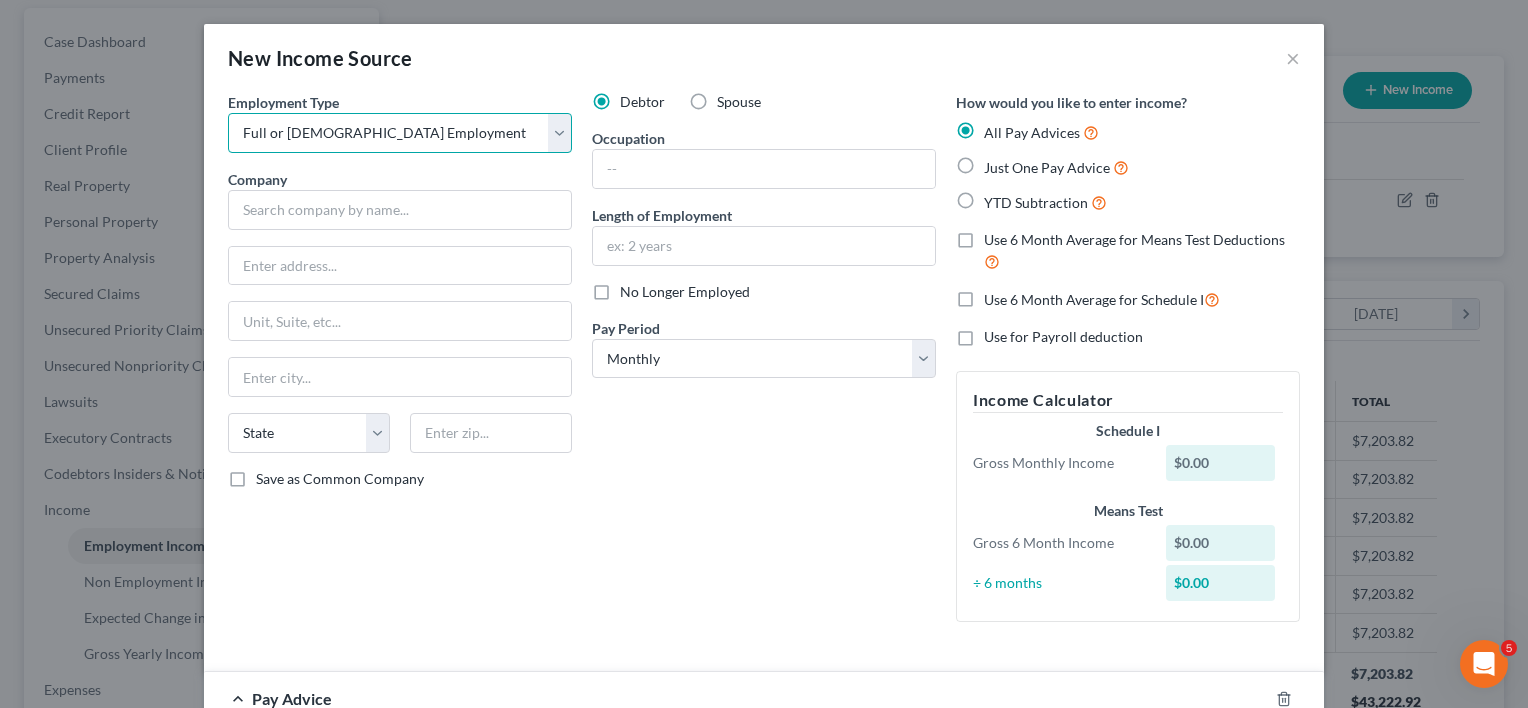 click on "Select Full or Part Time Employment Self Employment" at bounding box center [400, 133] 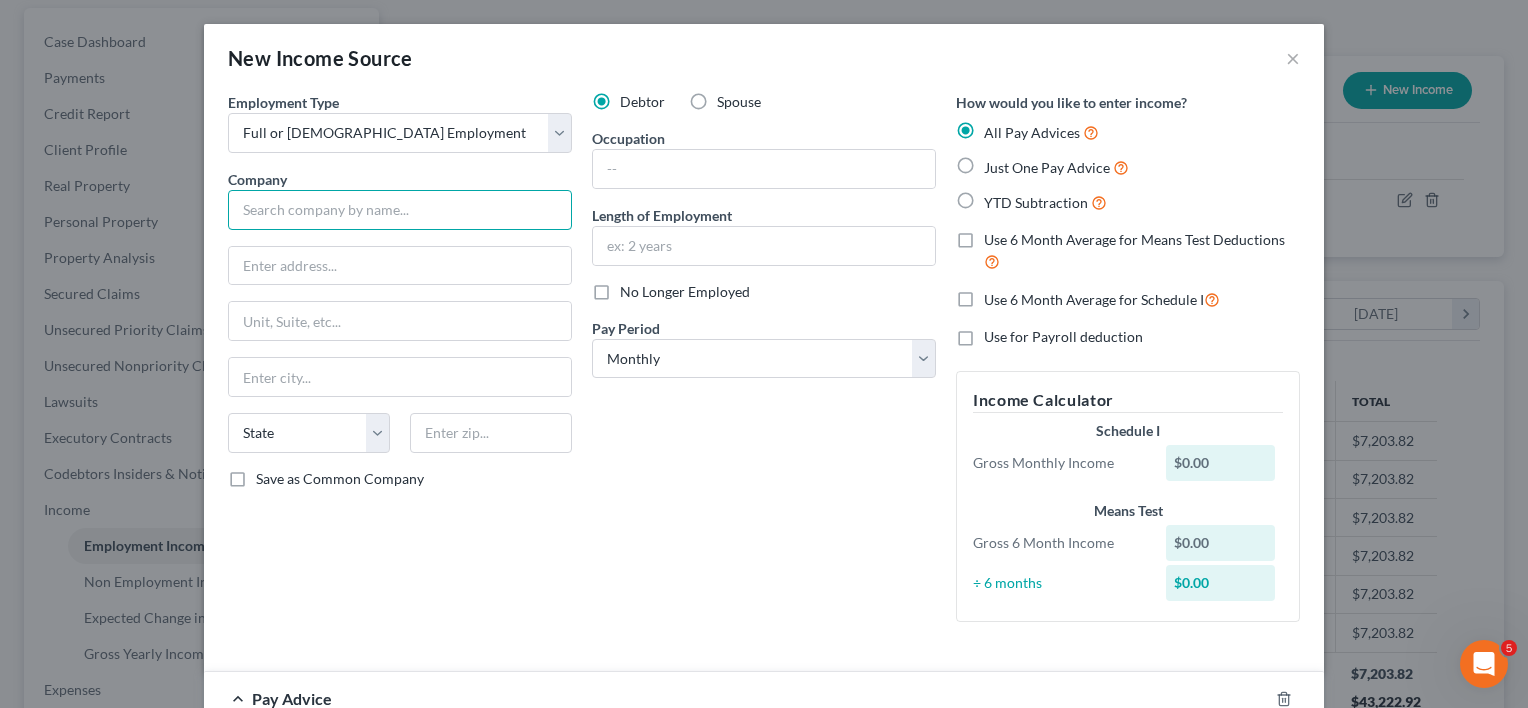 click at bounding box center (400, 210) 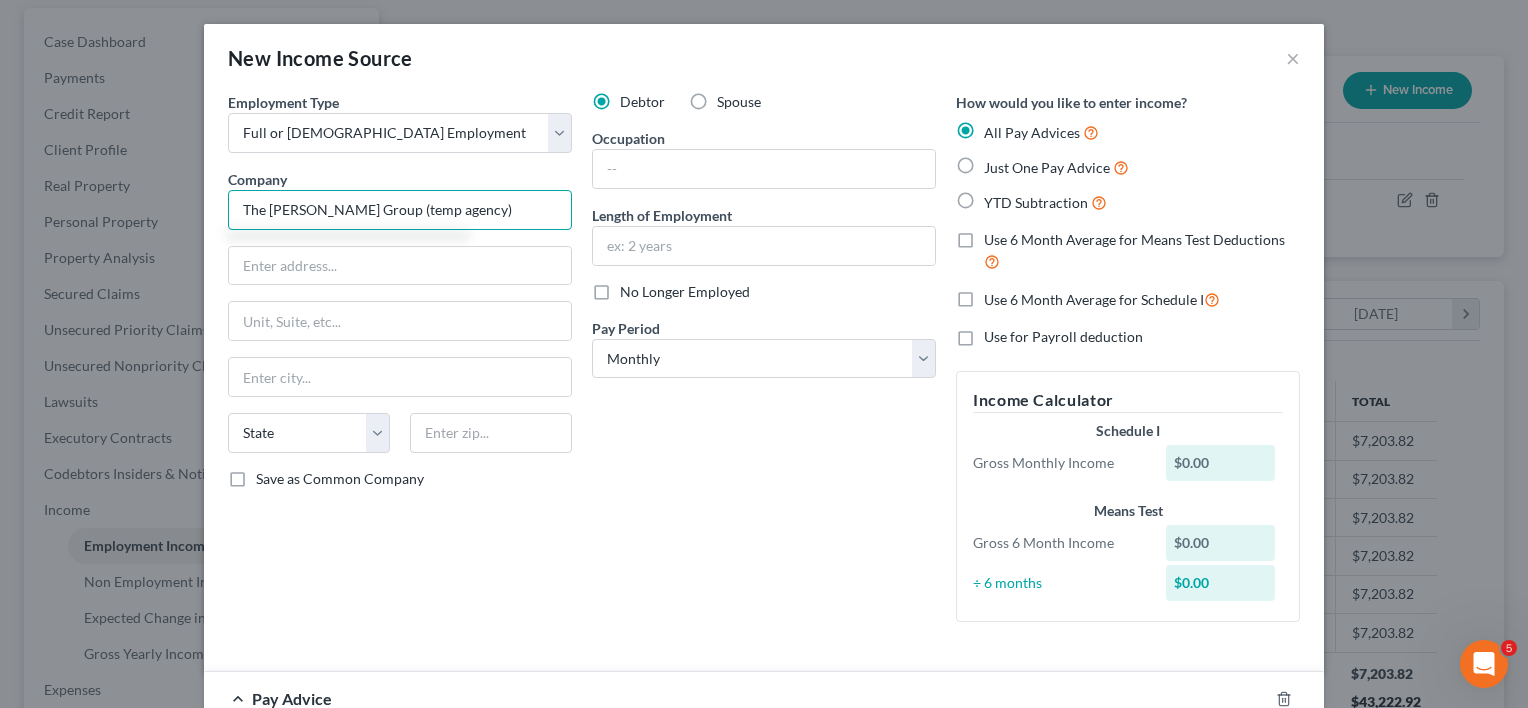 type on "The Lee Group (temp agency)" 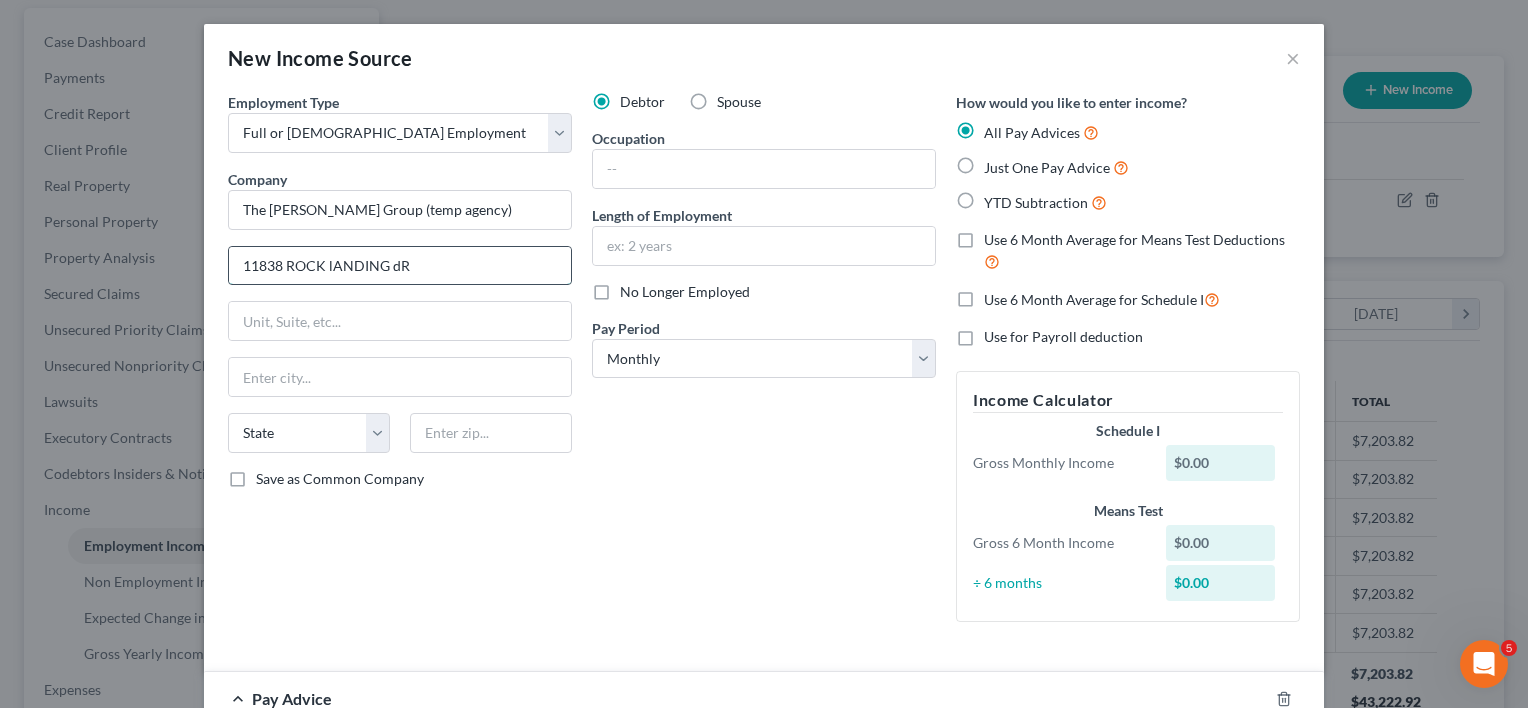 drag, startPoint x: 416, startPoint y: 256, endPoint x: 289, endPoint y: 252, distance: 127.06297 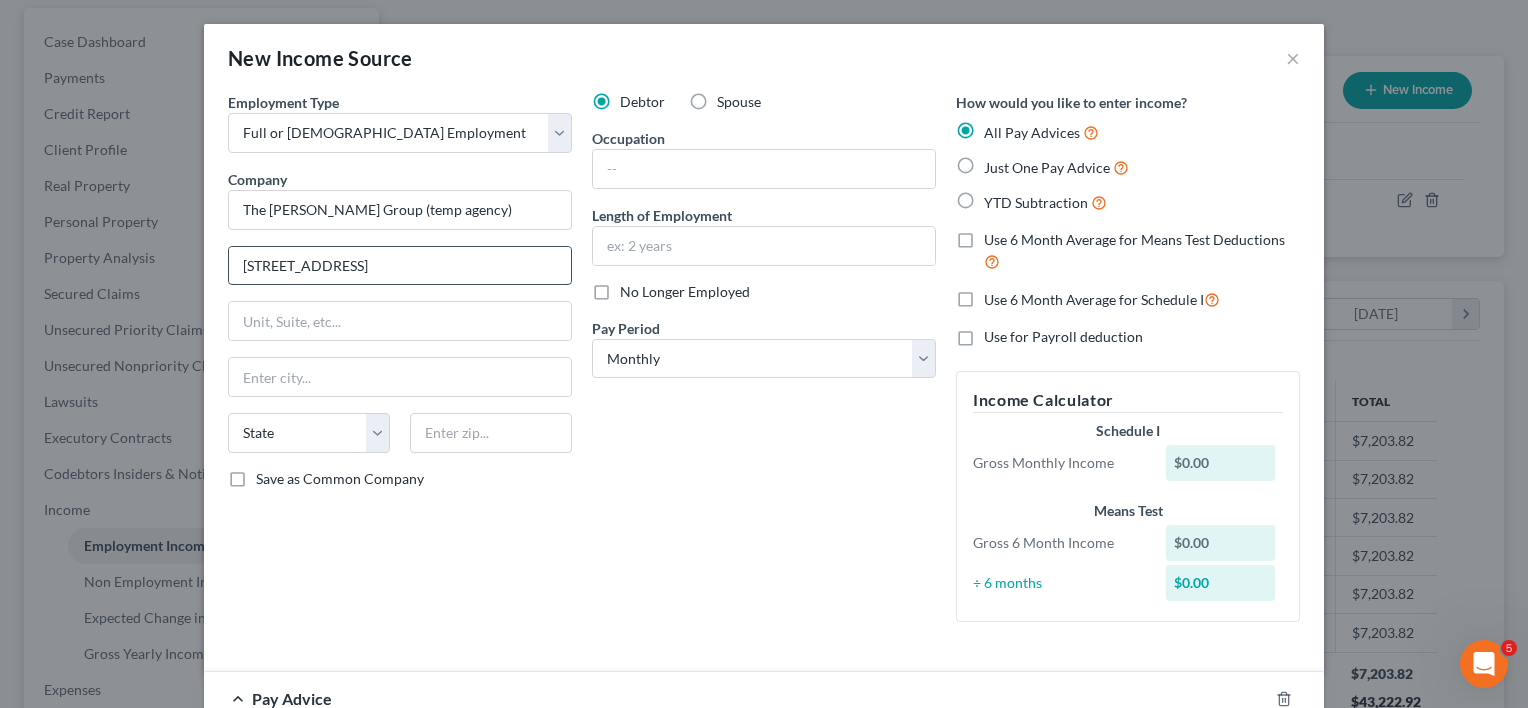 type on "11838 Rock Landing Dr." 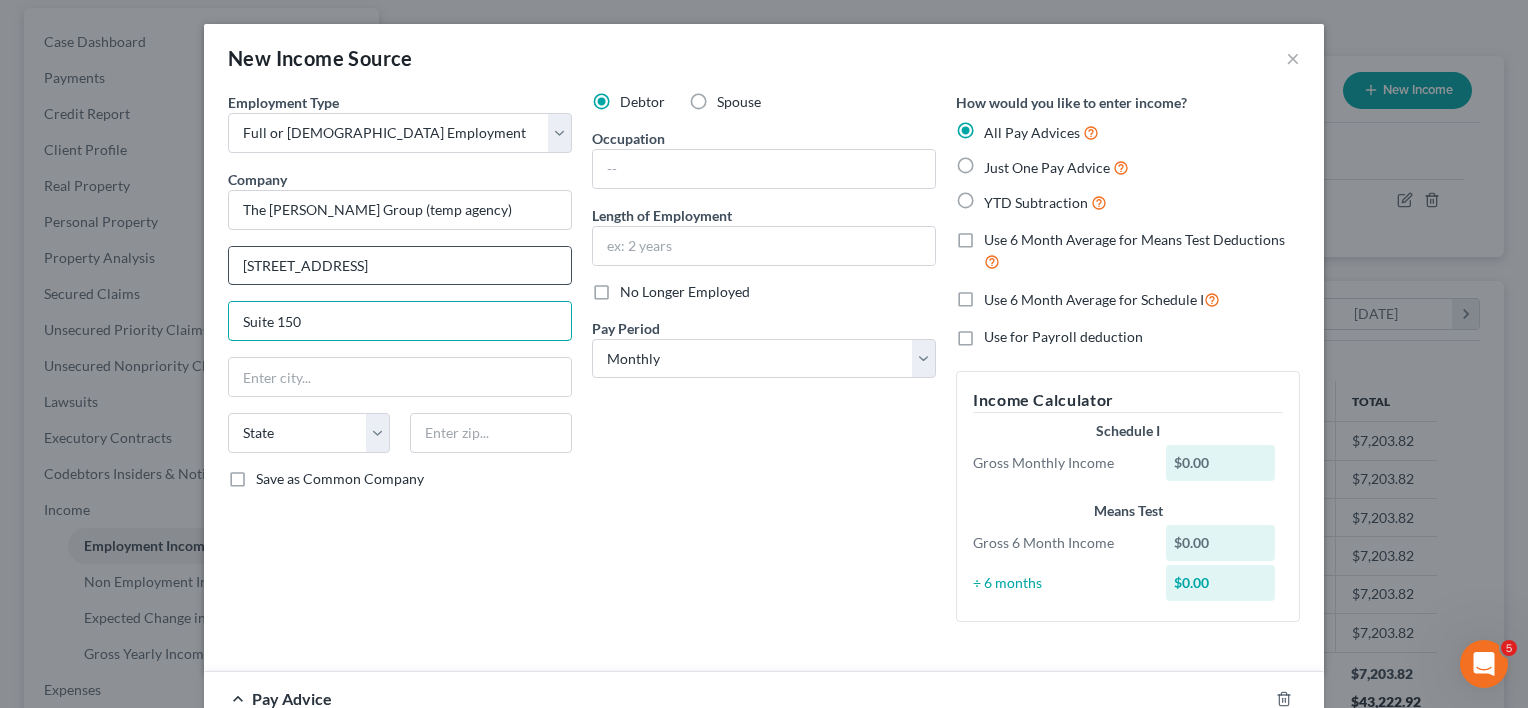 type on "Suite 150" 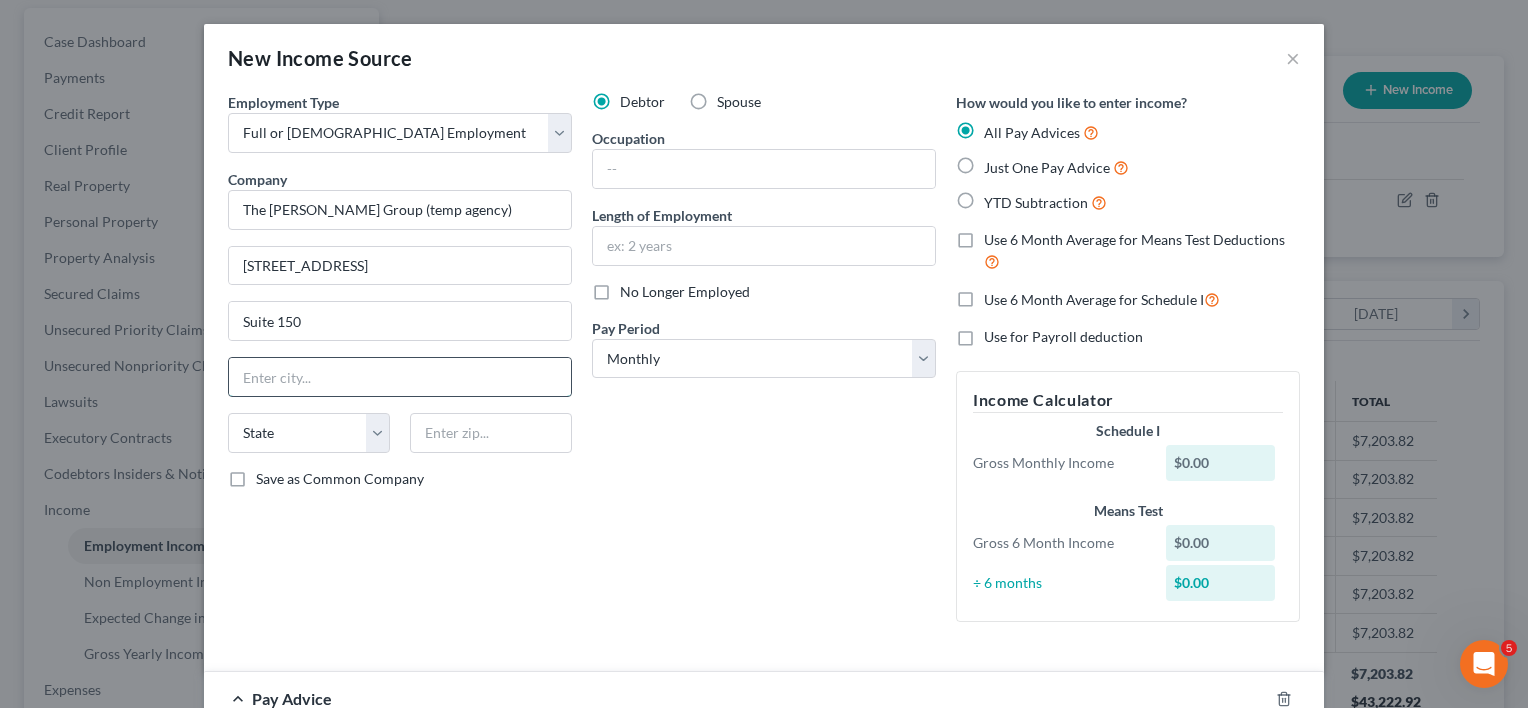 click at bounding box center (400, 377) 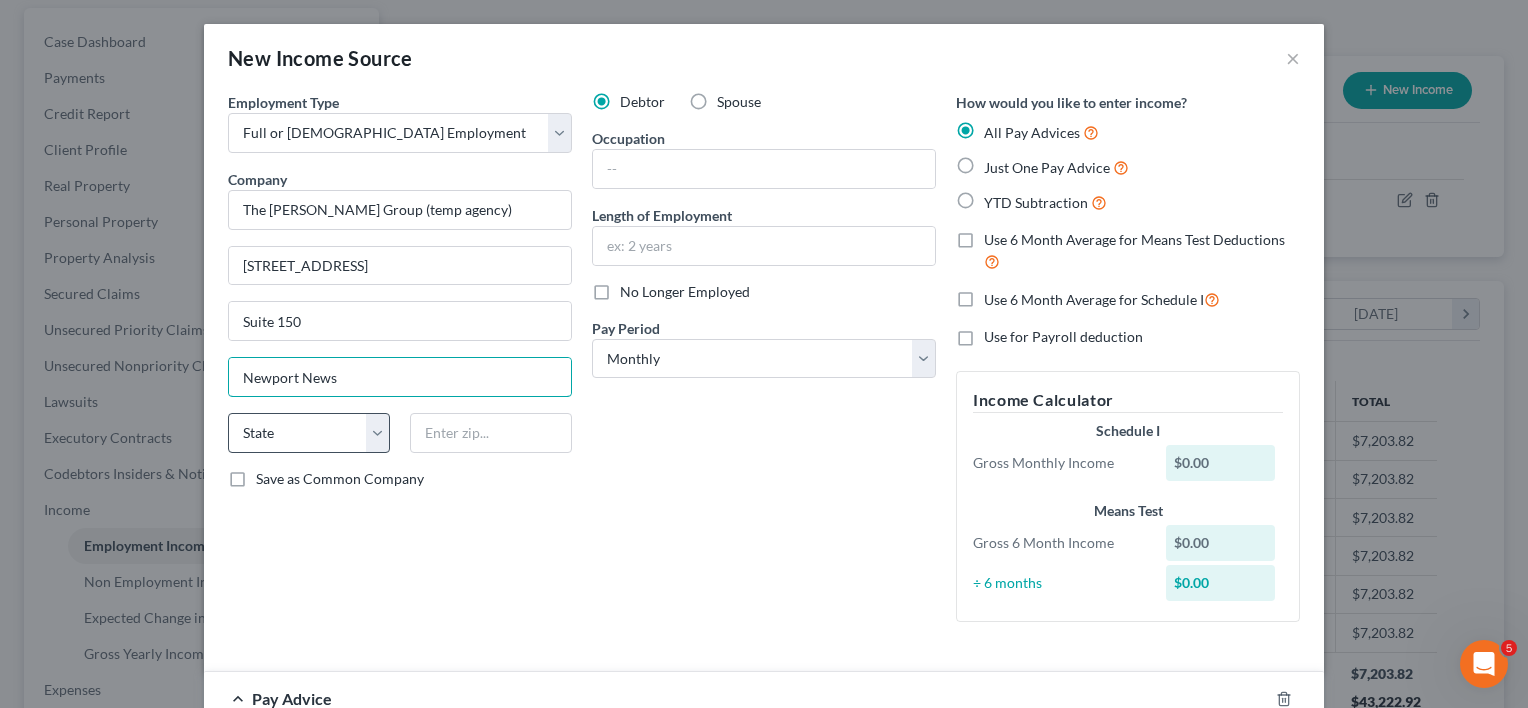 type on "Newport News" 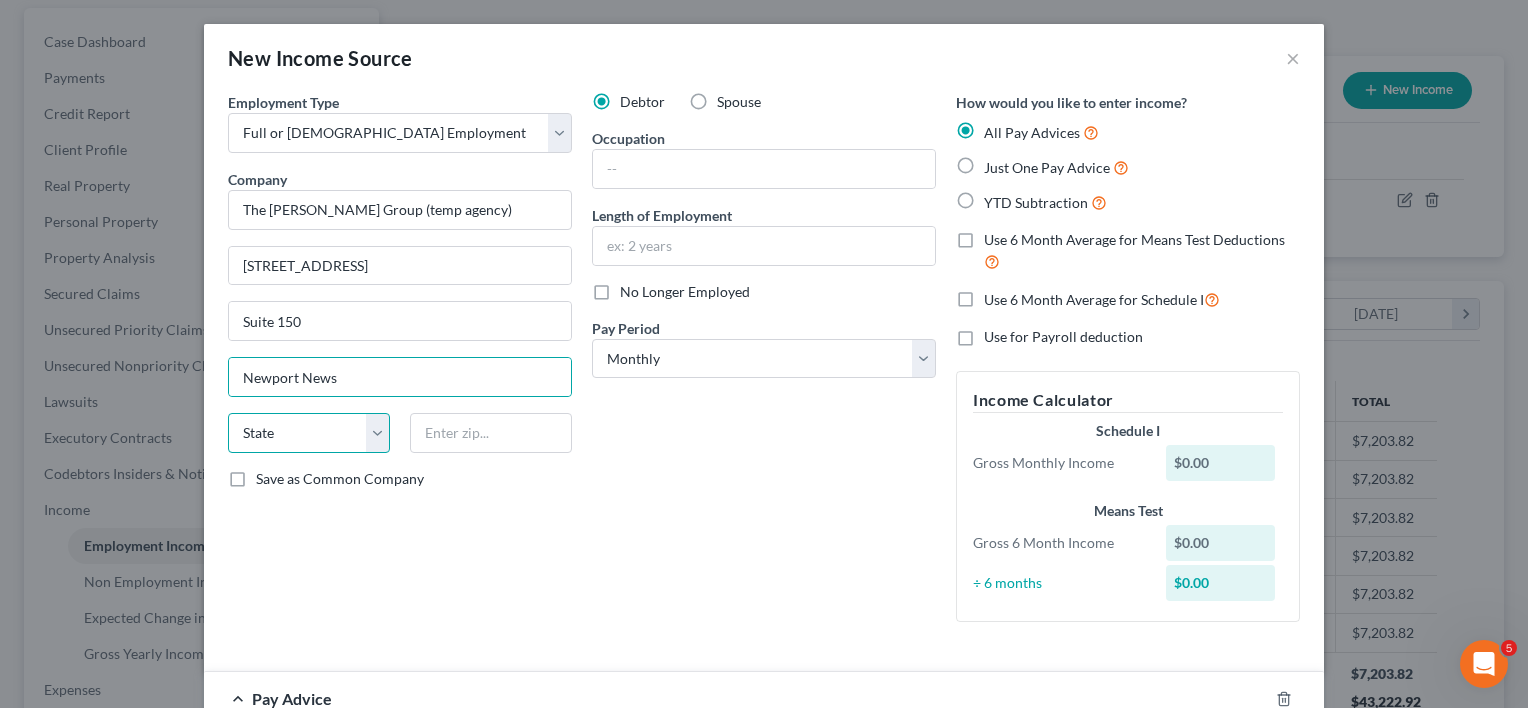 click on "State AL AK AR AZ CA CO CT DE DC FL GA GU HI ID IL IN IA KS KY LA ME MD MA MI MN MS MO MT NC ND NE NV NH NJ NM NY OH OK OR PA PR RI SC SD TN TX UT VI VA VT WA WV WI WY" at bounding box center (309, 433) 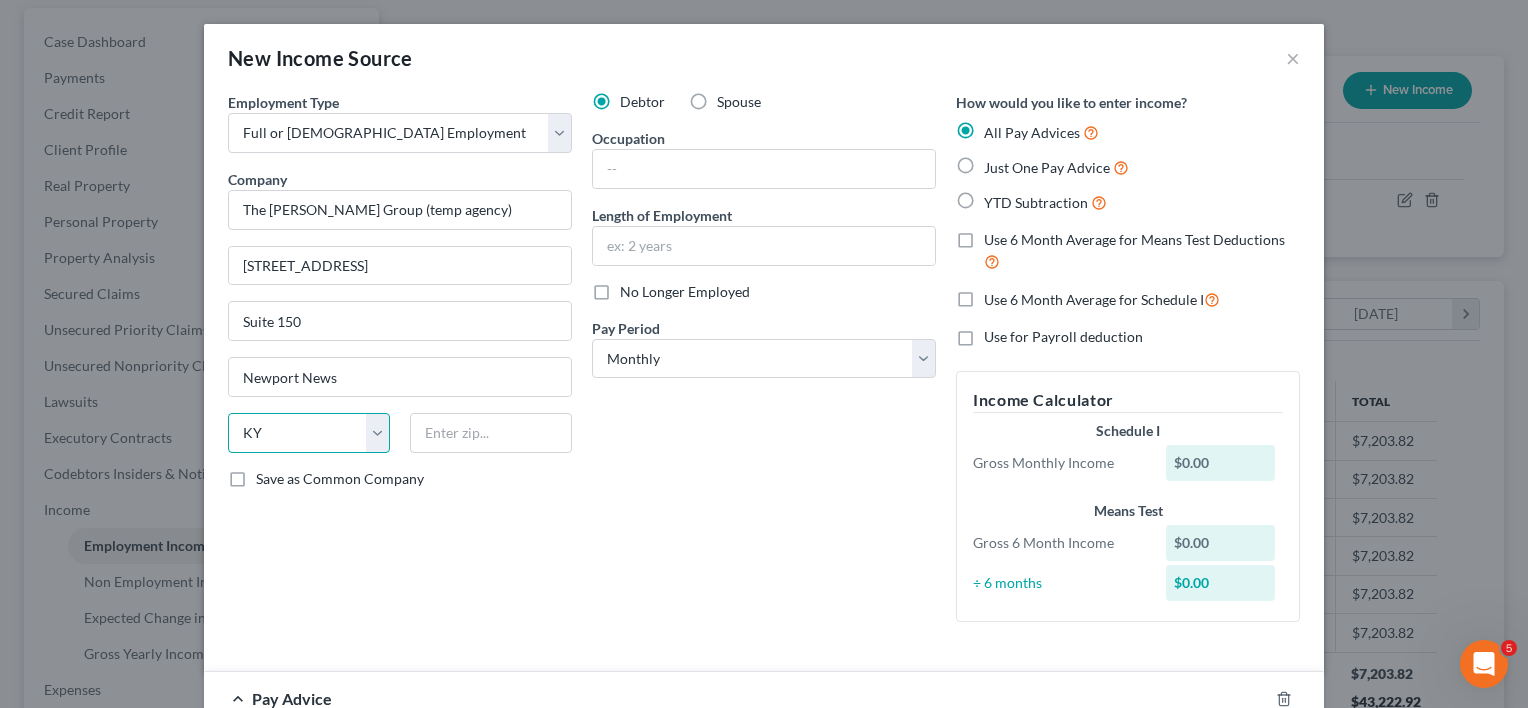 click on "State AL AK AR AZ CA CO CT DE DC FL GA GU HI ID IL IN IA KS KY LA ME MD MA MI MN MS MO MT NC ND NE NV NH NJ NM NY OH OK OR PA PR RI SC SD TN TX UT VI VA VT WA WV WI WY" at bounding box center [309, 433] 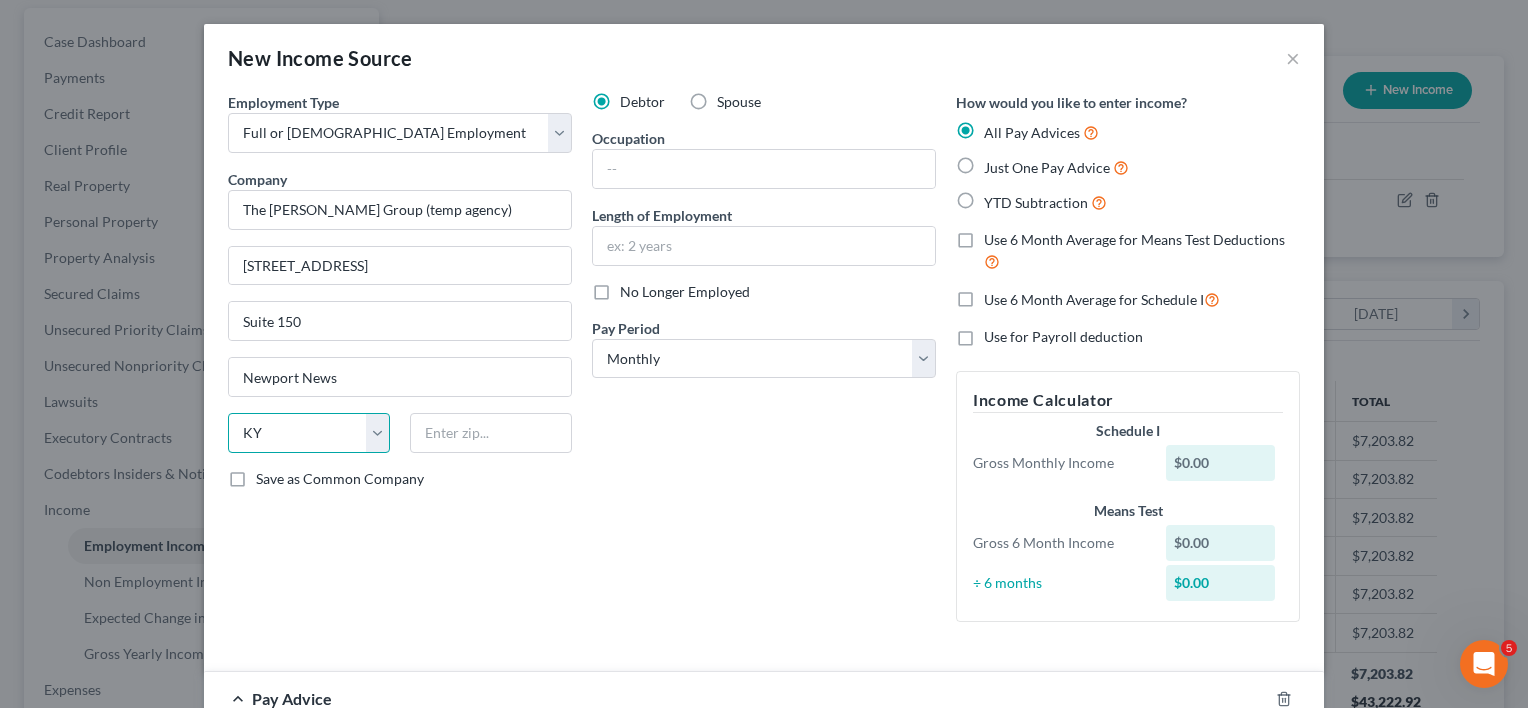 click on "State AL AK AR AZ CA CO CT DE DC FL GA GU HI ID IL IN IA KS KY LA ME MD MA MI MN MS MO MT NC ND NE NV NH NJ NM NY OH OK OR PA PR RI SC SD TN TX UT VI VA VT WA WV WI WY" at bounding box center (309, 433) 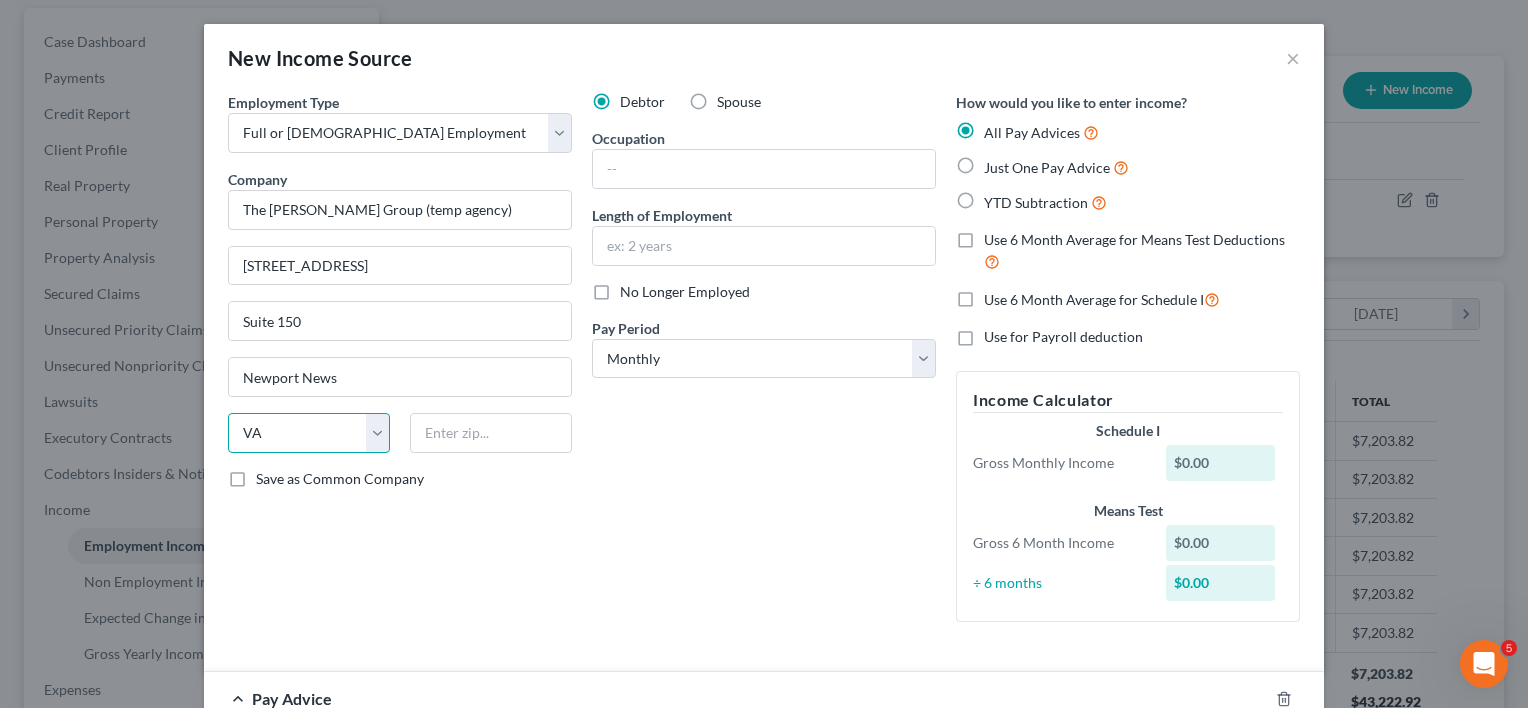 click on "State AL AK AR AZ CA CO CT DE DC FL GA GU HI ID IL IN IA KS KY LA ME MD MA MI MN MS MO MT NC ND NE NV NH NJ NM NY OH OK OR PA PR RI SC SD TN TX UT VI VA VT WA WV WI WY" at bounding box center [309, 433] 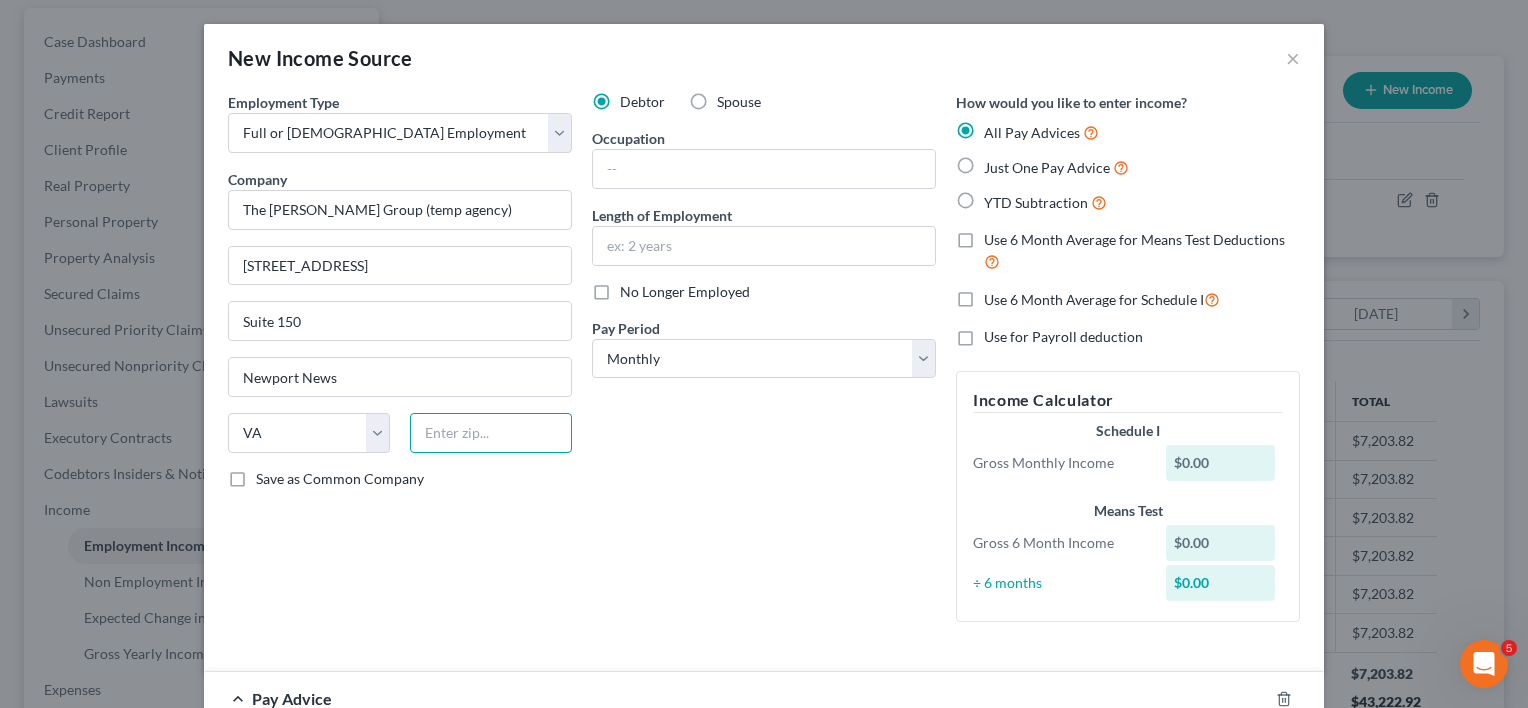 click at bounding box center (491, 433) 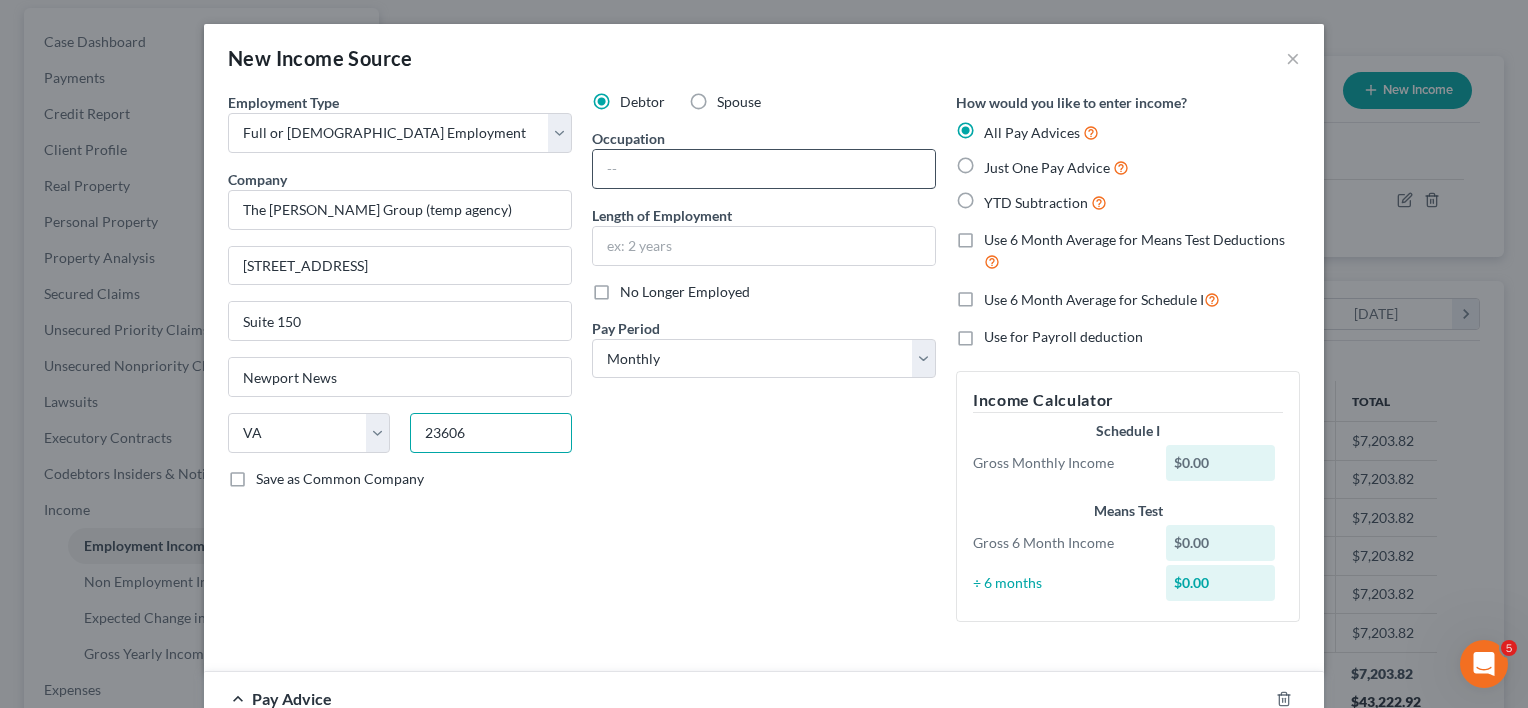 type on "23606" 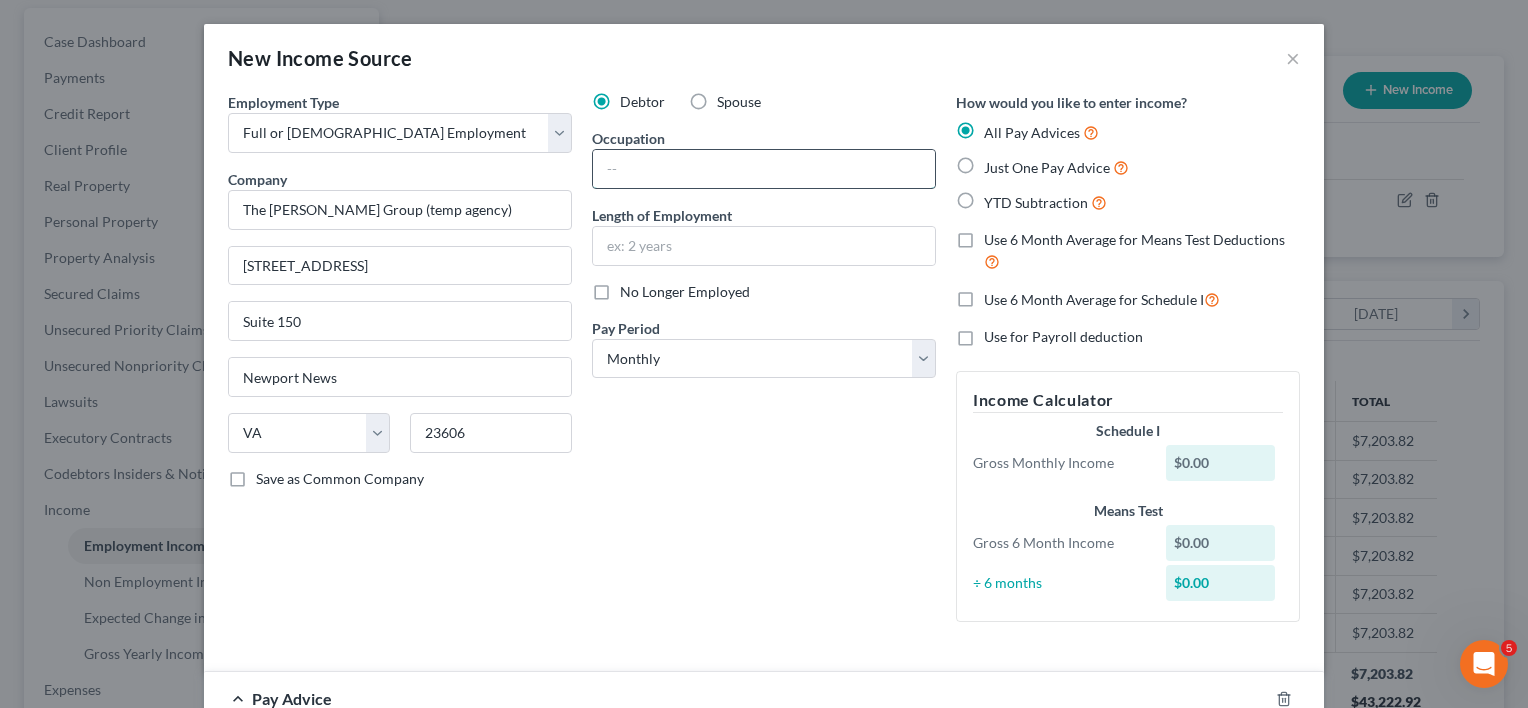 click at bounding box center (764, 169) 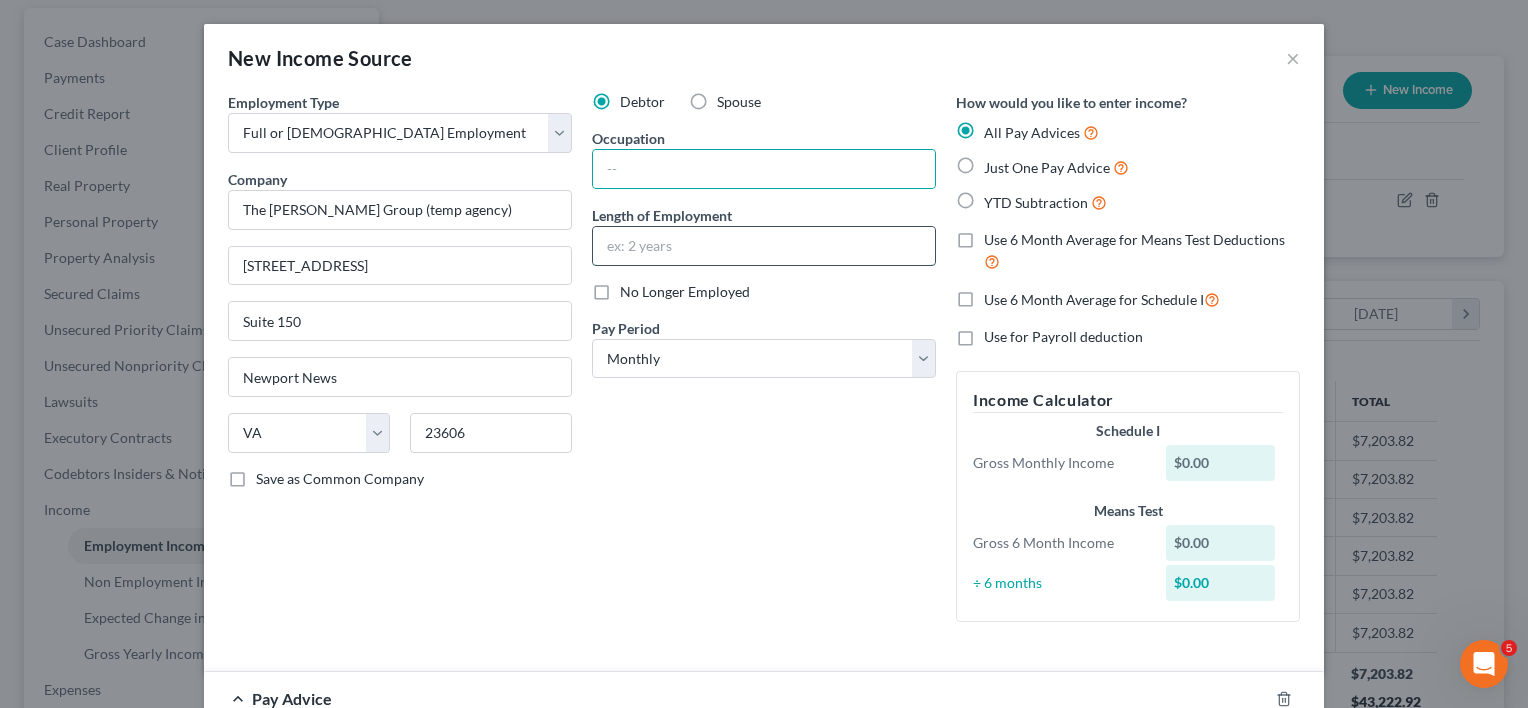 click at bounding box center (764, 246) 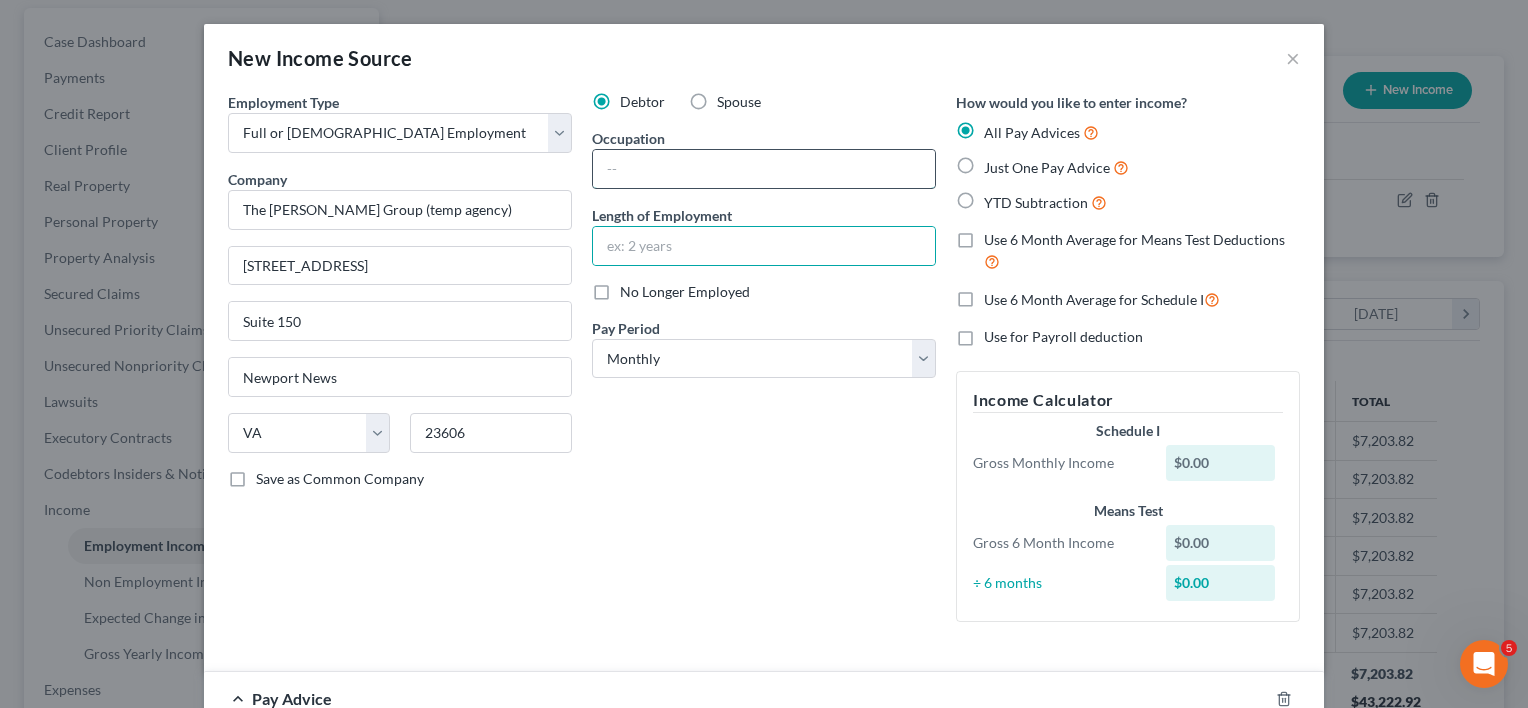 click at bounding box center [764, 169] 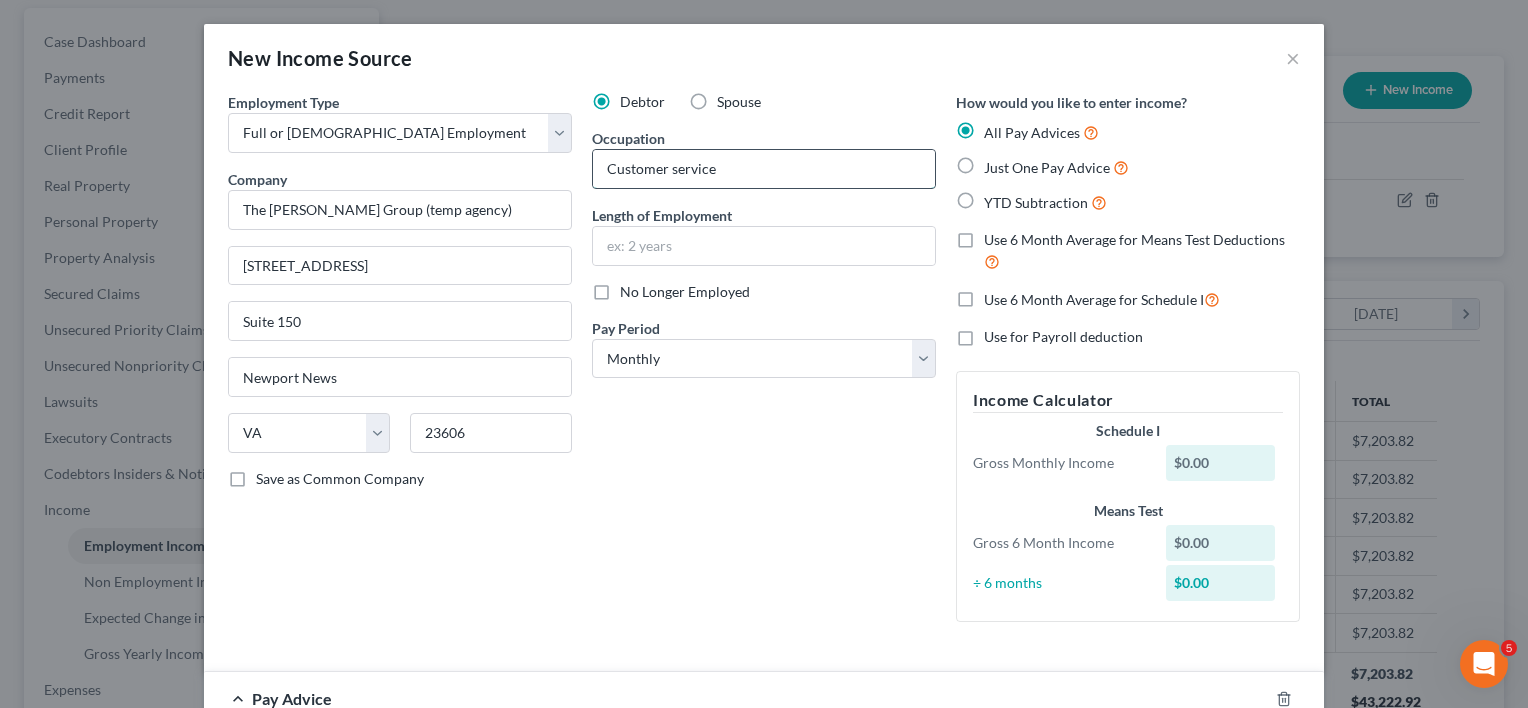 type on "Customer service" 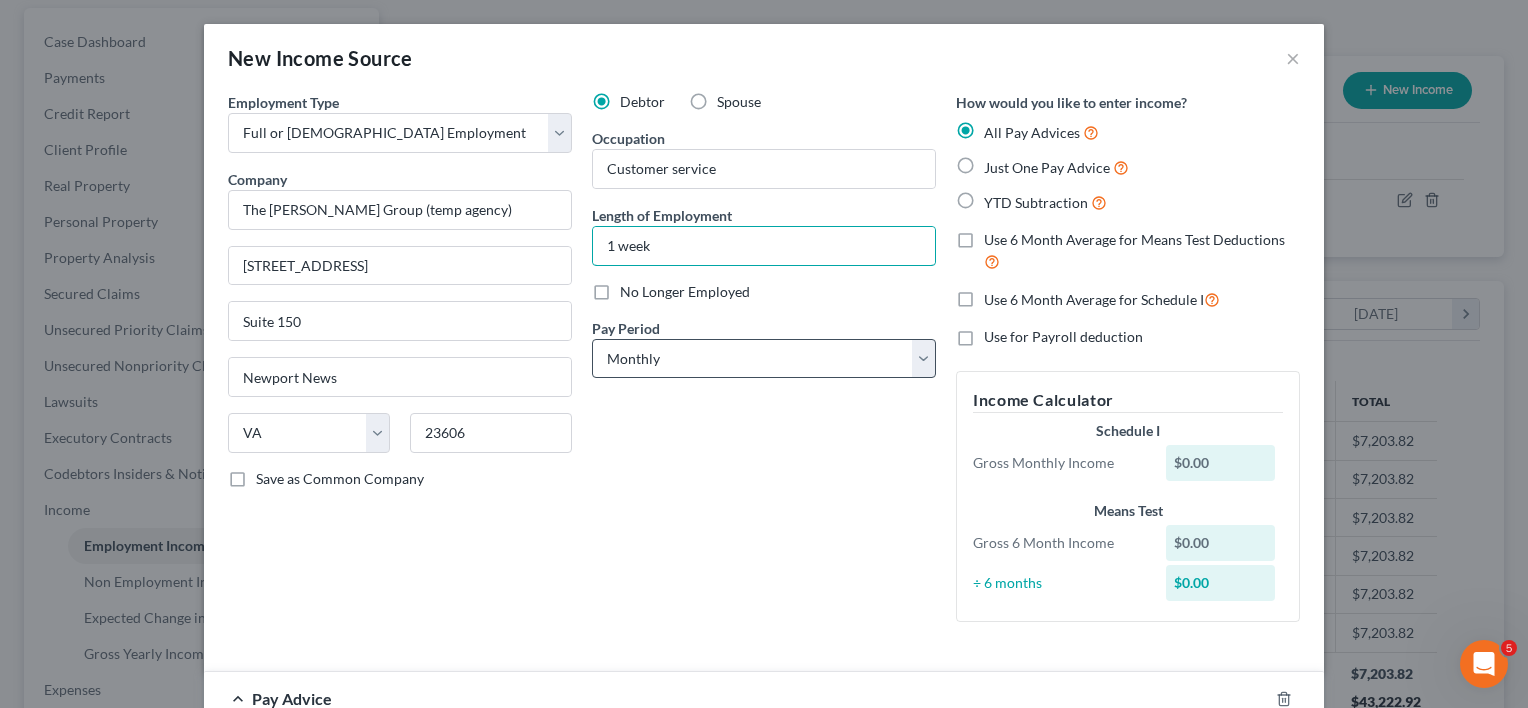 type on "1 week" 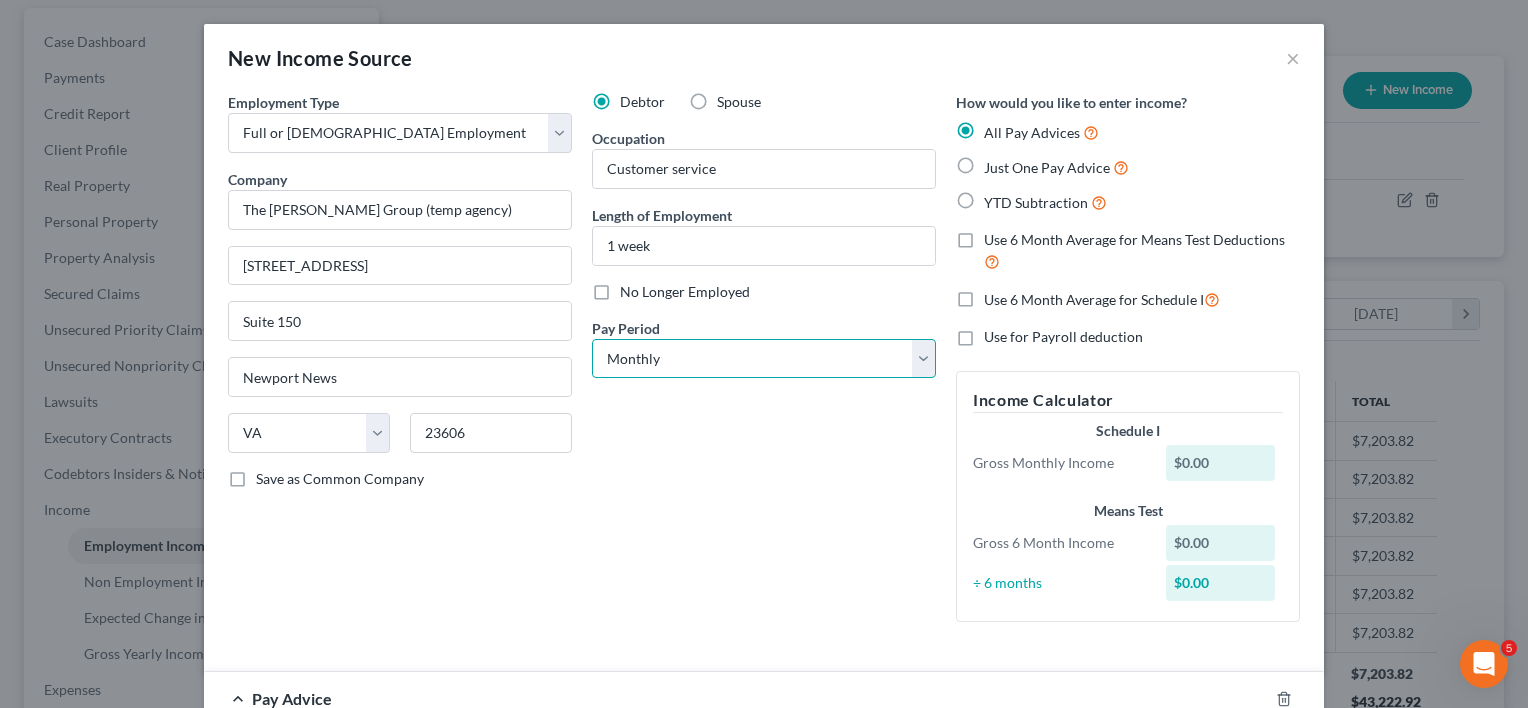 click on "Select Monthly Twice Monthly Every Other Week Weekly" at bounding box center [764, 359] 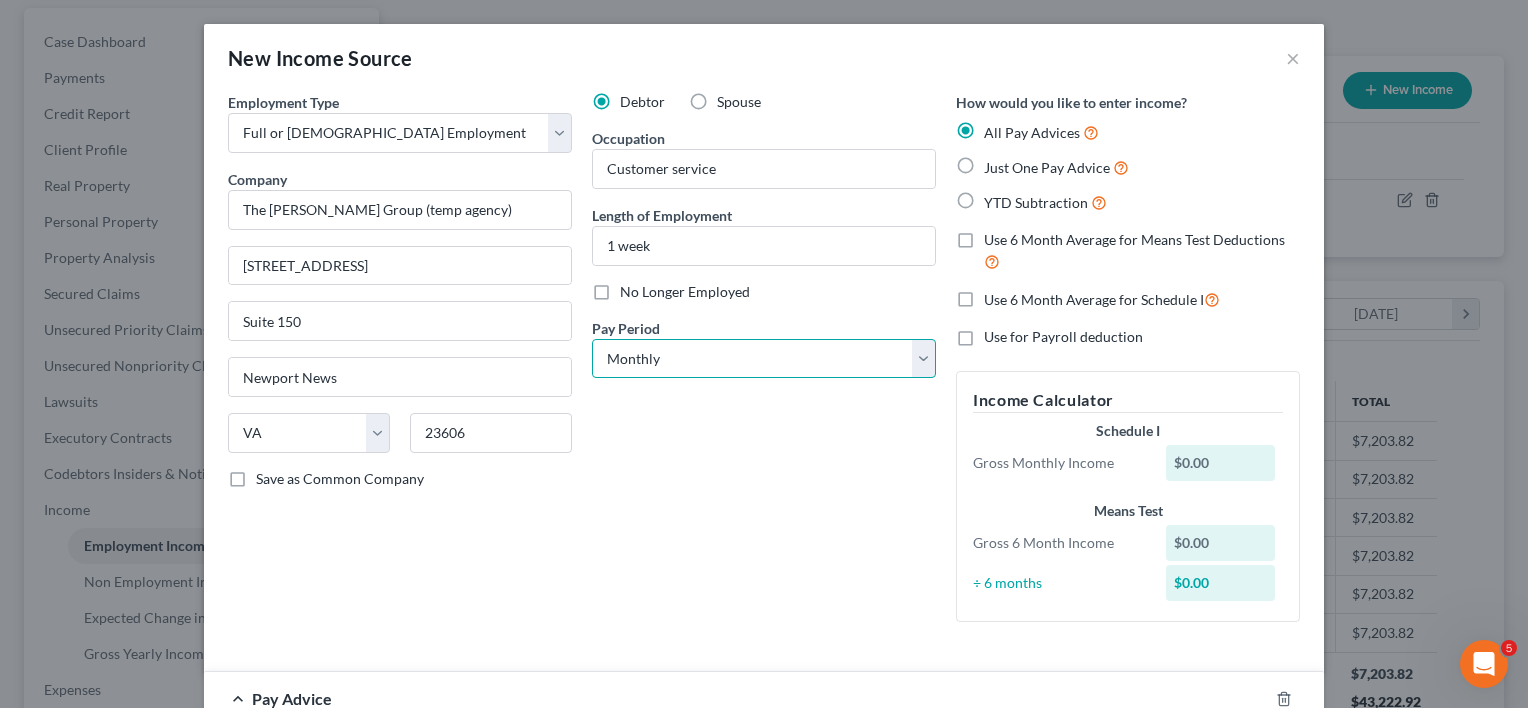 select on "3" 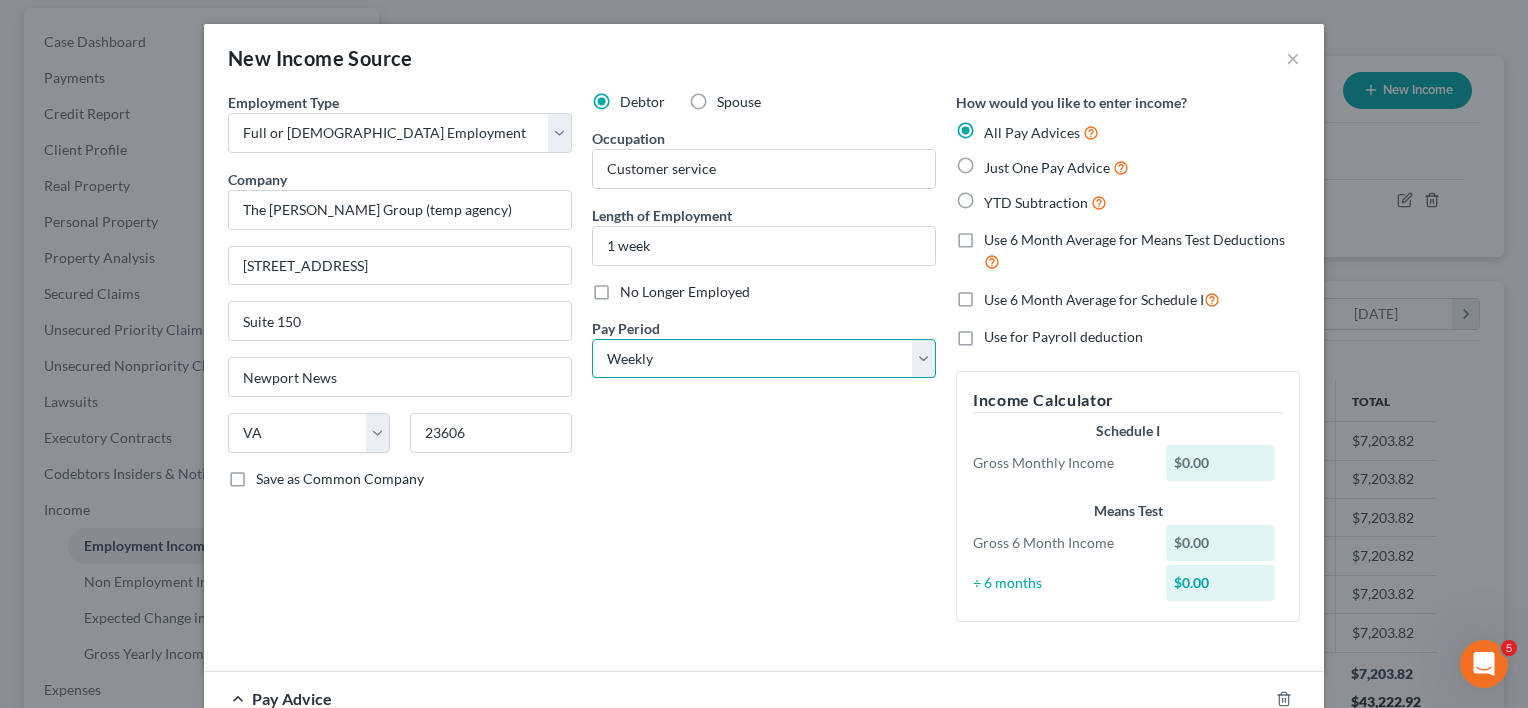 click on "Select Monthly Twice Monthly Every Other Week Weekly" at bounding box center [764, 359] 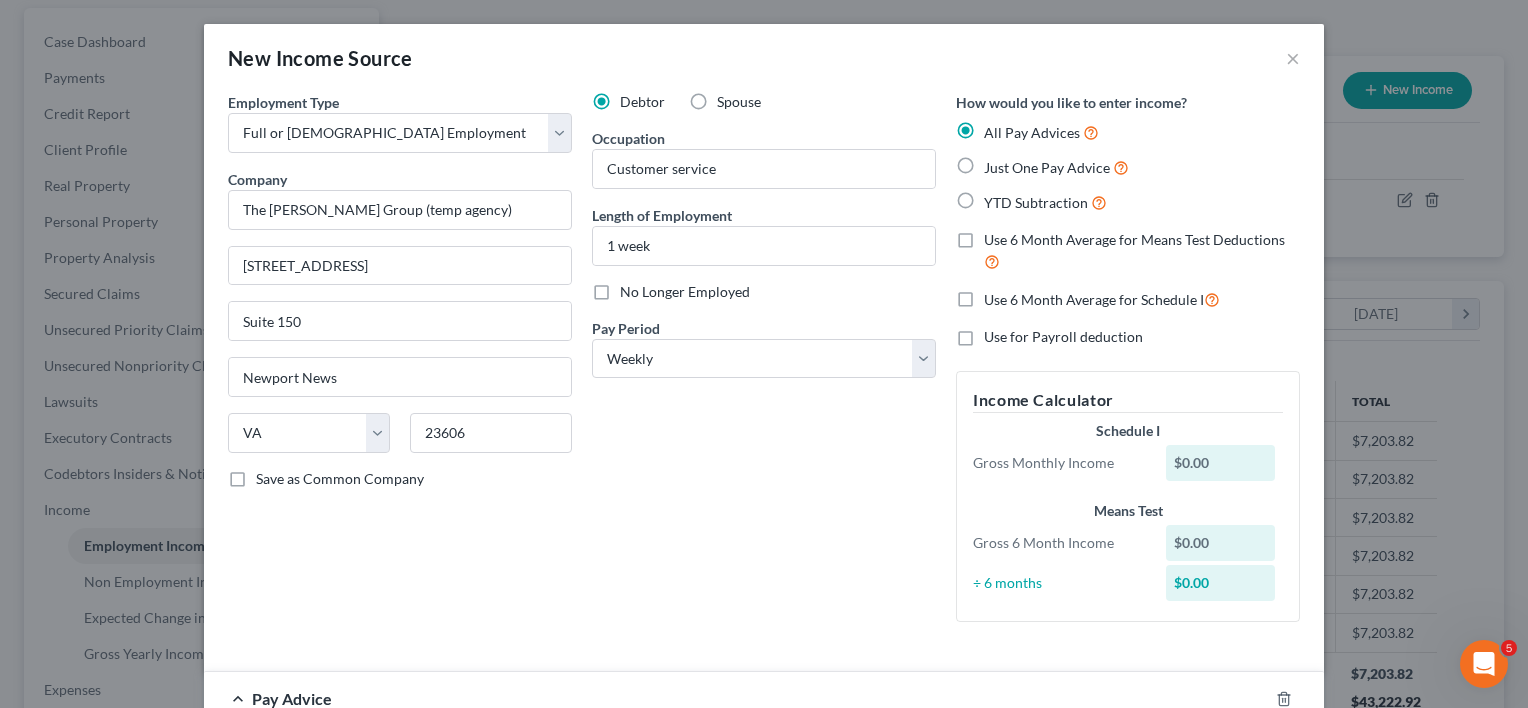 click on "Just One Pay Advice" at bounding box center (1056, 167) 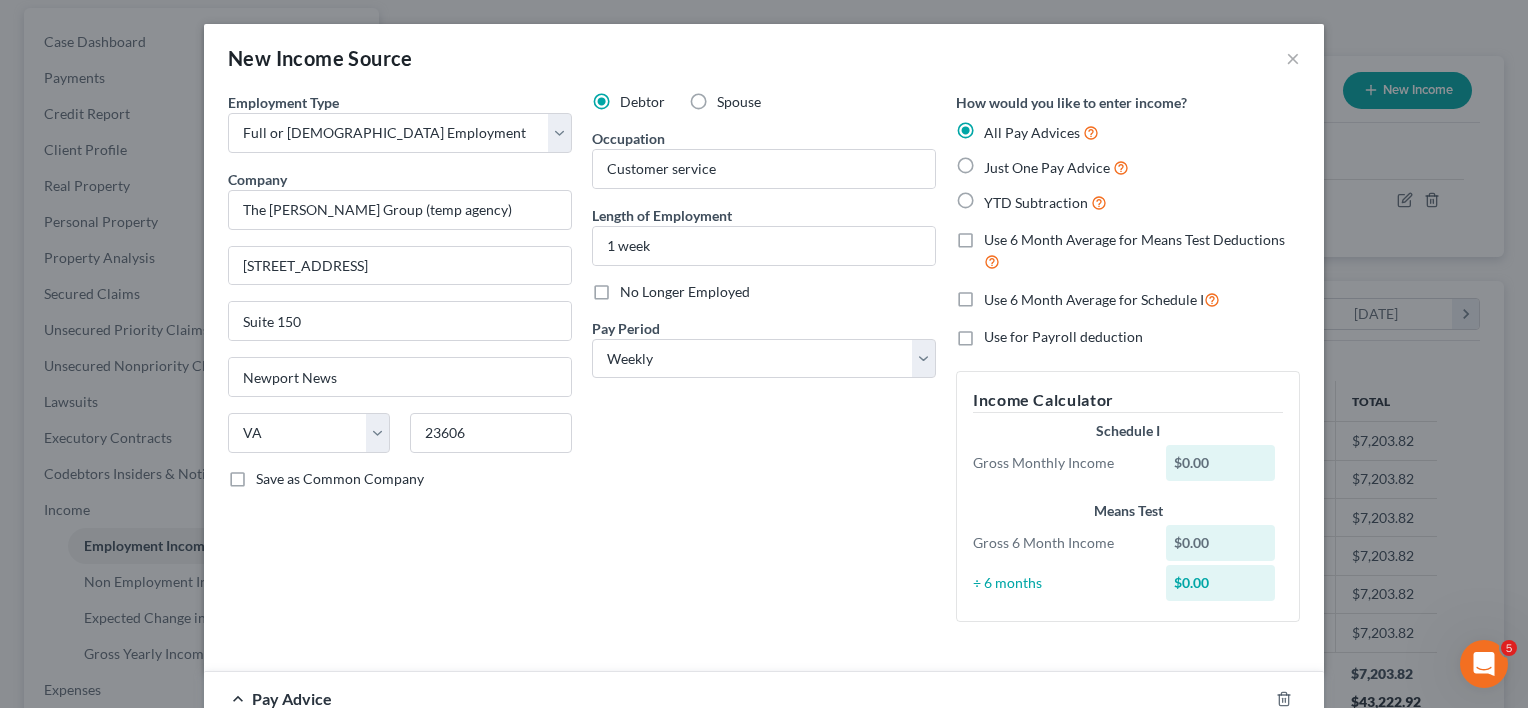 click on "Just One Pay Advice" at bounding box center (998, 162) 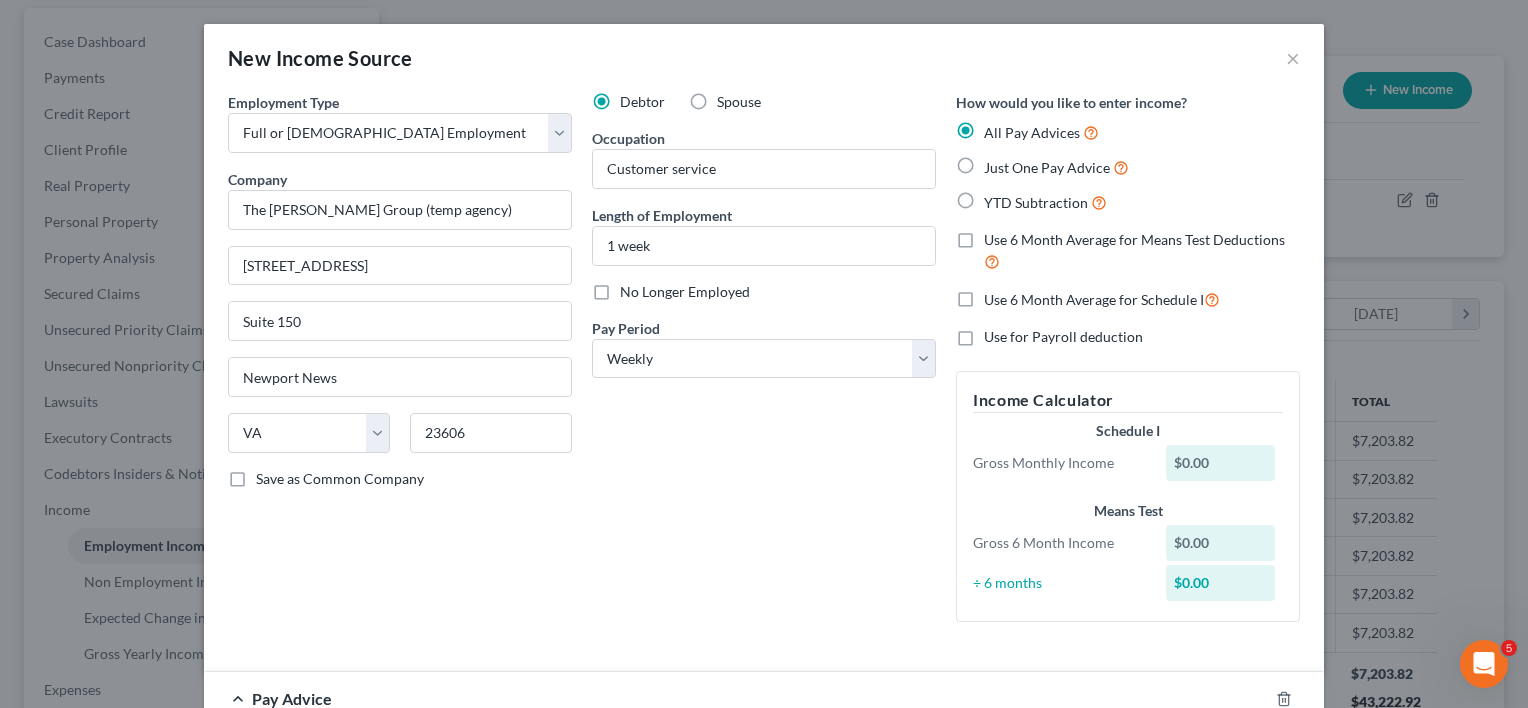 radio on "true" 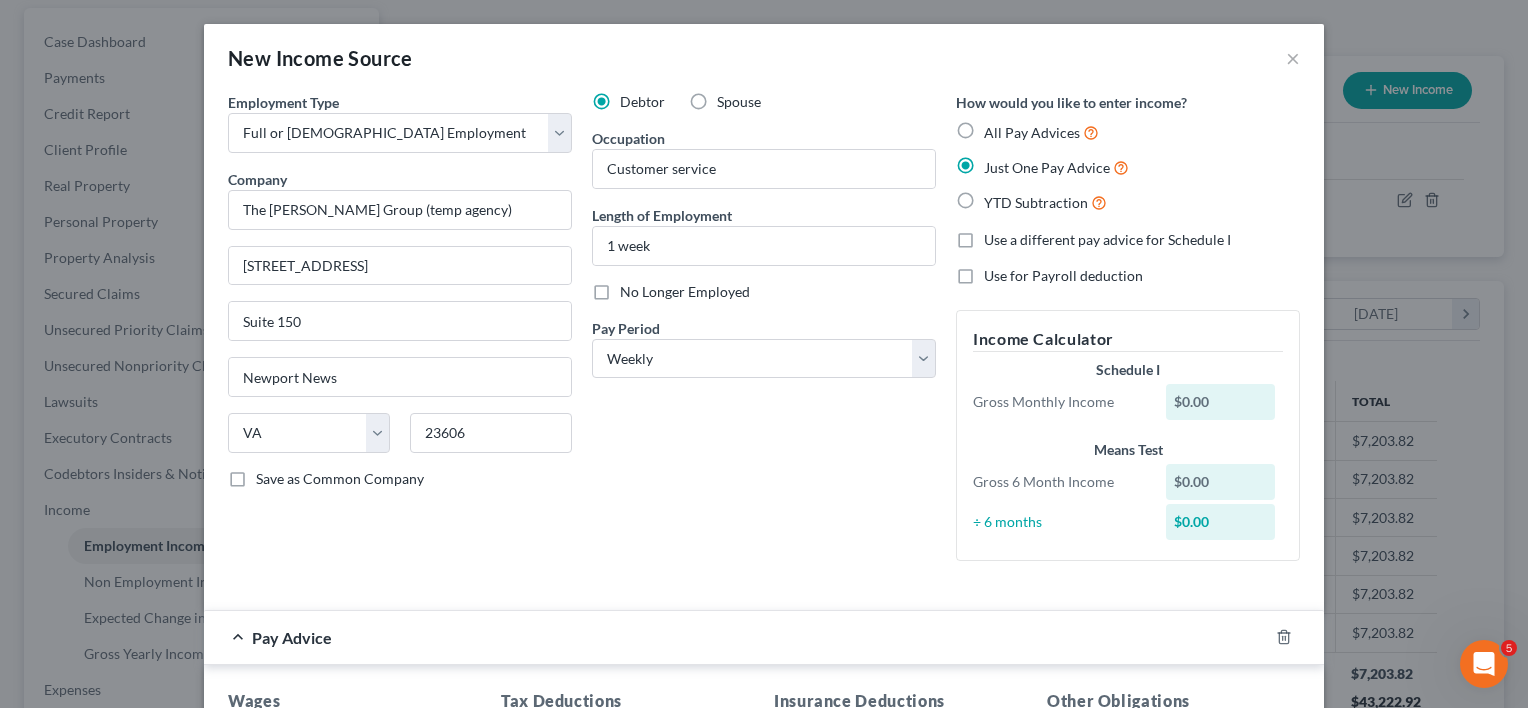 click on "$0.00" at bounding box center [1221, 402] 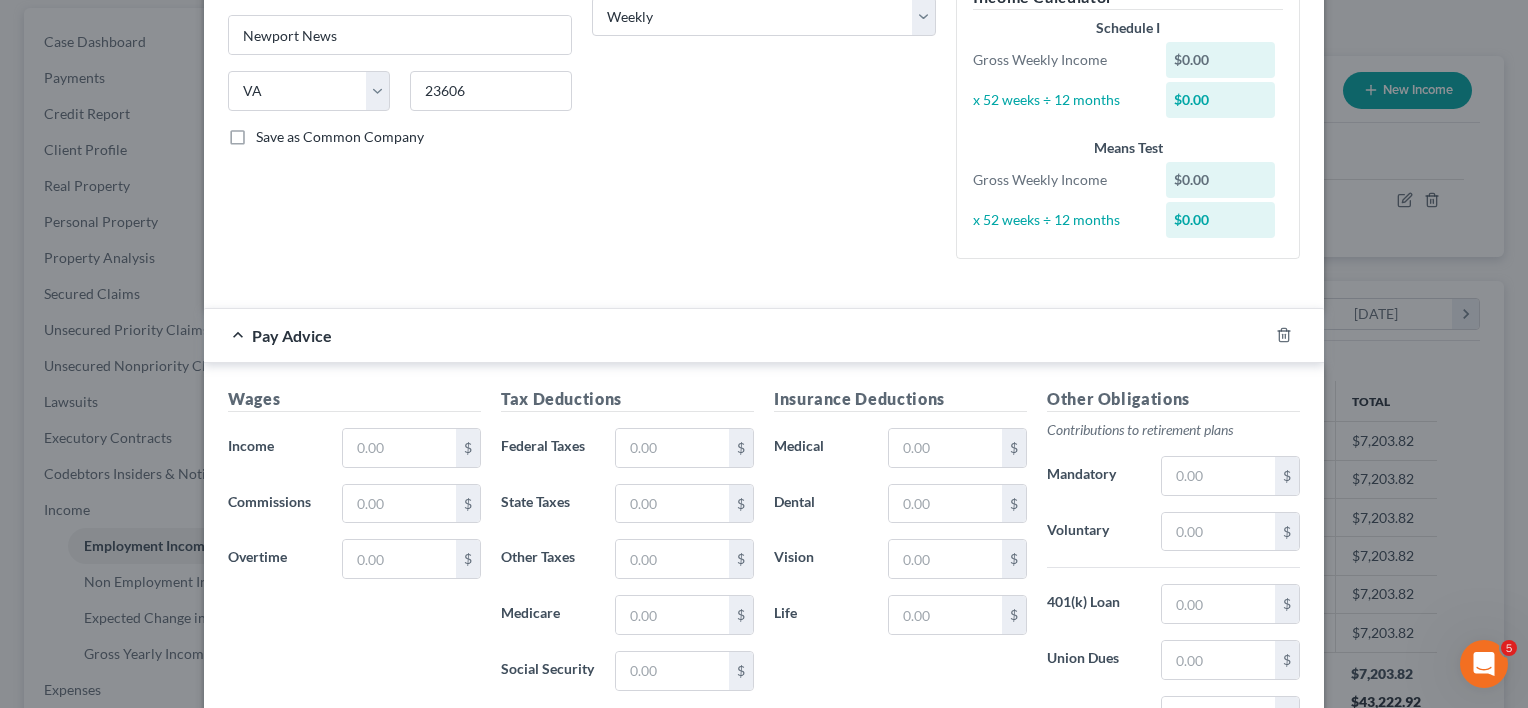 scroll, scrollTop: 343, scrollLeft: 0, axis: vertical 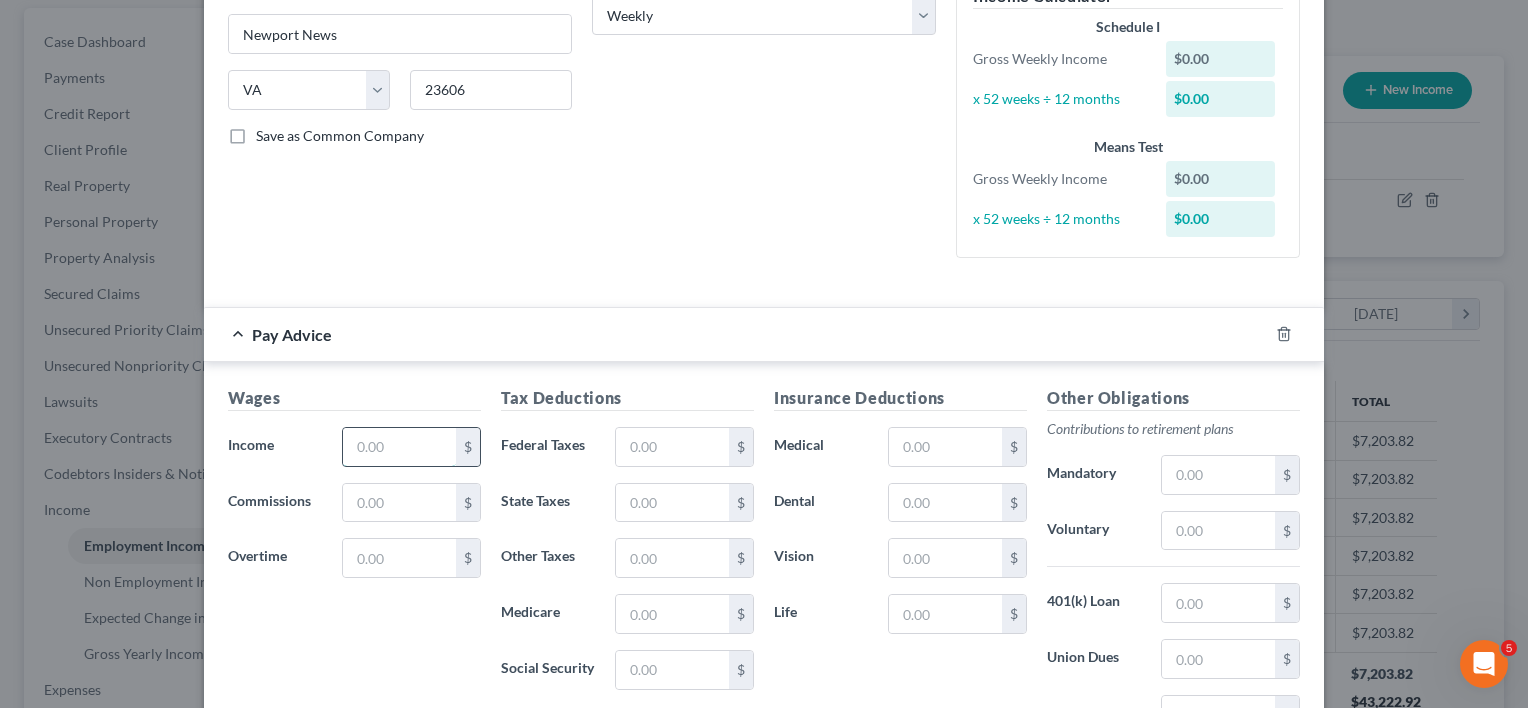 click at bounding box center [399, 447] 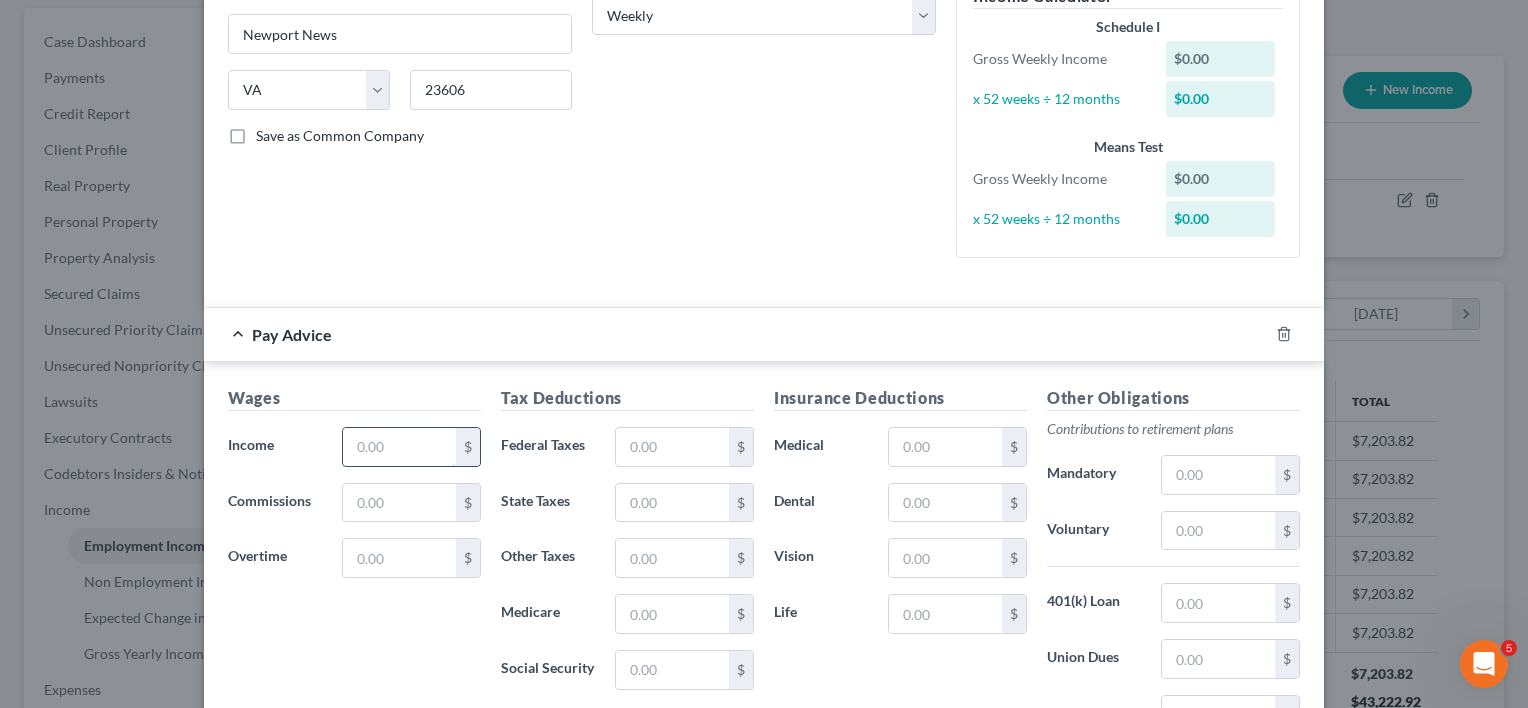 click at bounding box center (399, 447) 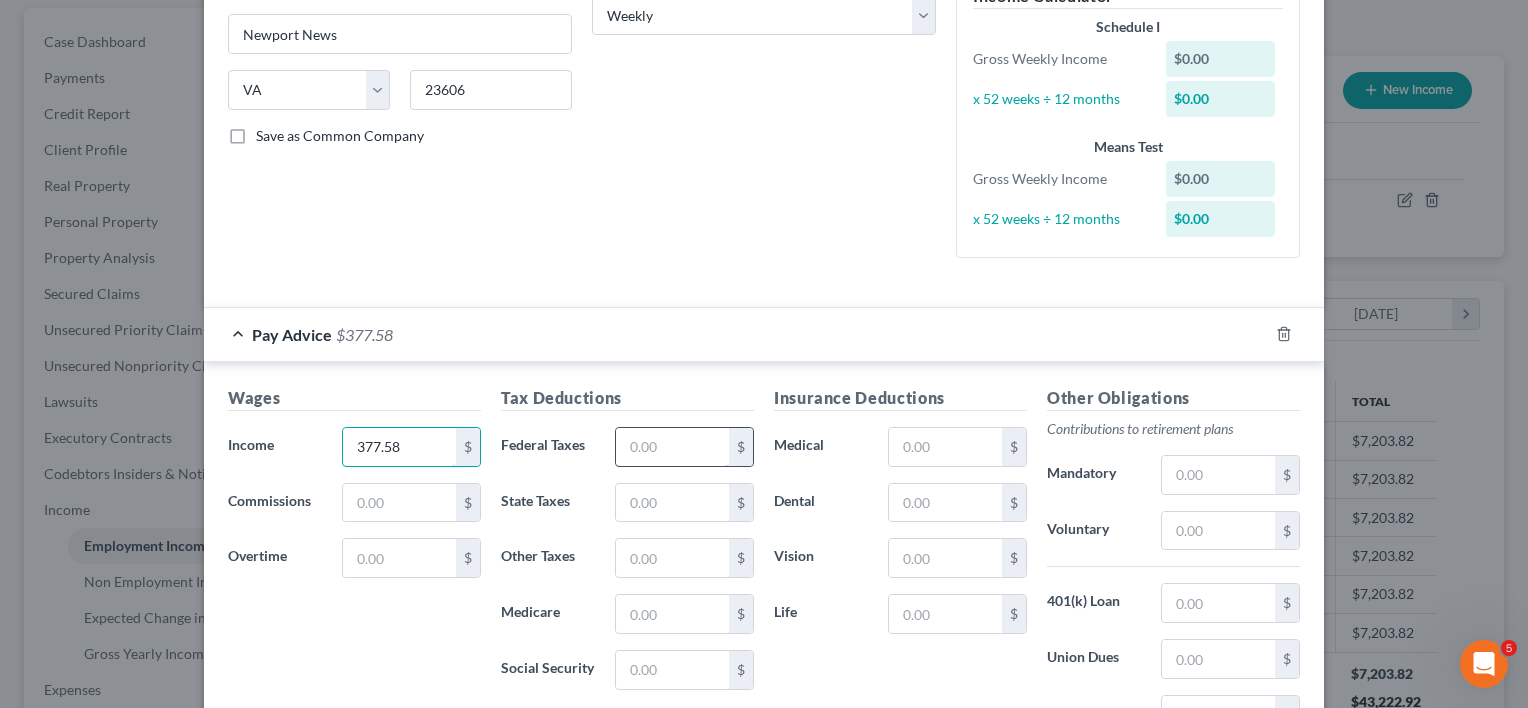 type on "377.58" 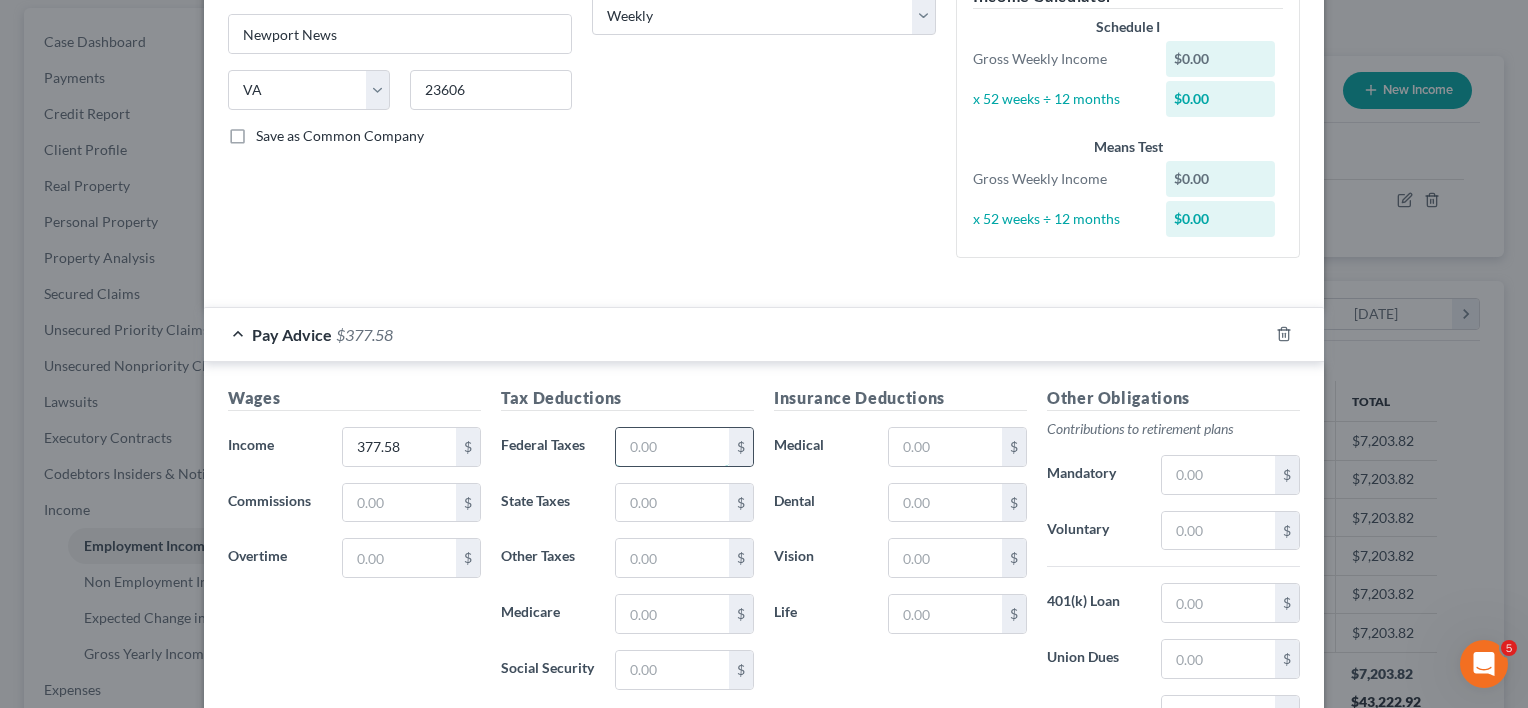 click at bounding box center (672, 447) 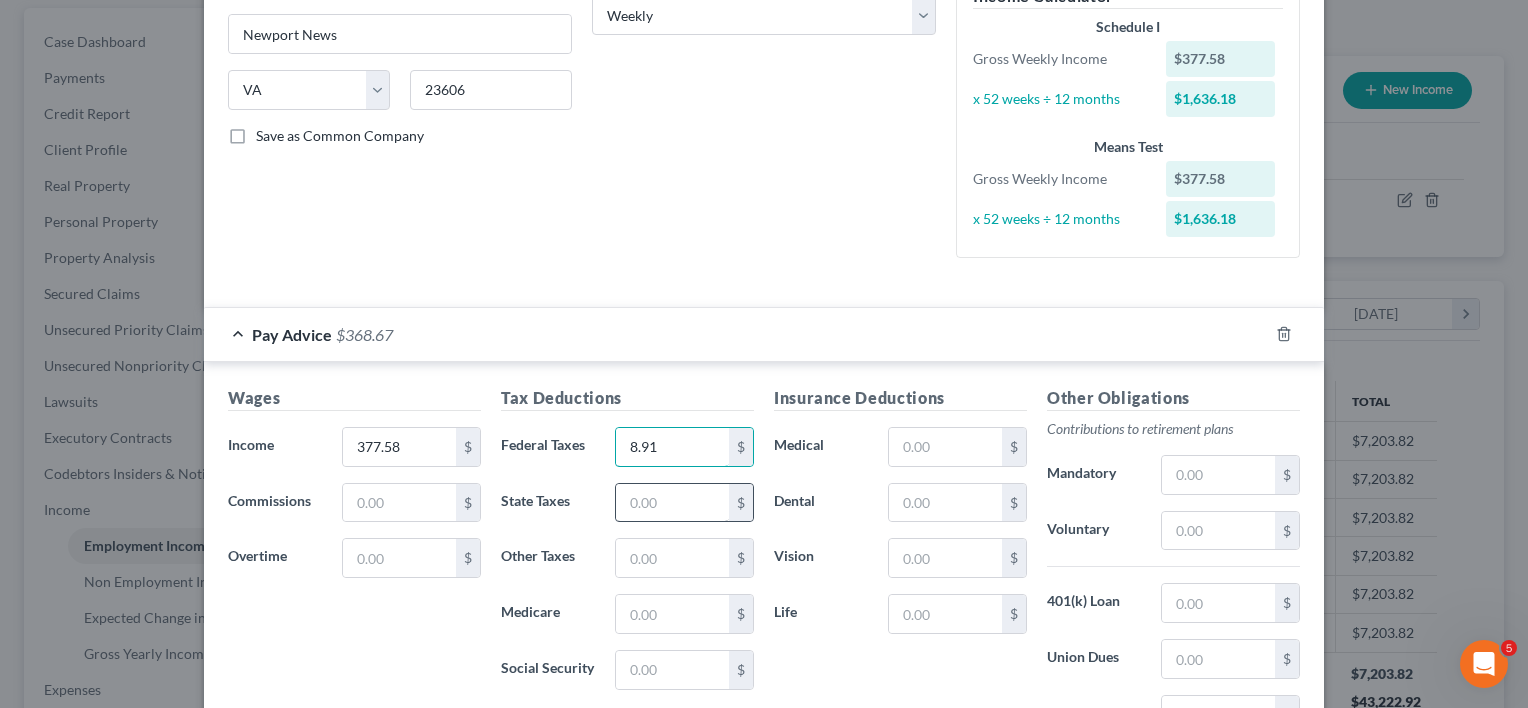 type on "8.91" 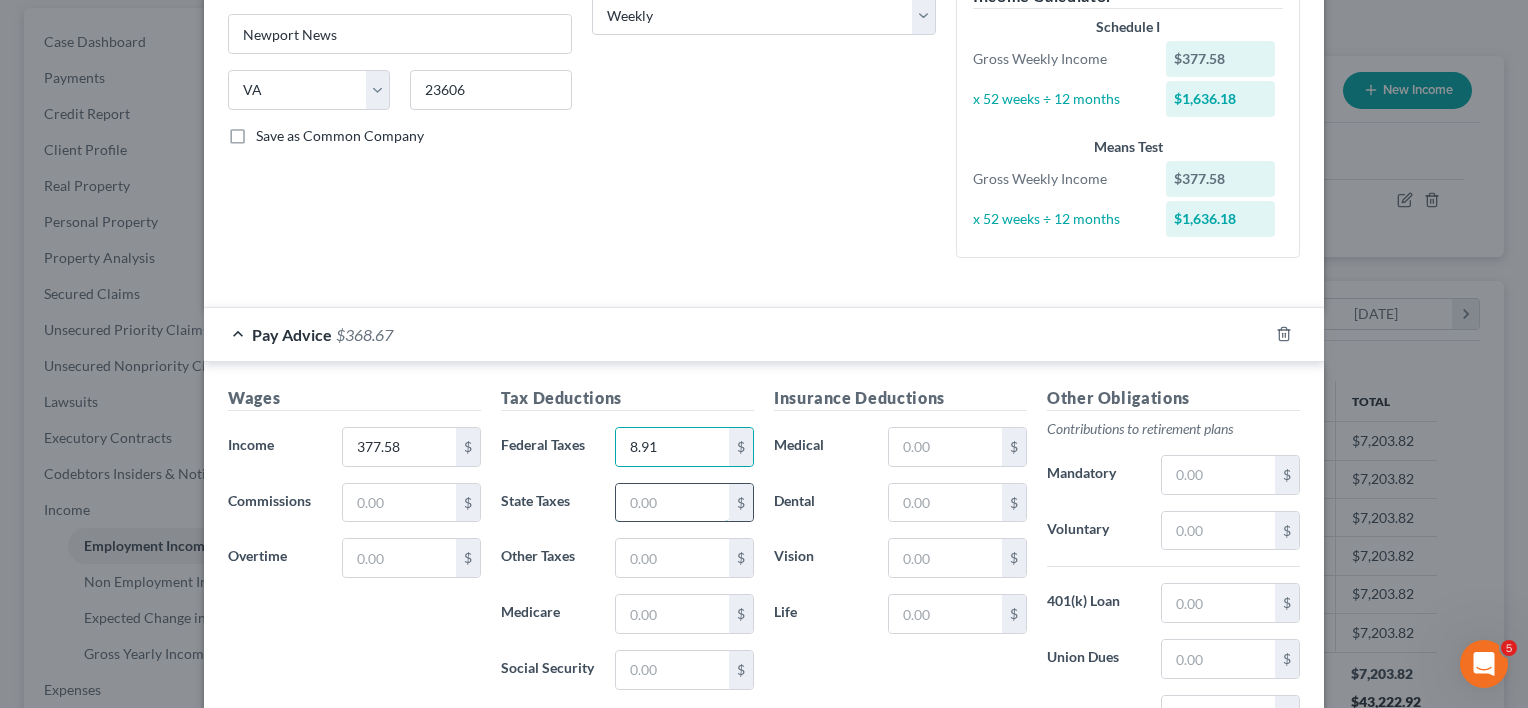 click at bounding box center [672, 503] 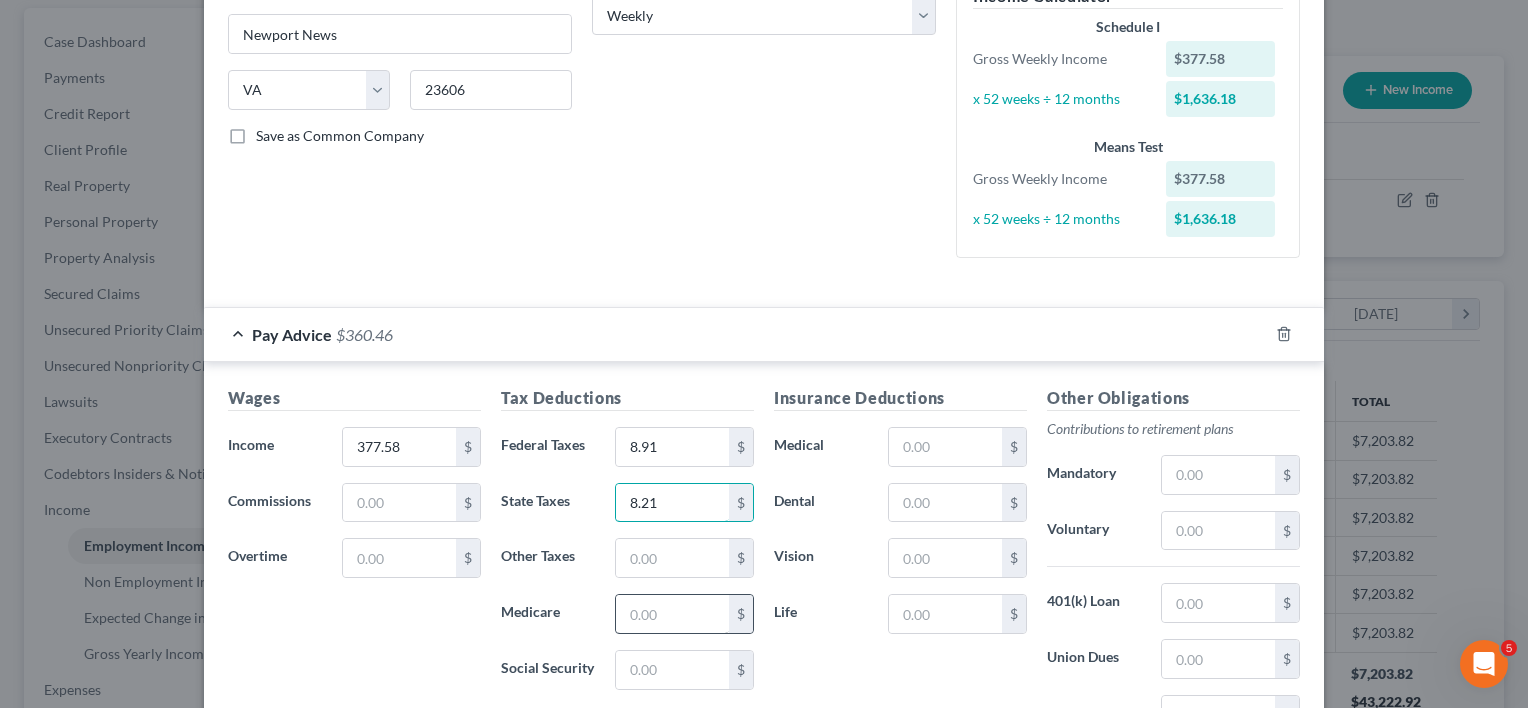 type on "8.21" 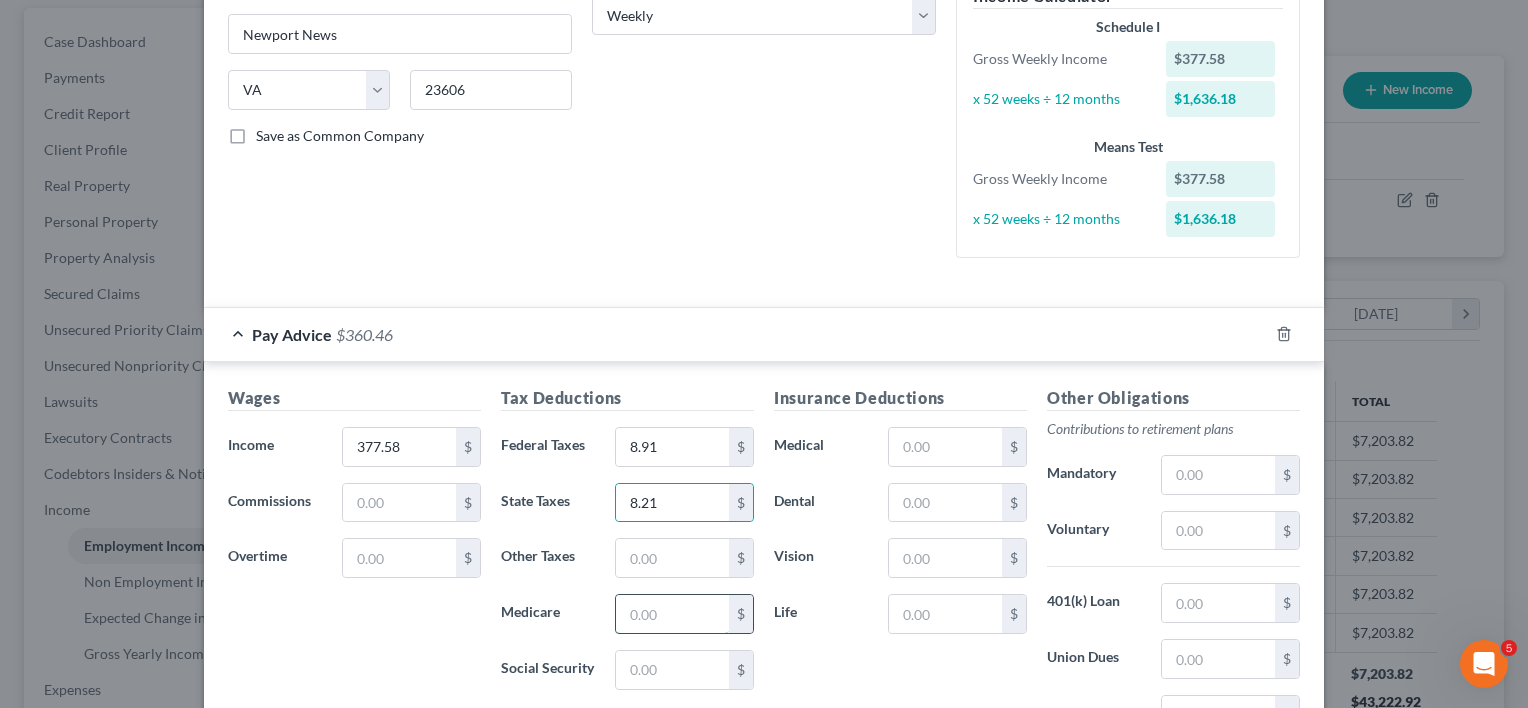 click at bounding box center [672, 614] 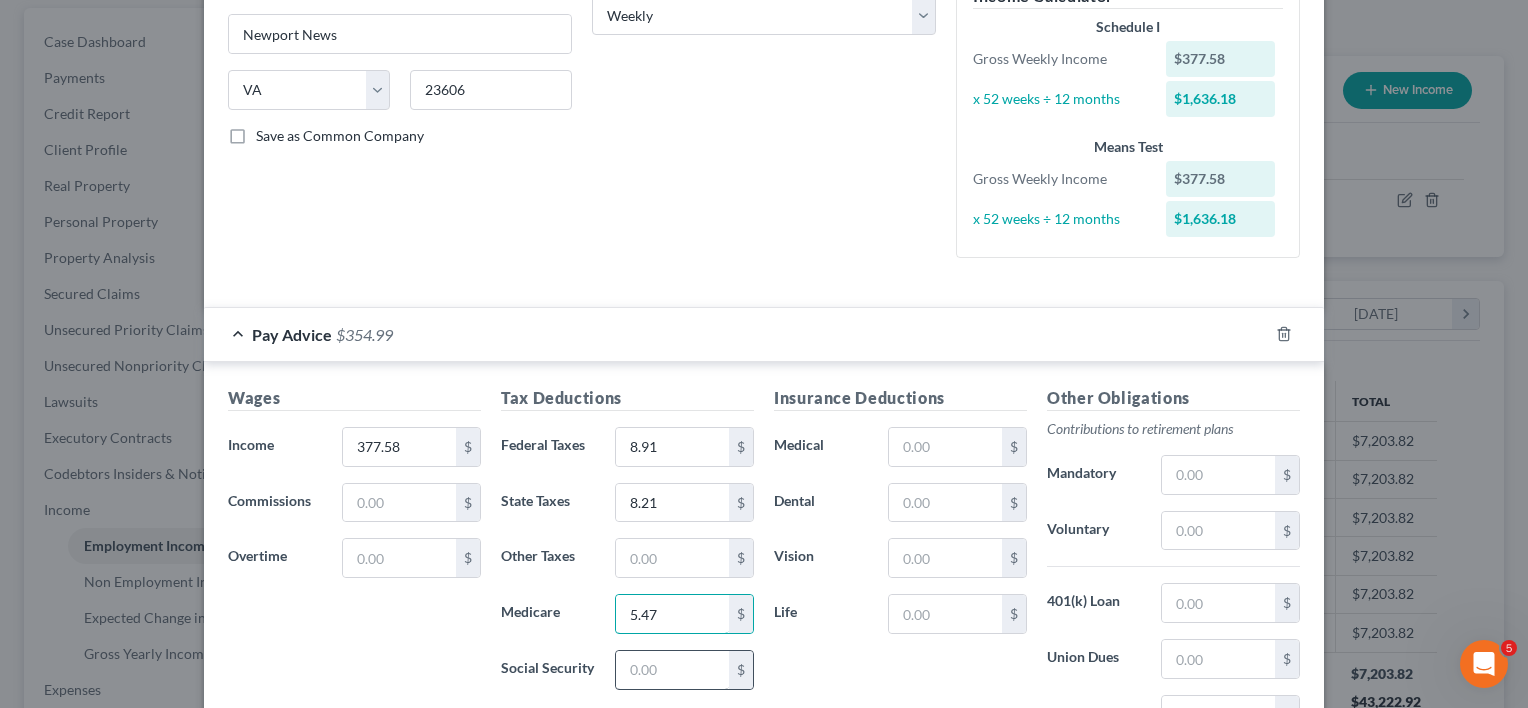 type on "5.47" 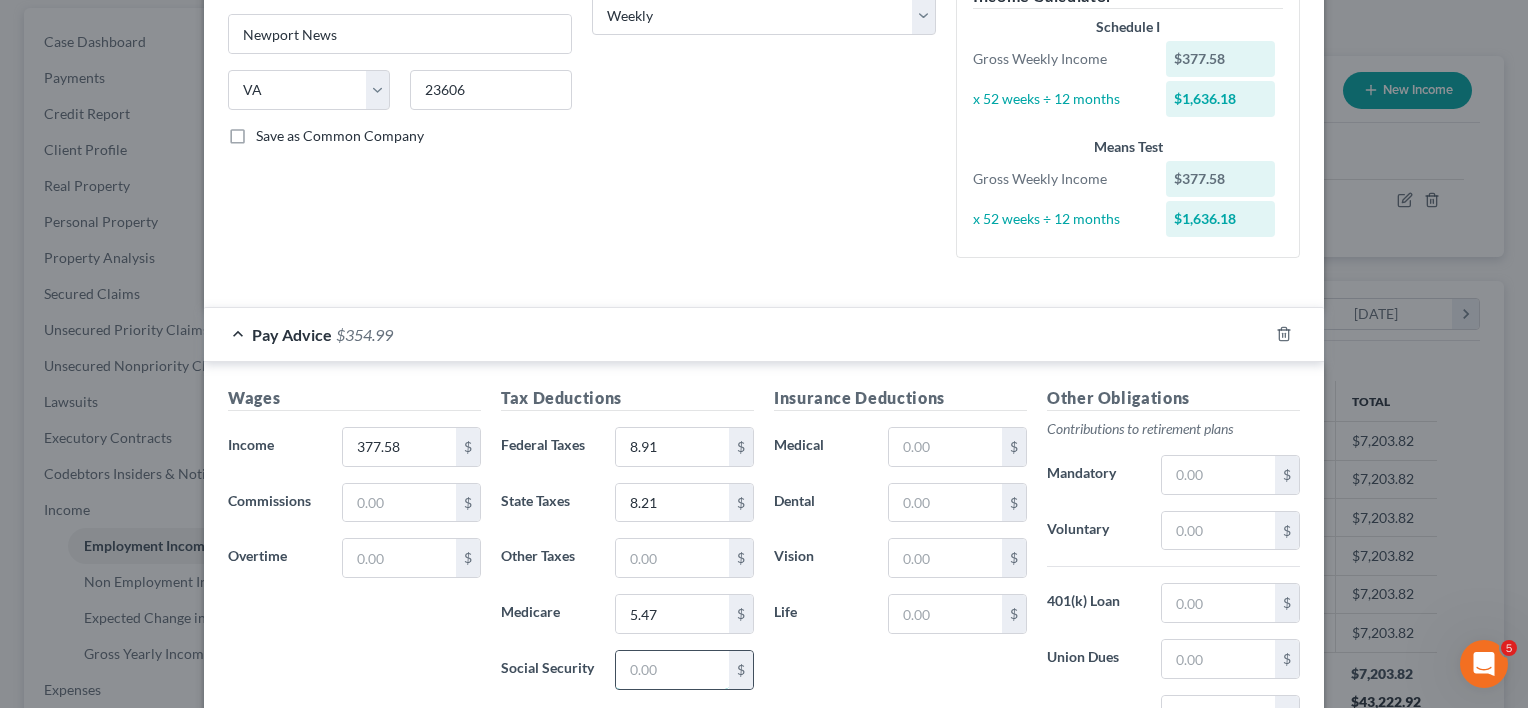 click at bounding box center [672, 670] 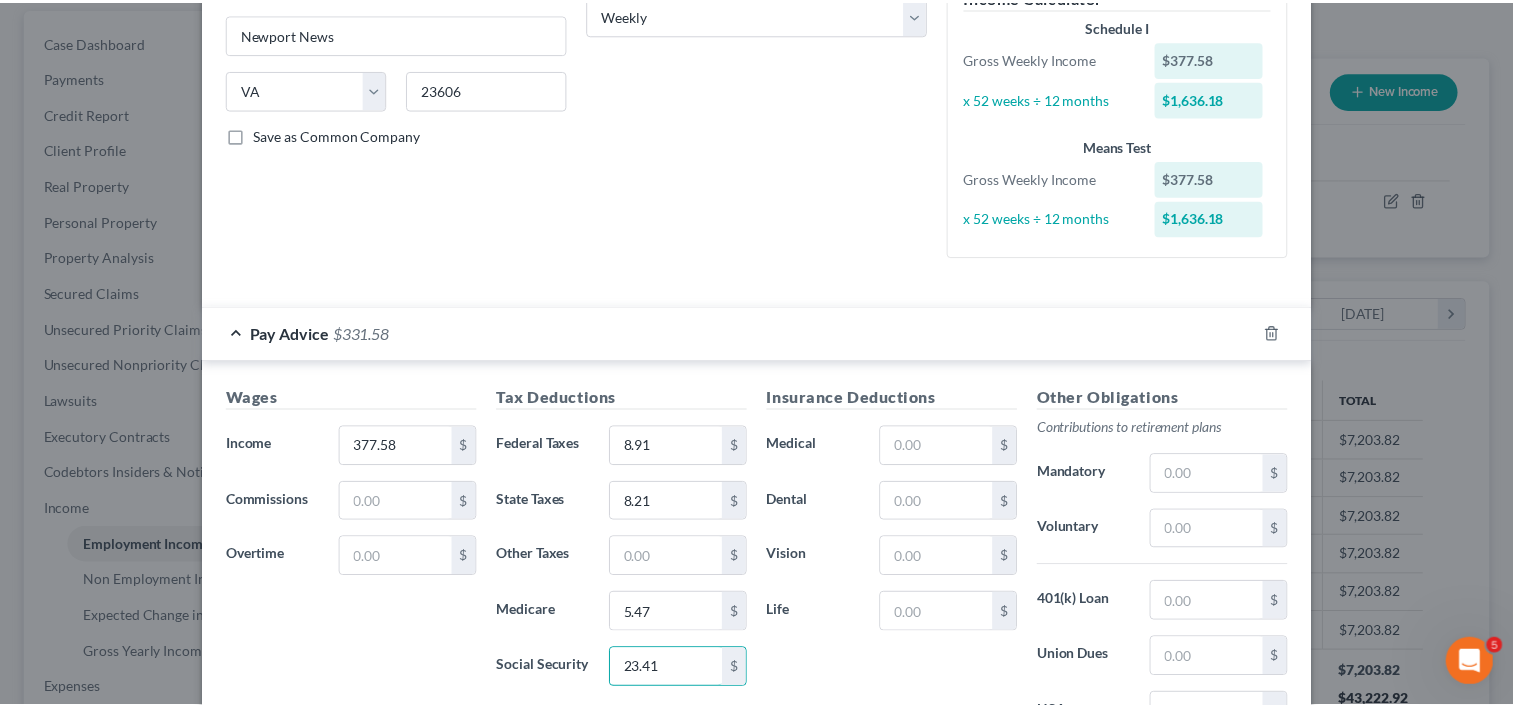 scroll, scrollTop: 591, scrollLeft: 0, axis: vertical 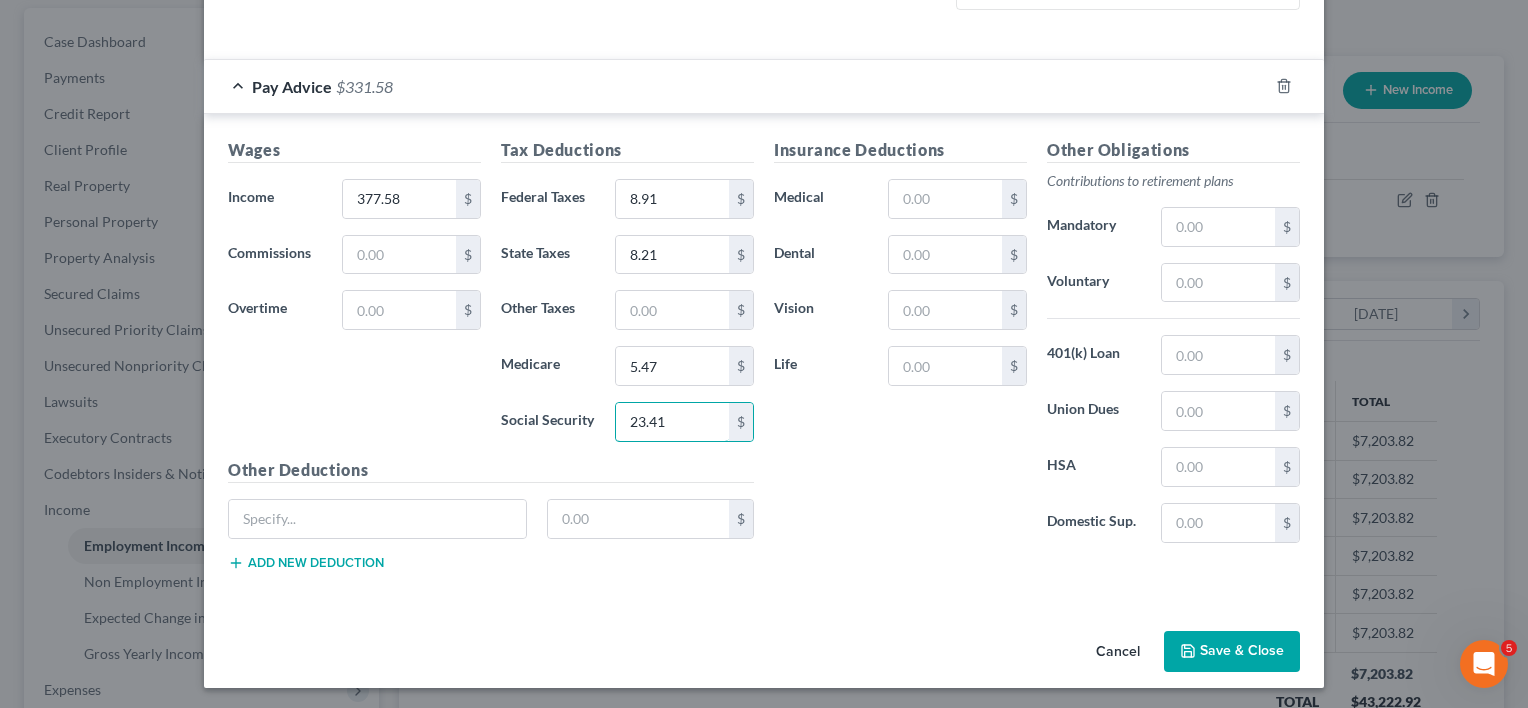 type on "23.41" 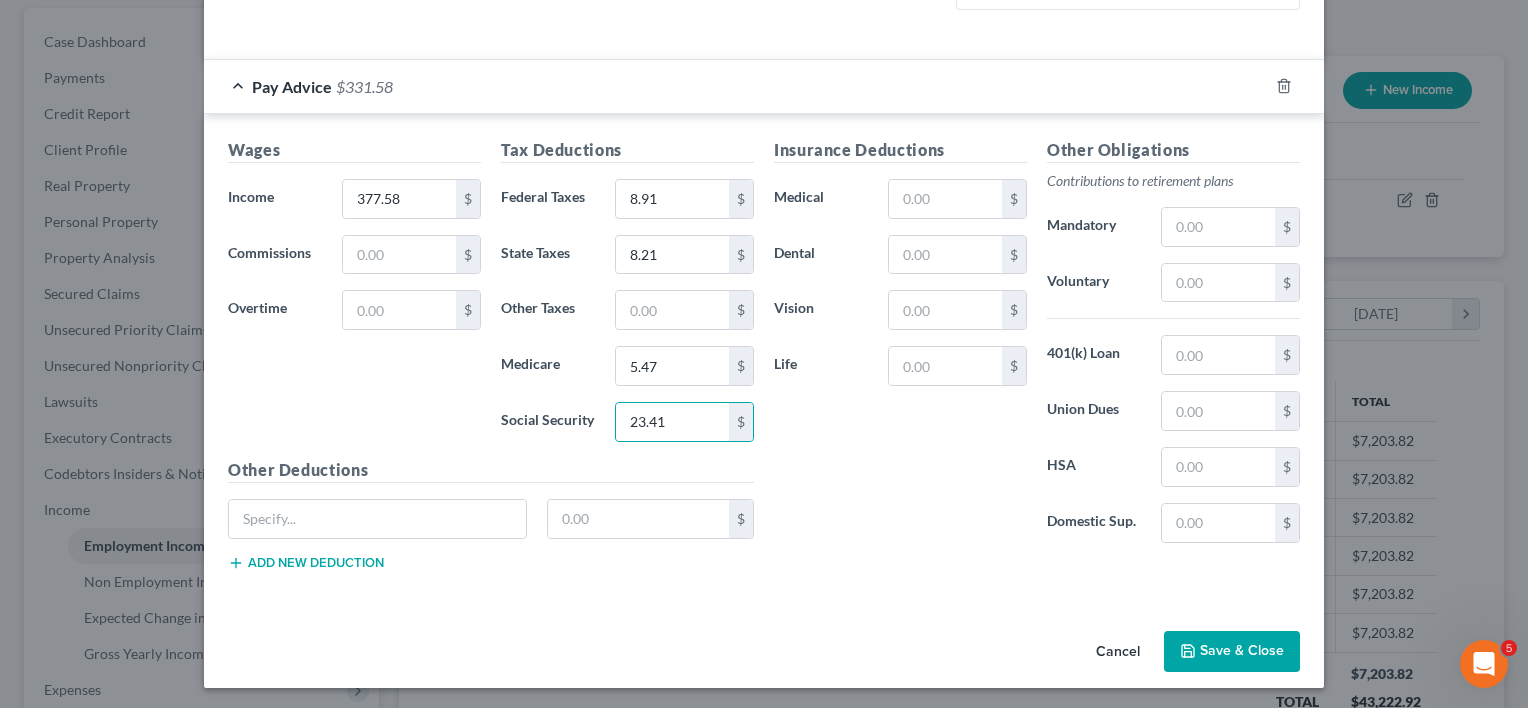 click on "Save & Close" at bounding box center [1232, 652] 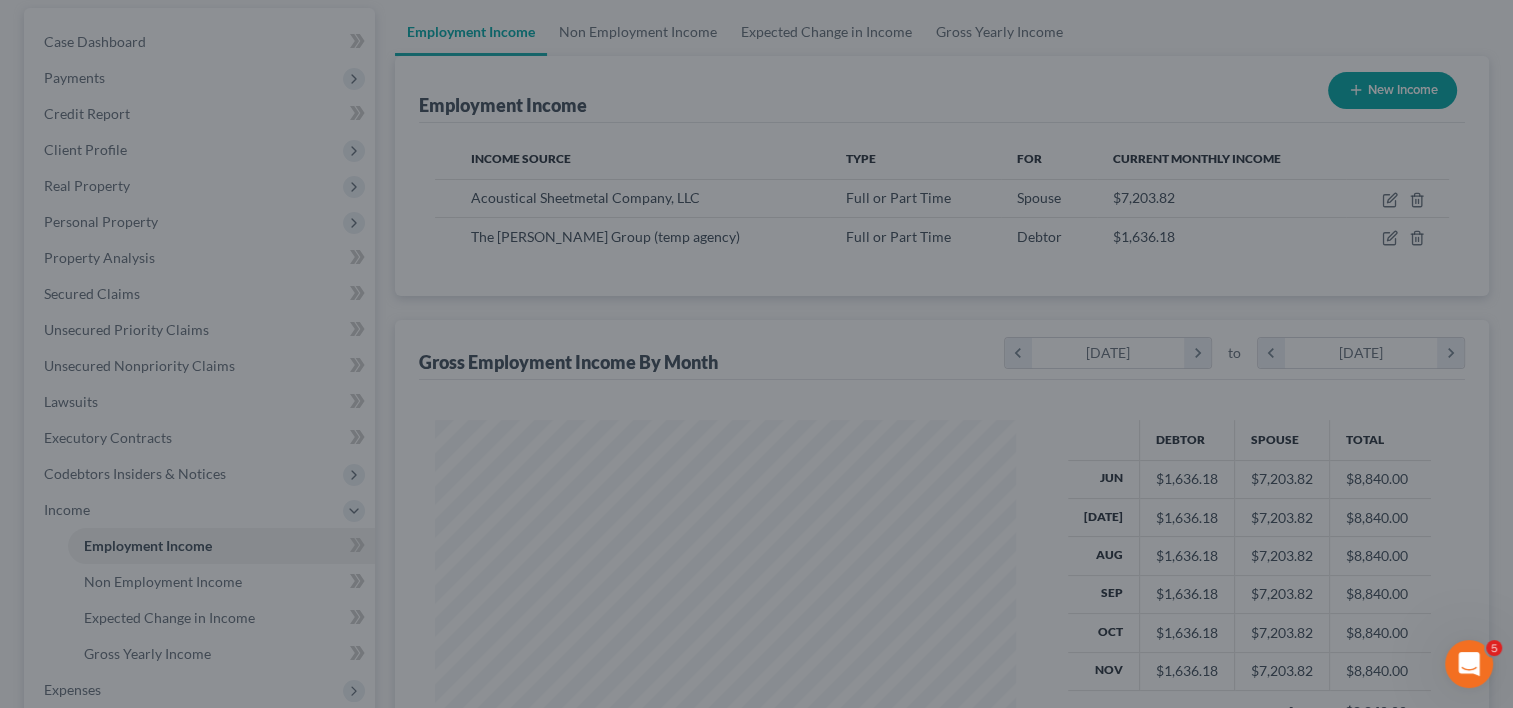 scroll, scrollTop: 356, scrollLeft: 615, axis: both 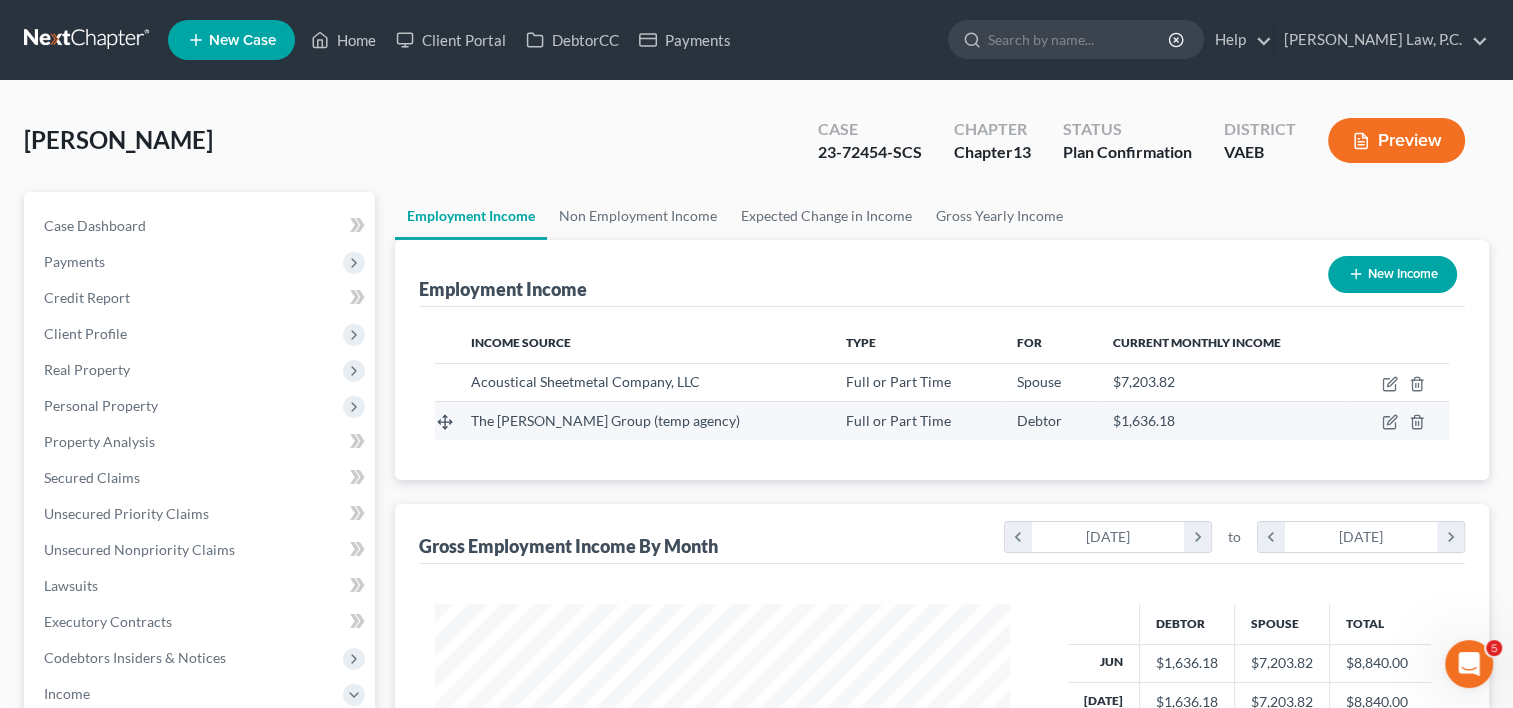 click on "The Lee Group (temp agency)" at bounding box center (642, 421) 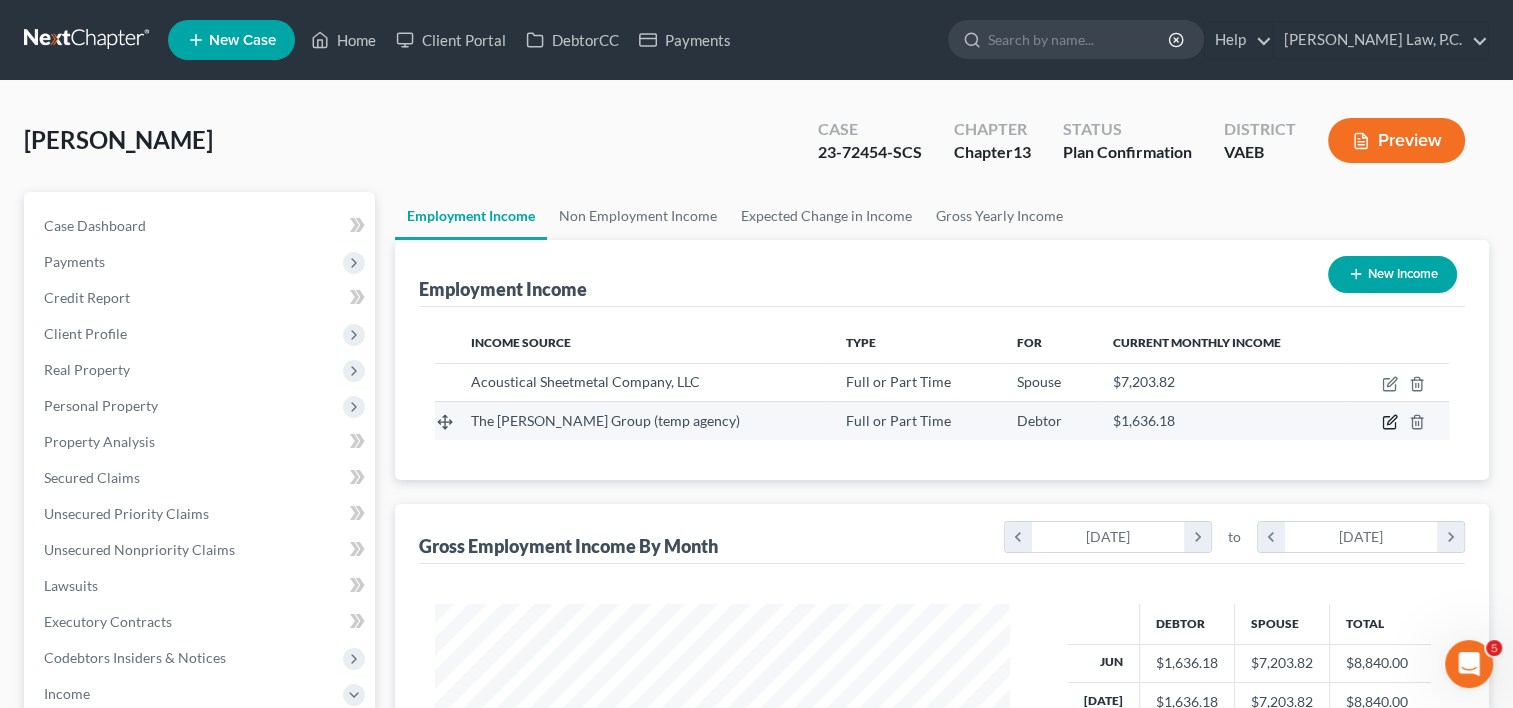 click 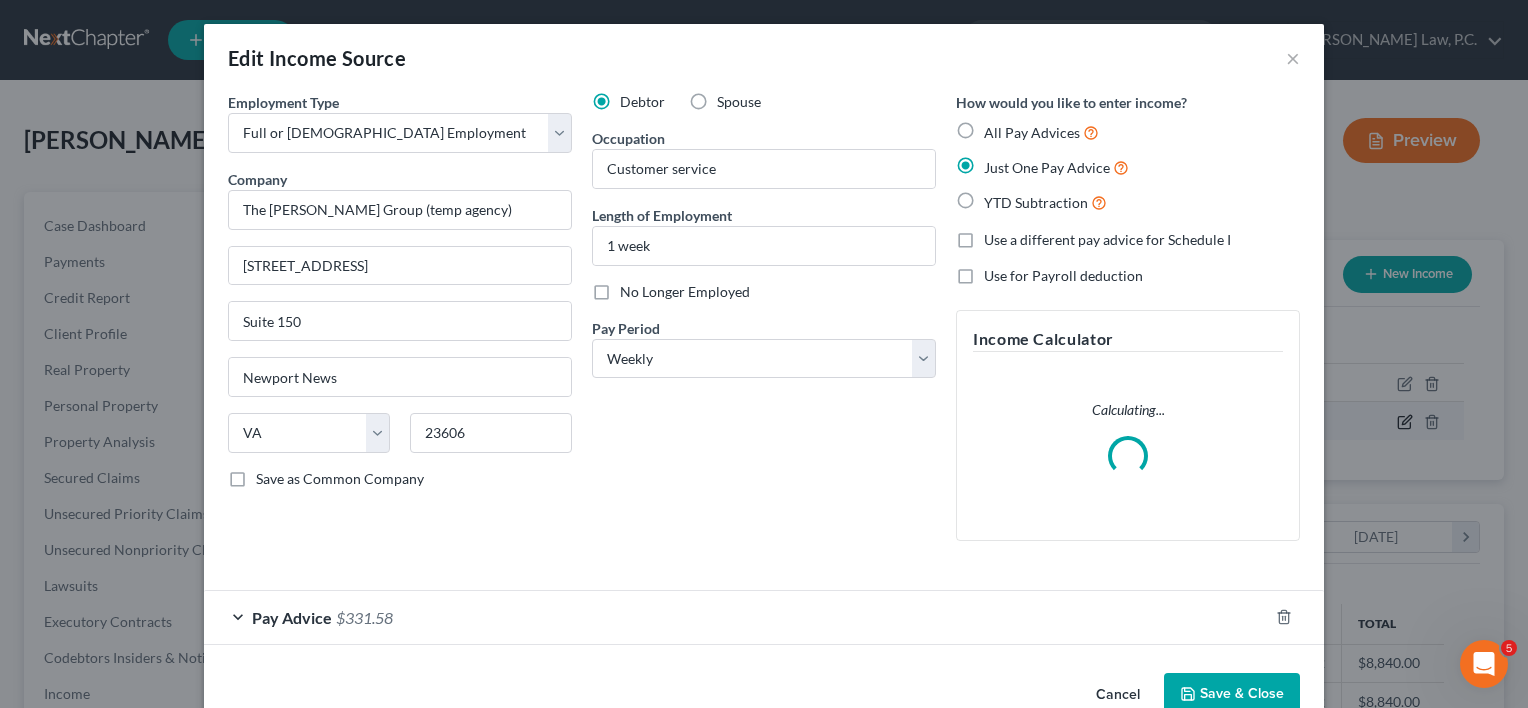 scroll, scrollTop: 999643, scrollLeft: 999378, axis: both 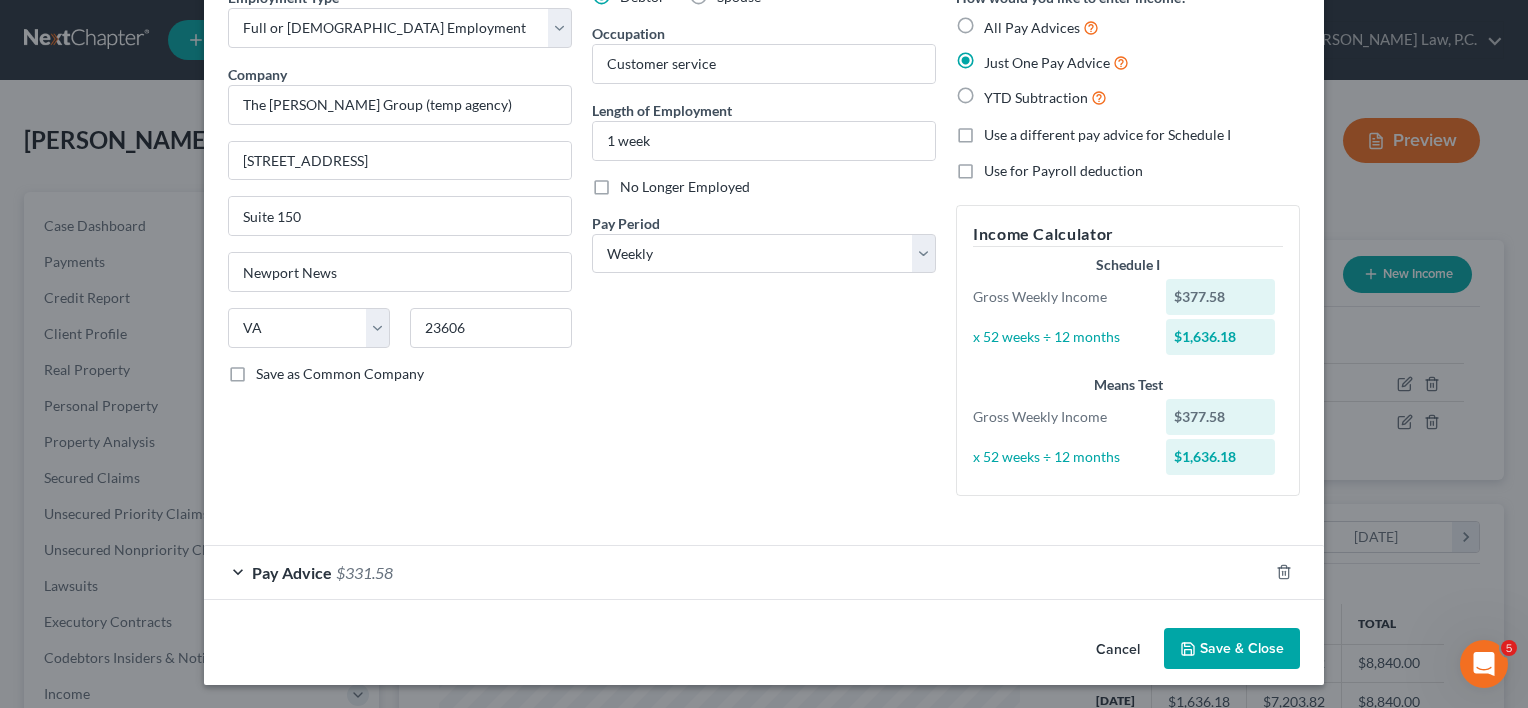 click on "Pay Advice $331.58" at bounding box center (736, 572) 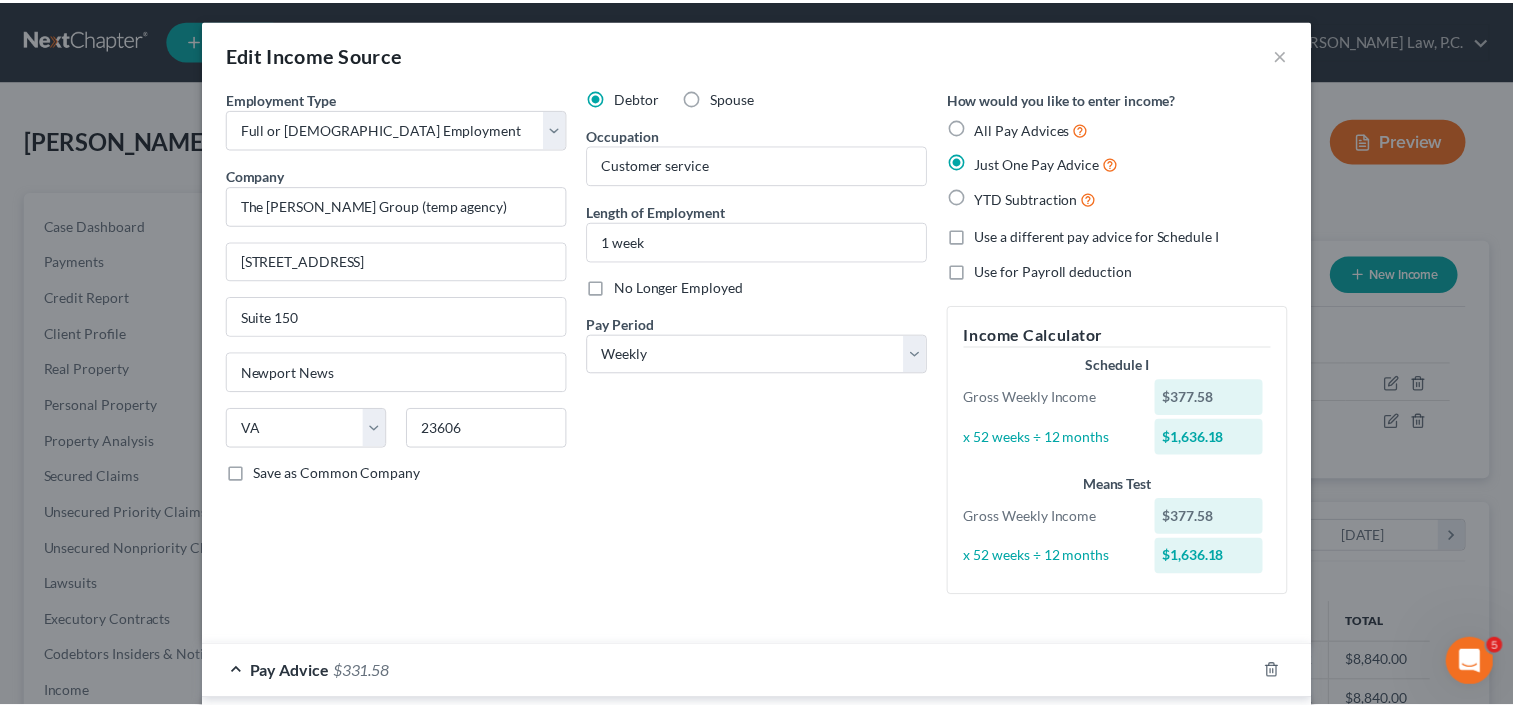 scroll, scrollTop: 0, scrollLeft: 0, axis: both 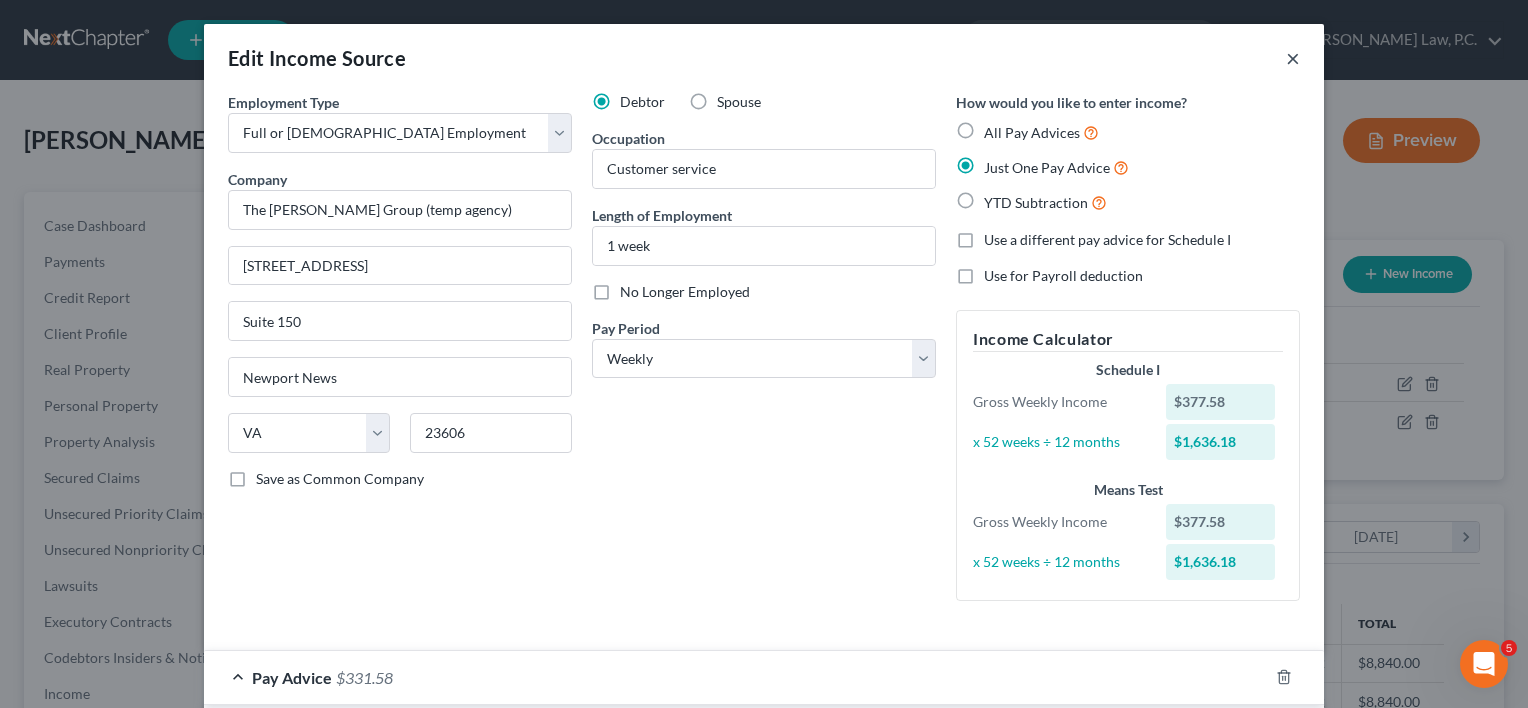 click on "×" at bounding box center (1293, 58) 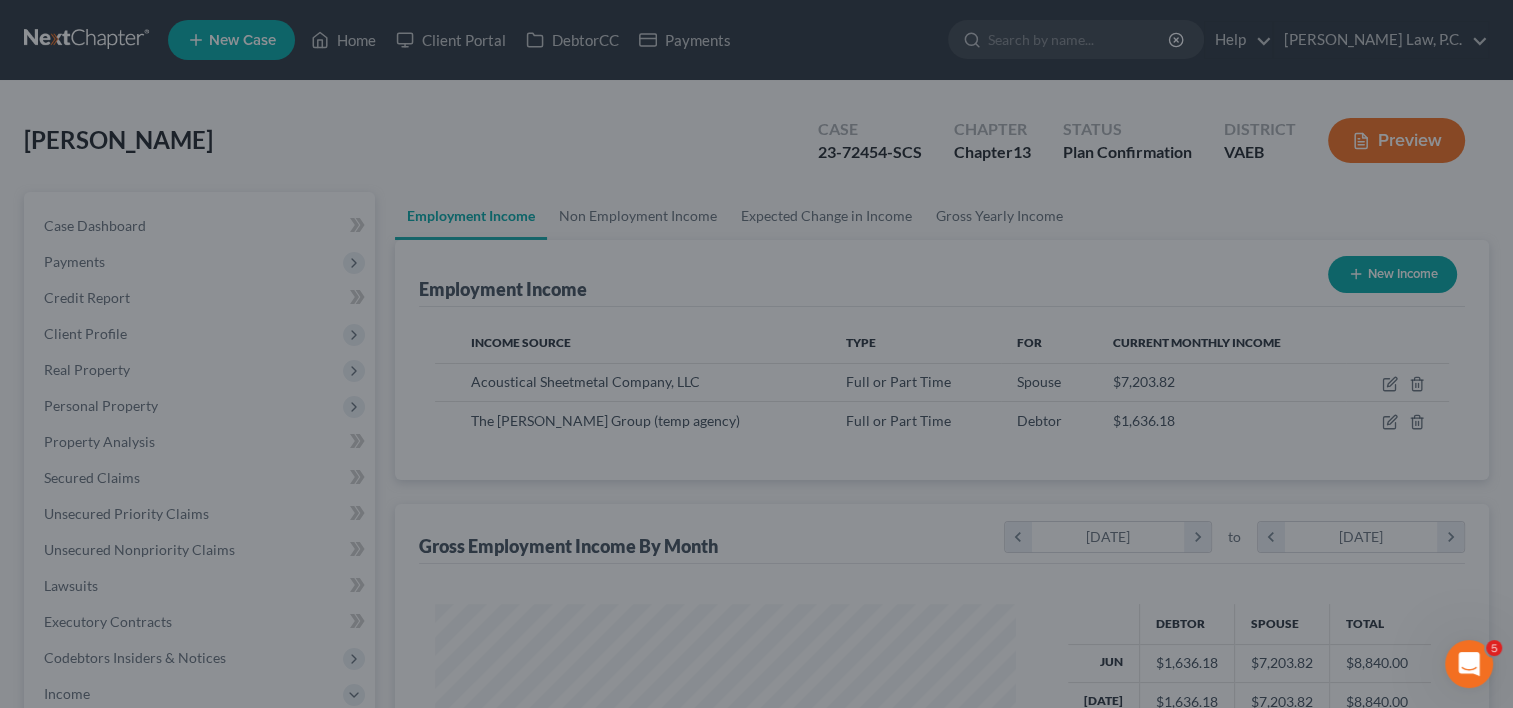scroll, scrollTop: 356, scrollLeft: 615, axis: both 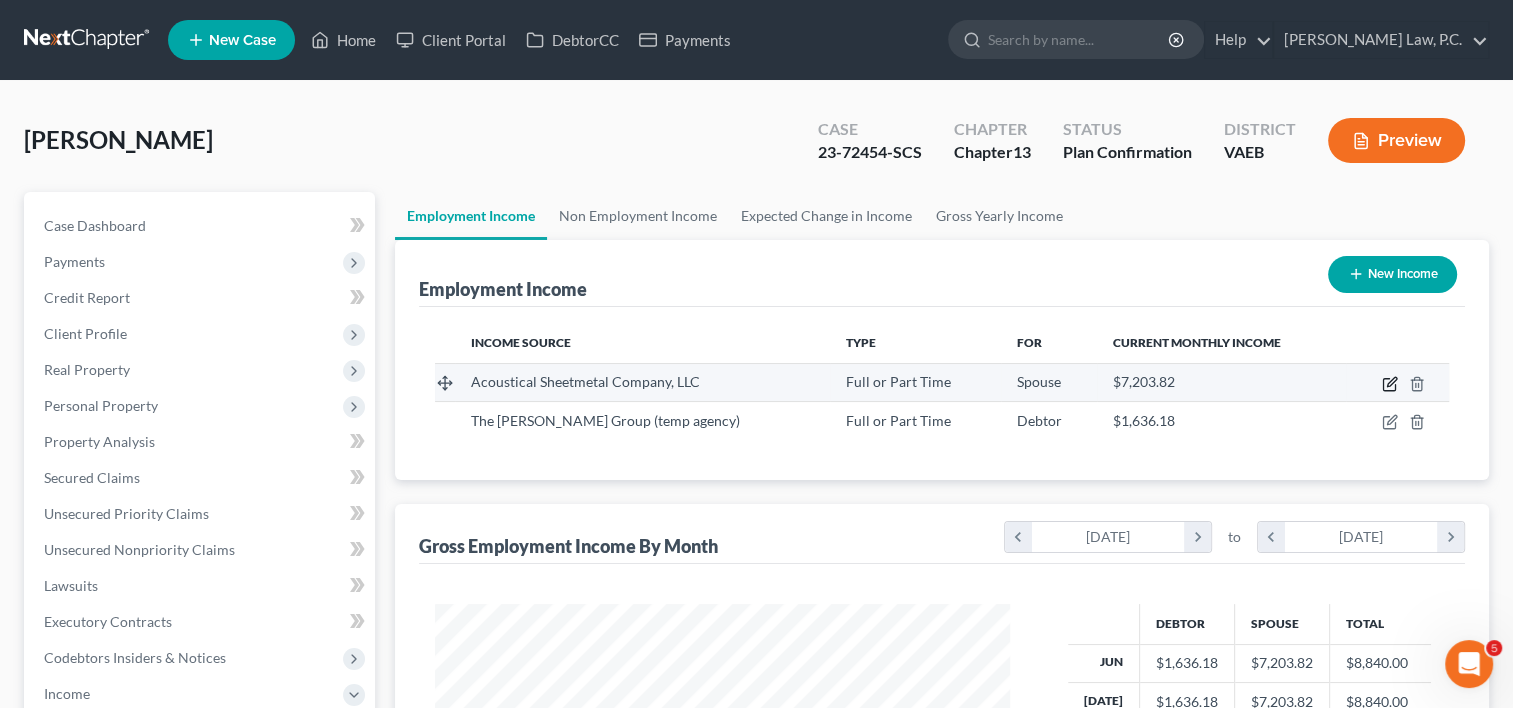 click 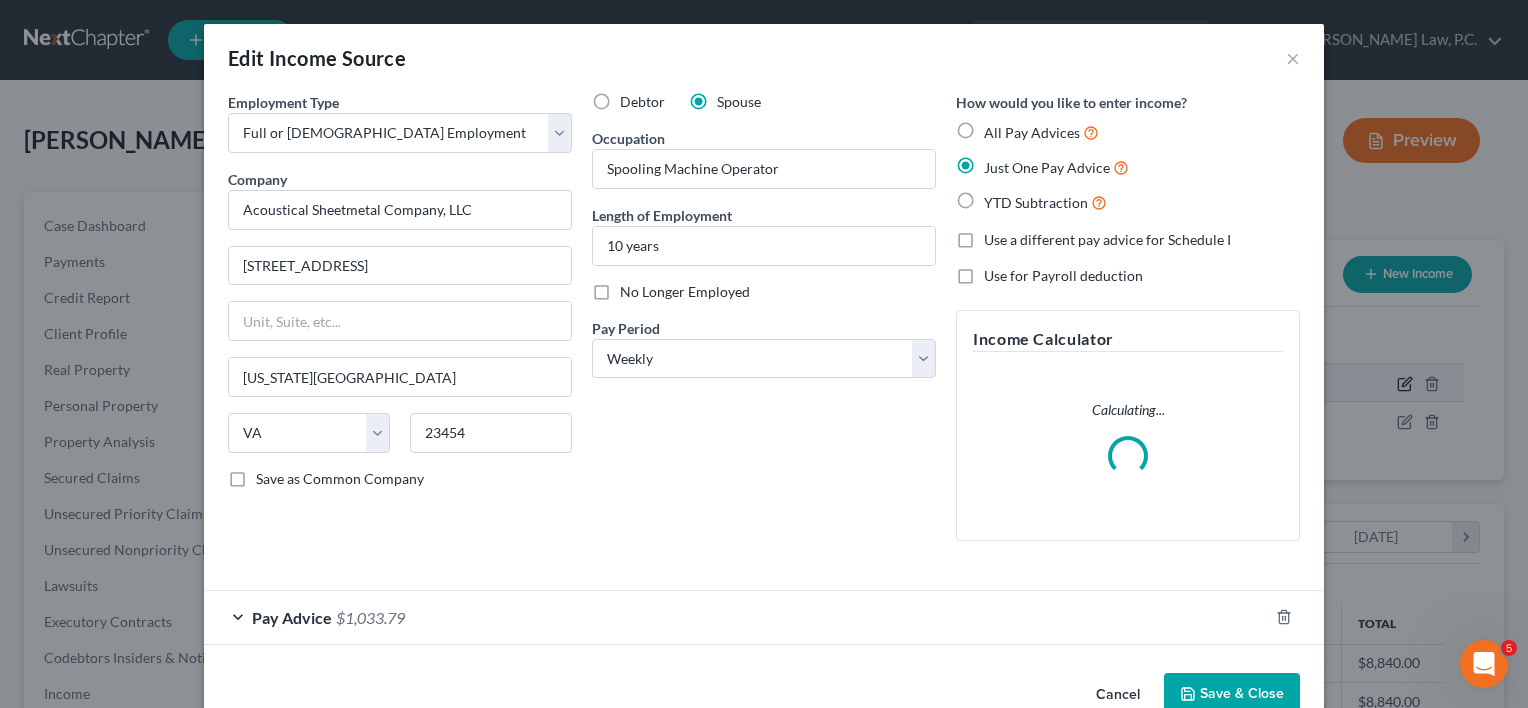 scroll, scrollTop: 999643, scrollLeft: 999378, axis: both 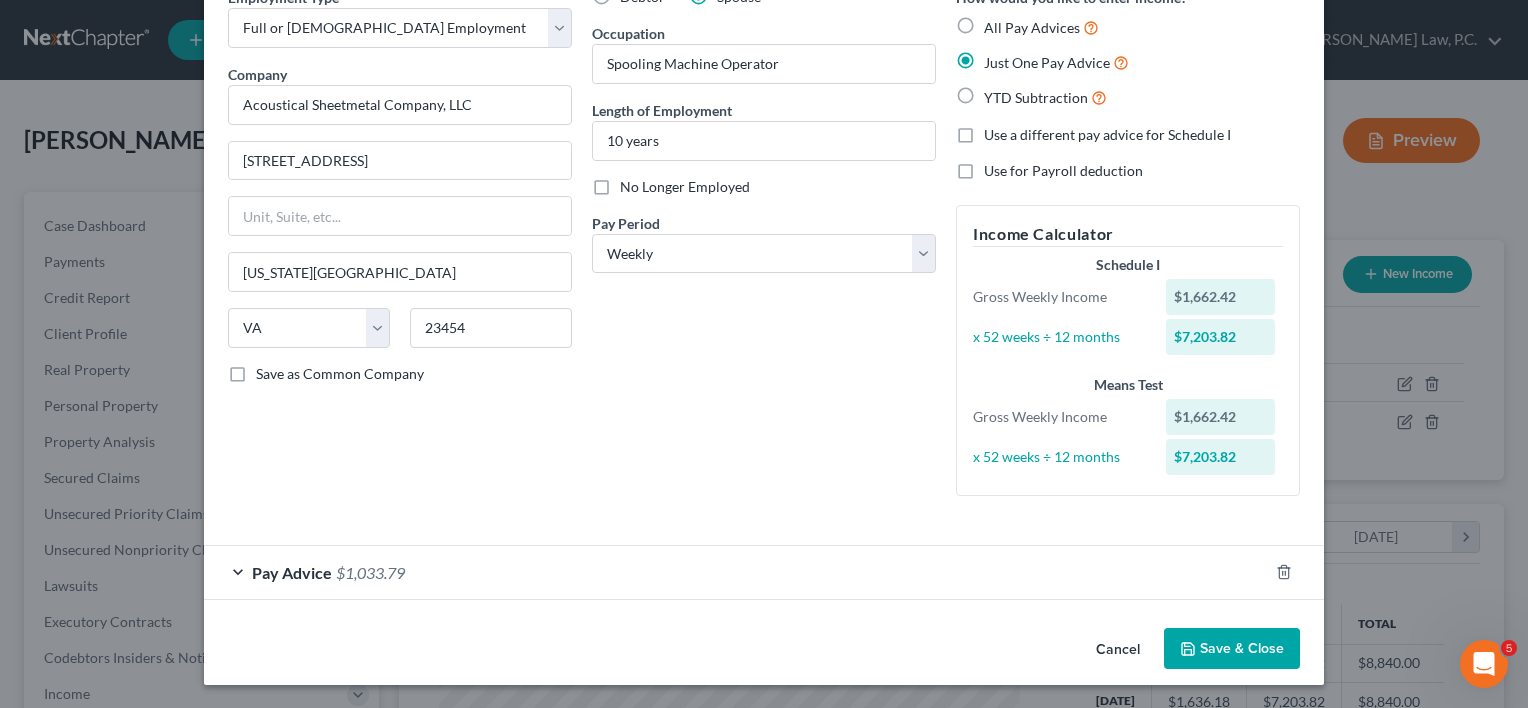 click on "Pay Advice $1,033.79" at bounding box center [736, 572] 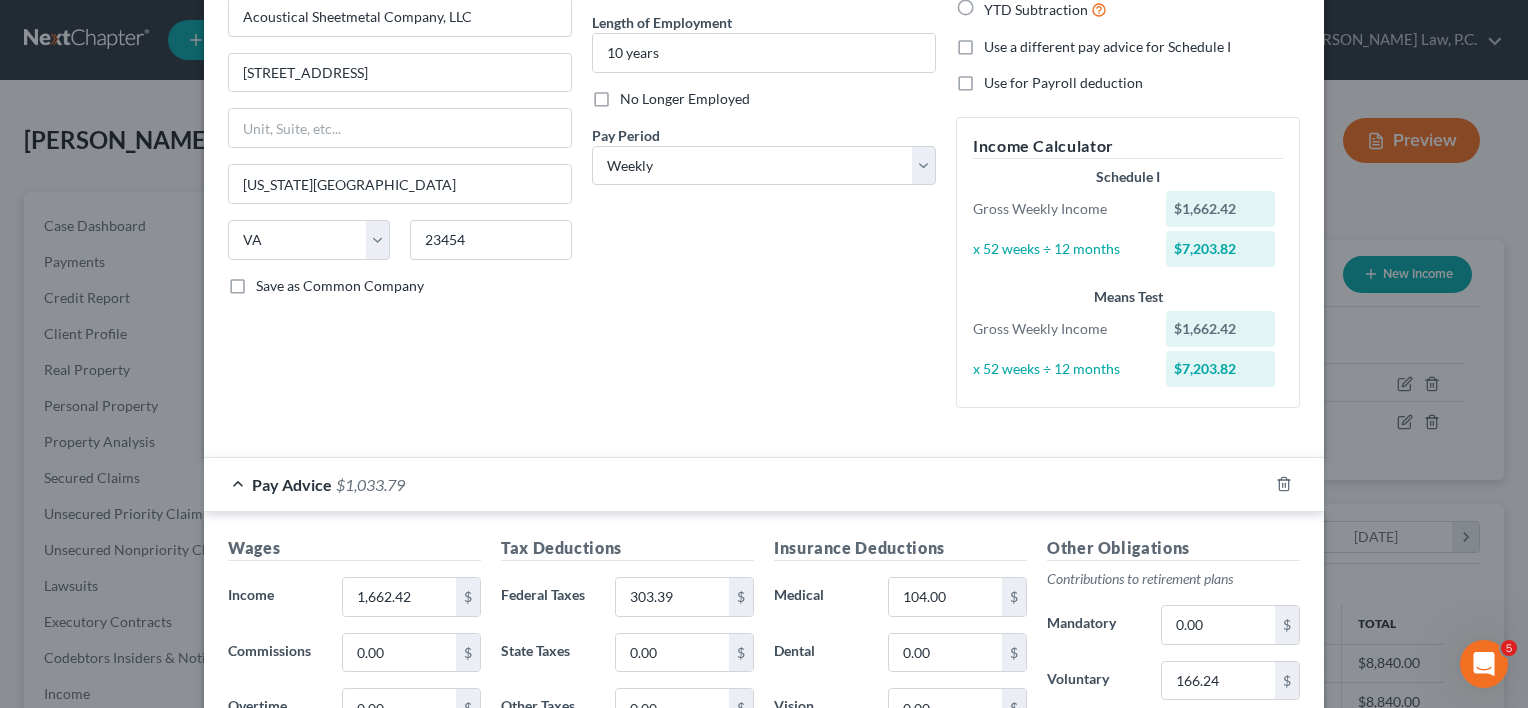 scroll, scrollTop: 166, scrollLeft: 0, axis: vertical 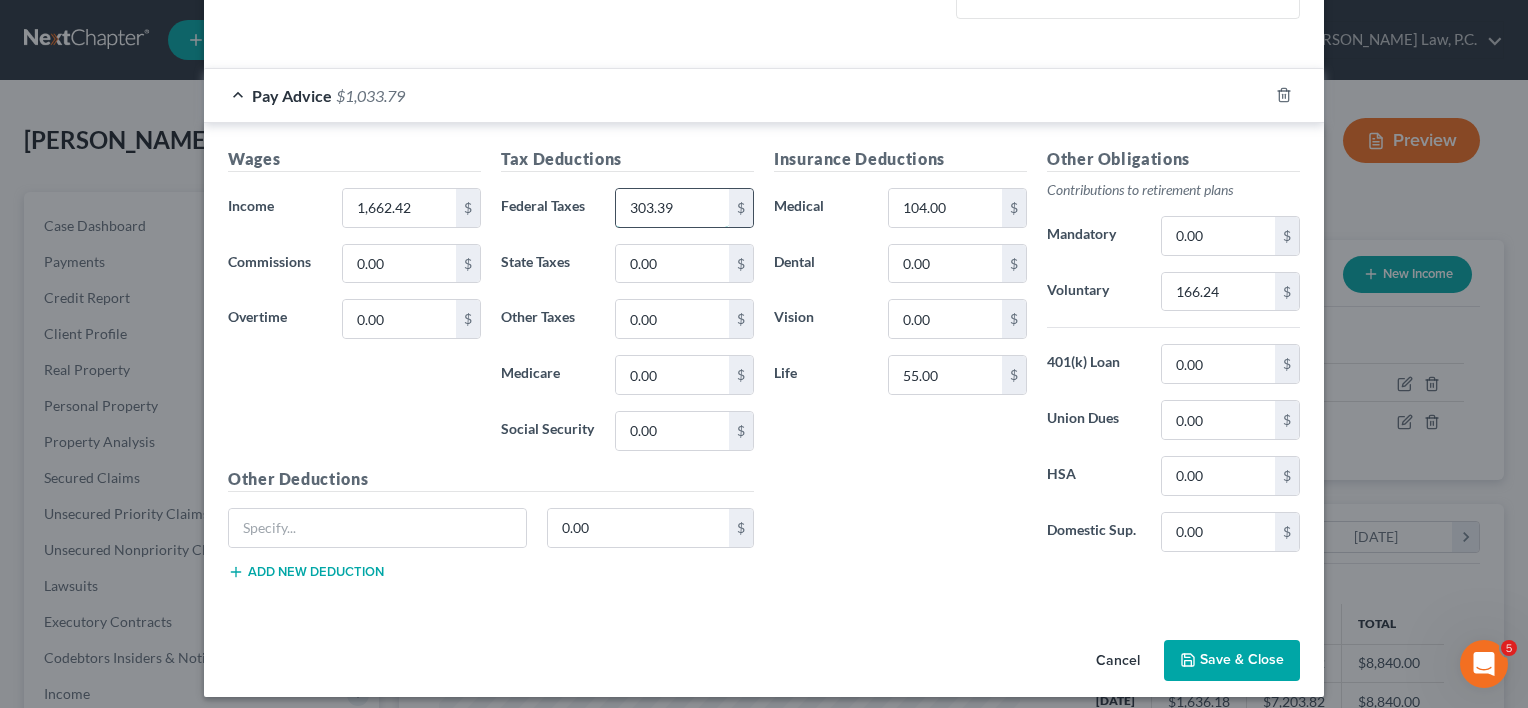 click on "303.39" at bounding box center (672, 208) 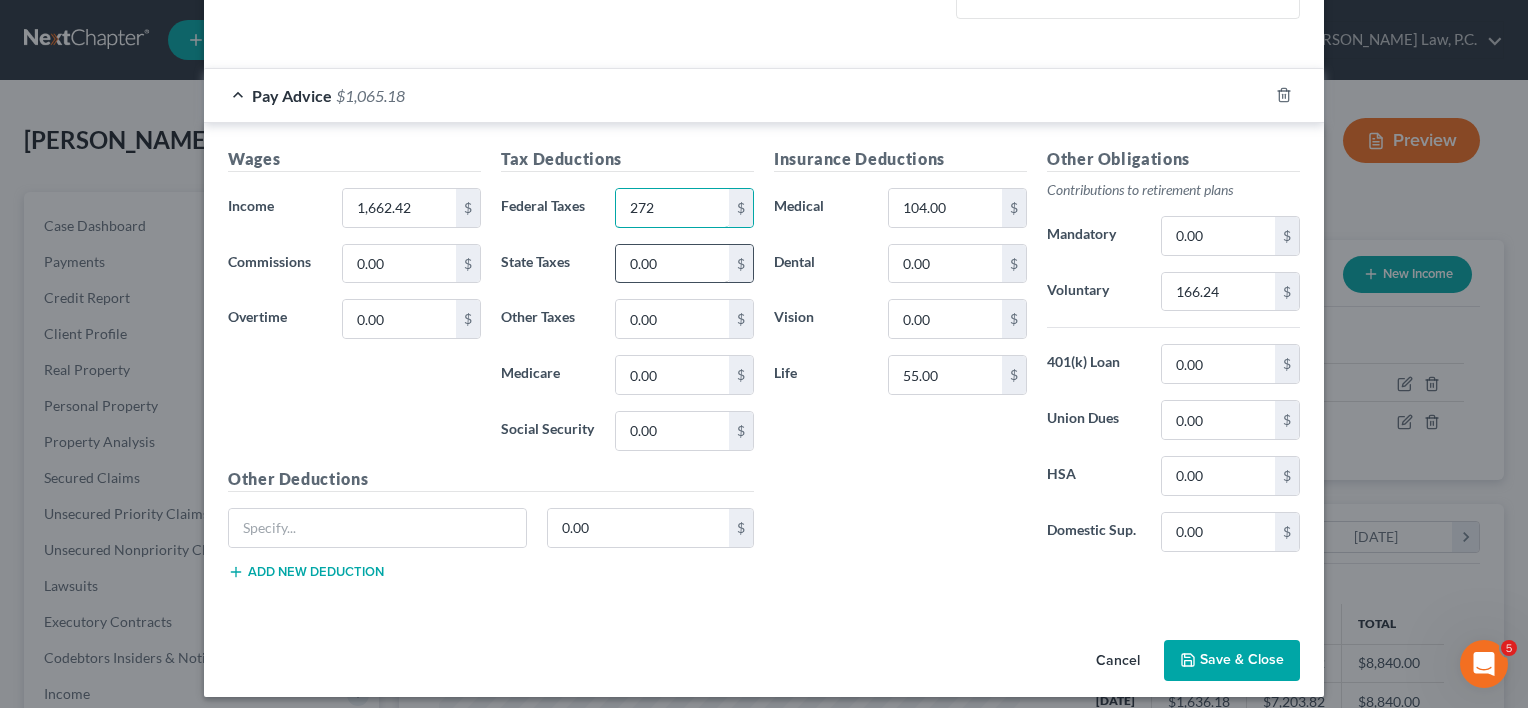 type on "272" 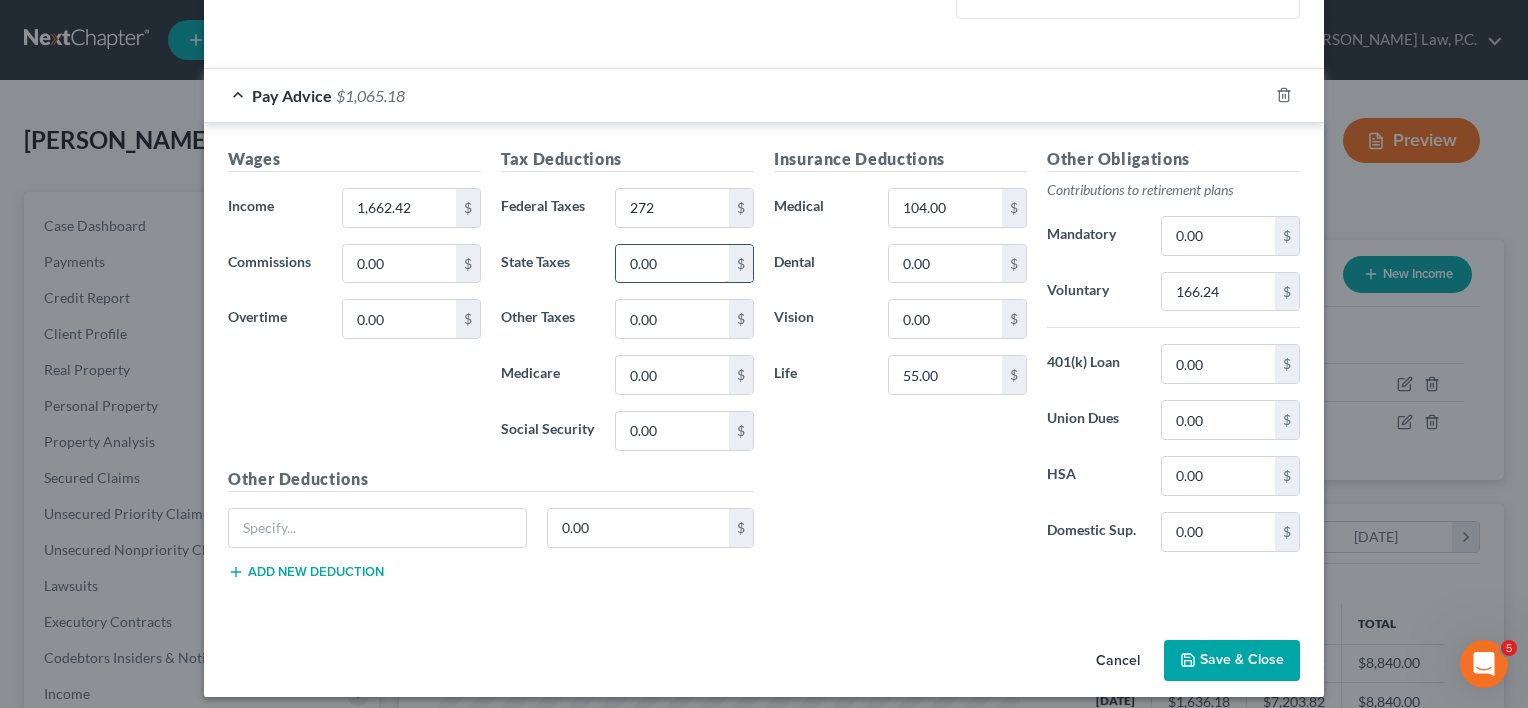 click on "0.00" at bounding box center [672, 264] 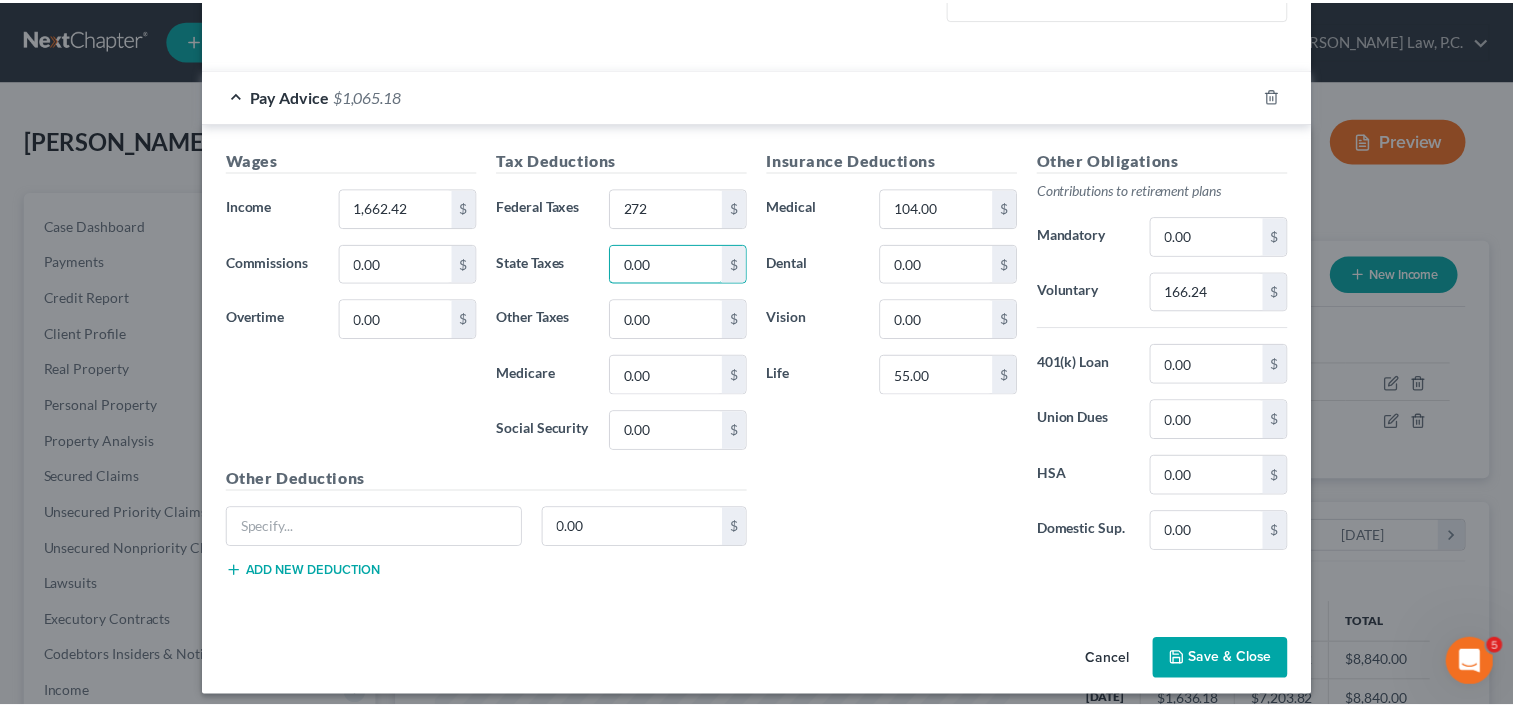scroll, scrollTop: 591, scrollLeft: 0, axis: vertical 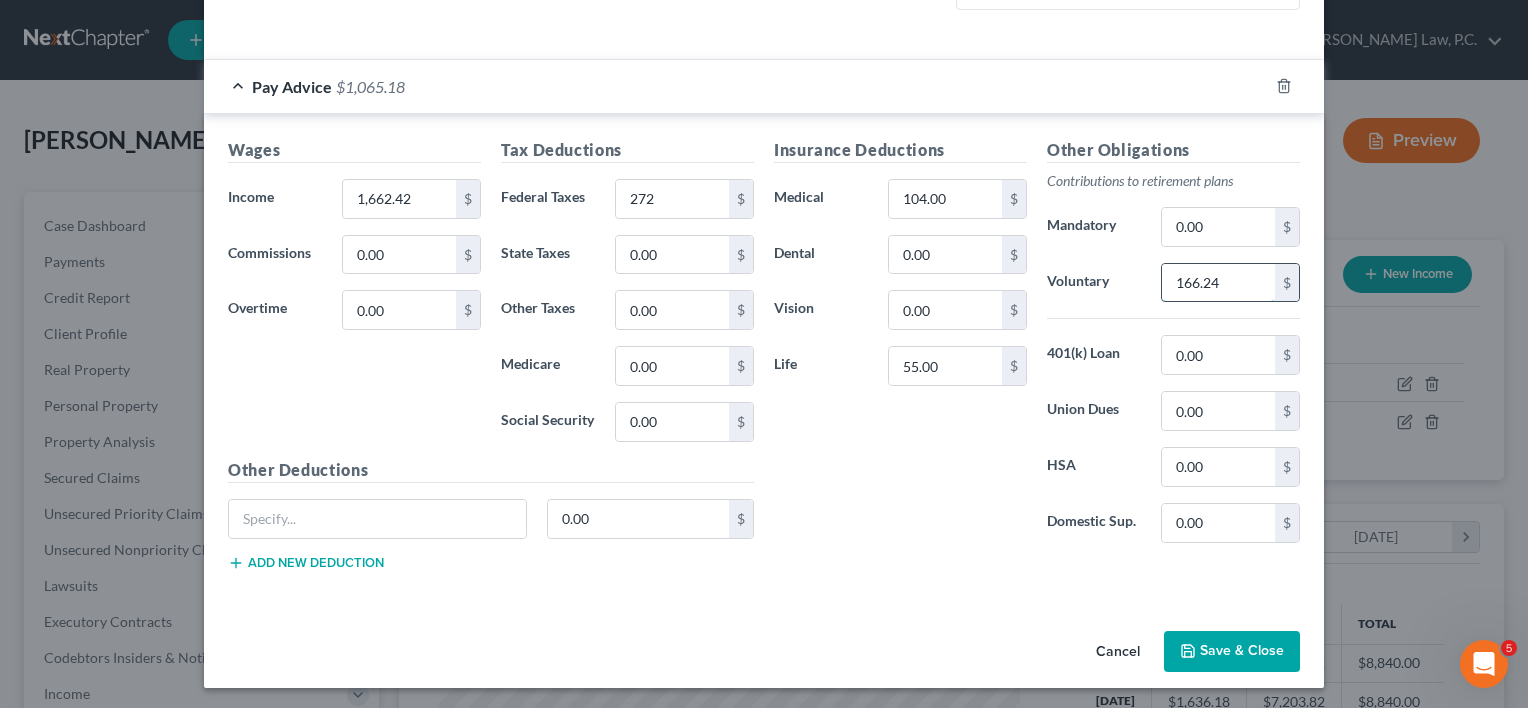 click on "166.24" at bounding box center [1218, 283] 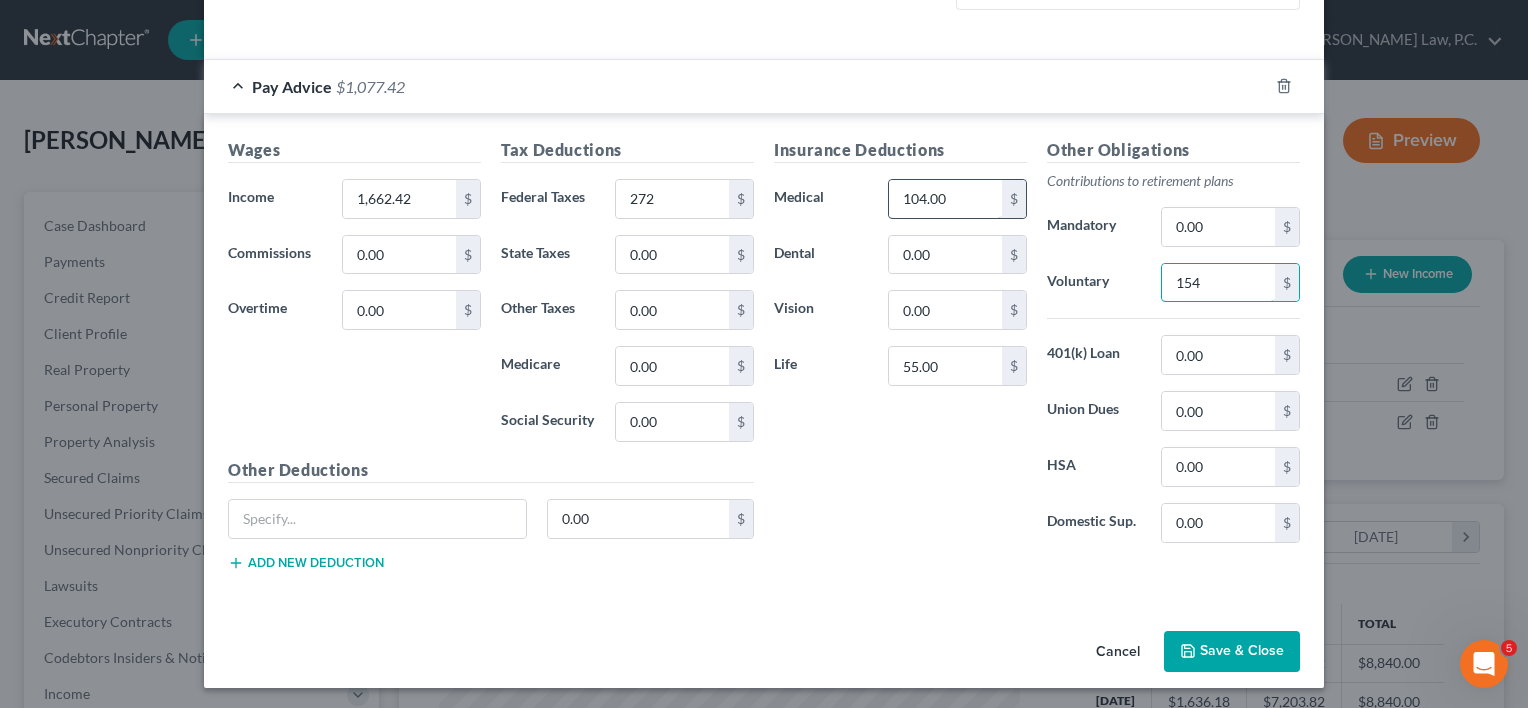 type on "154" 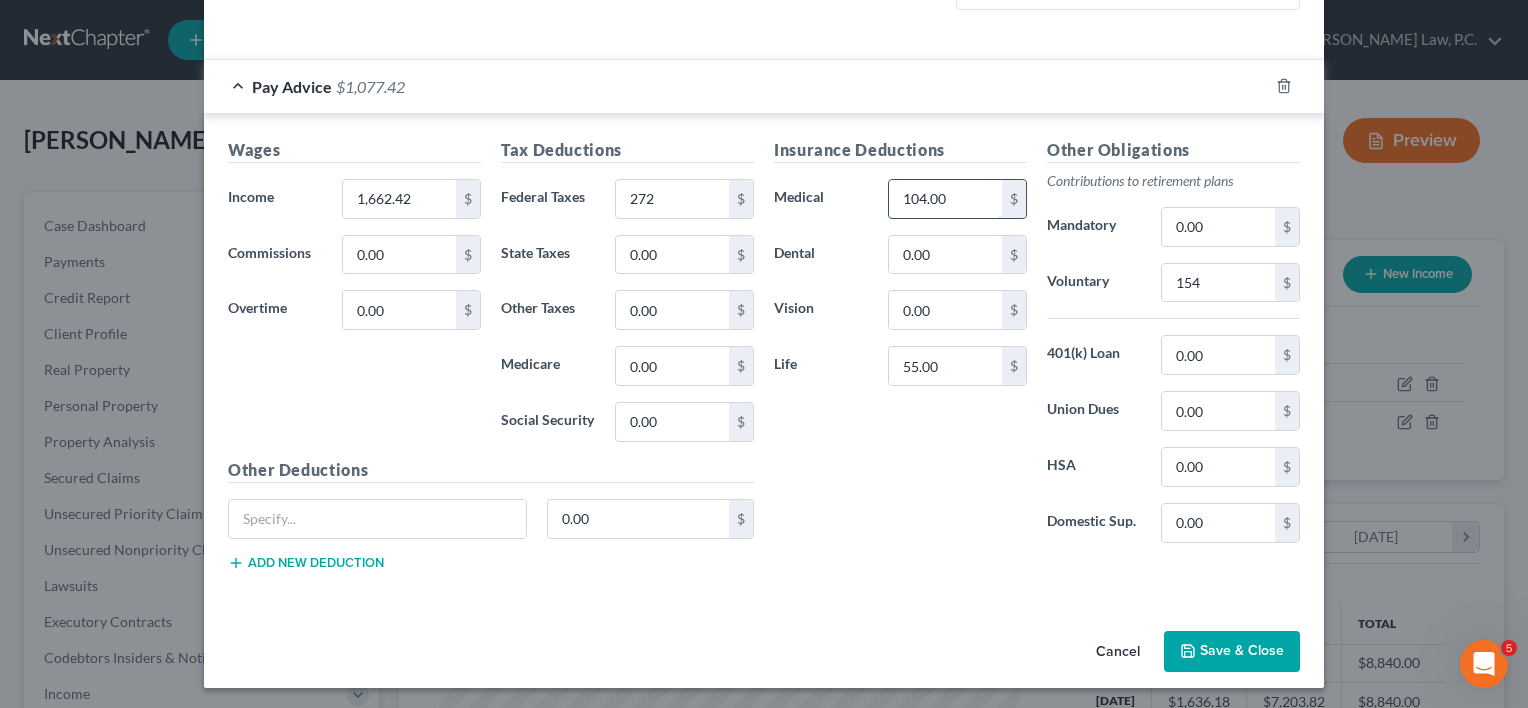 click on "104.00" at bounding box center (945, 199) 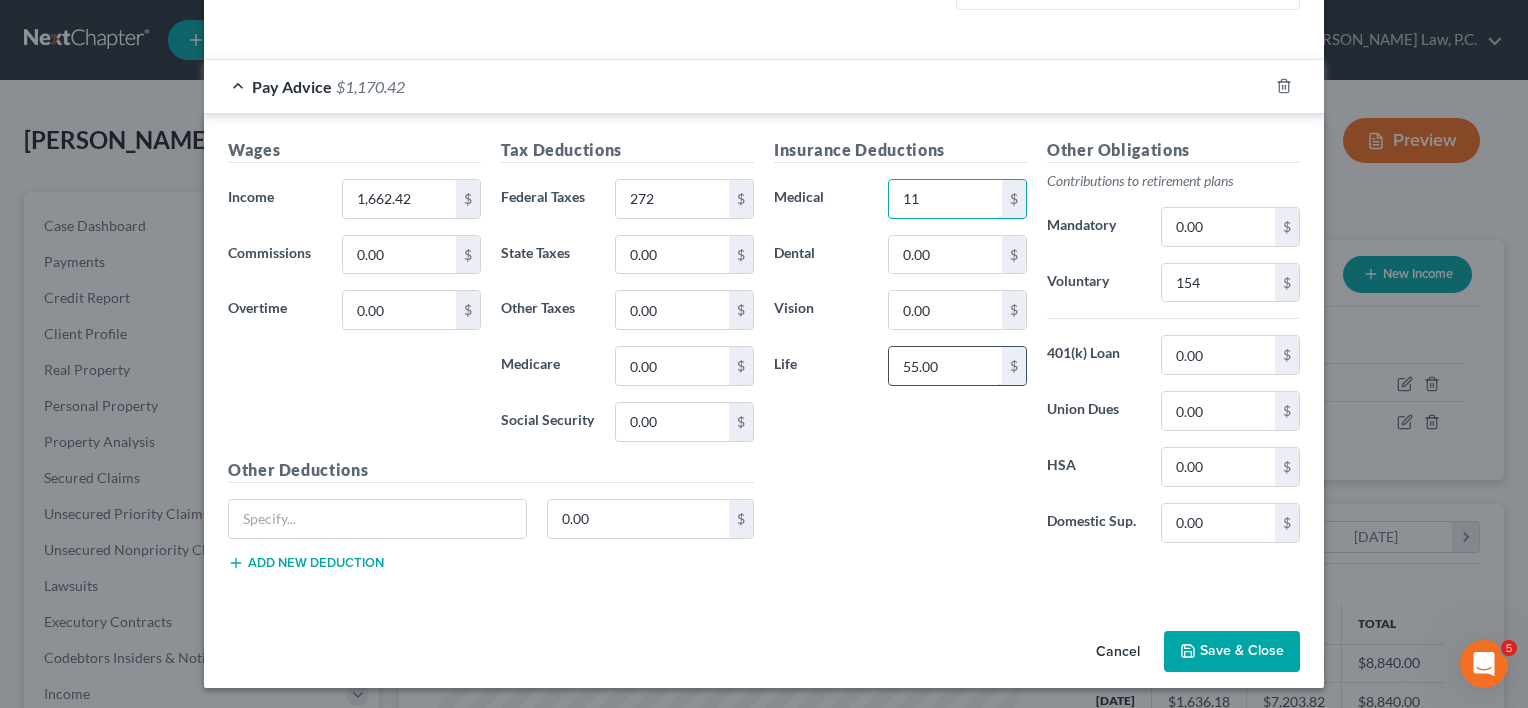 type on "1" 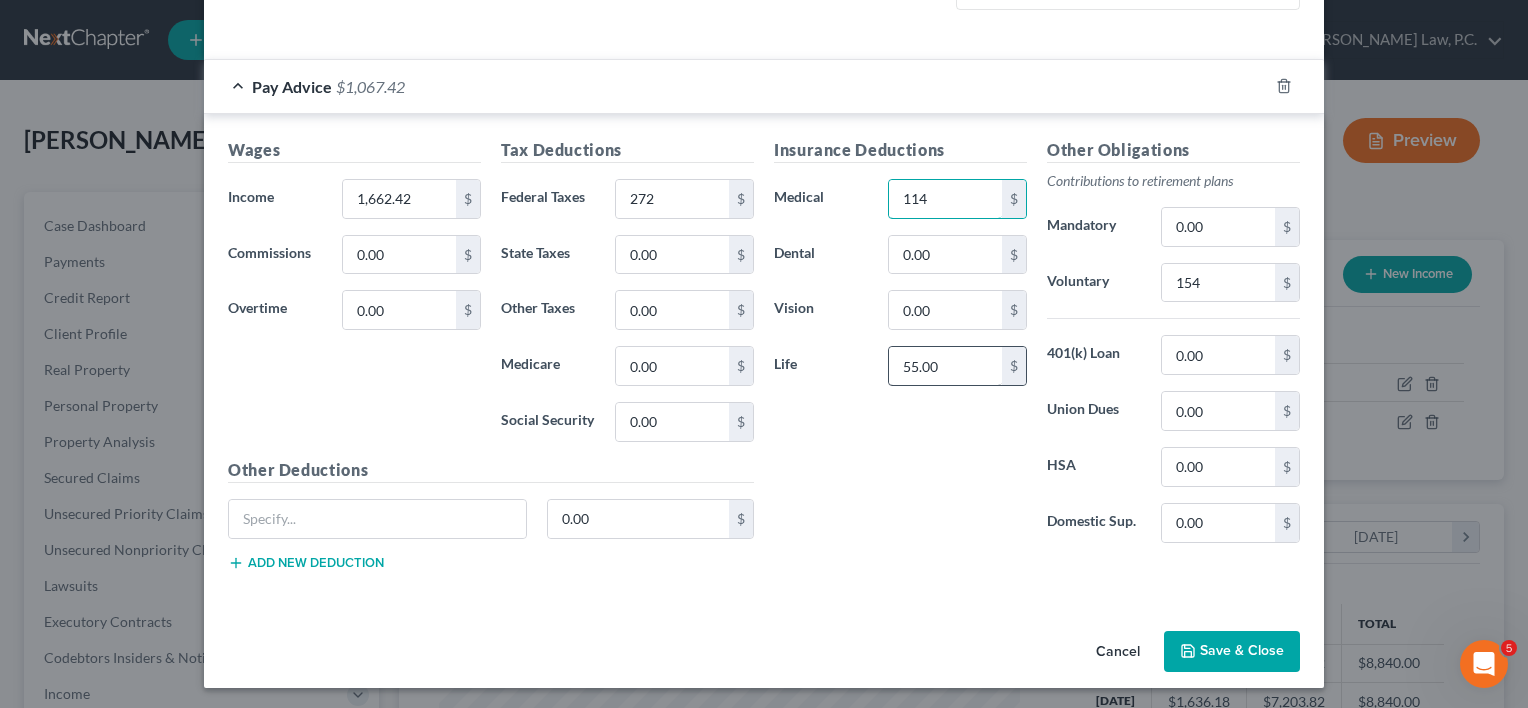 type on "114" 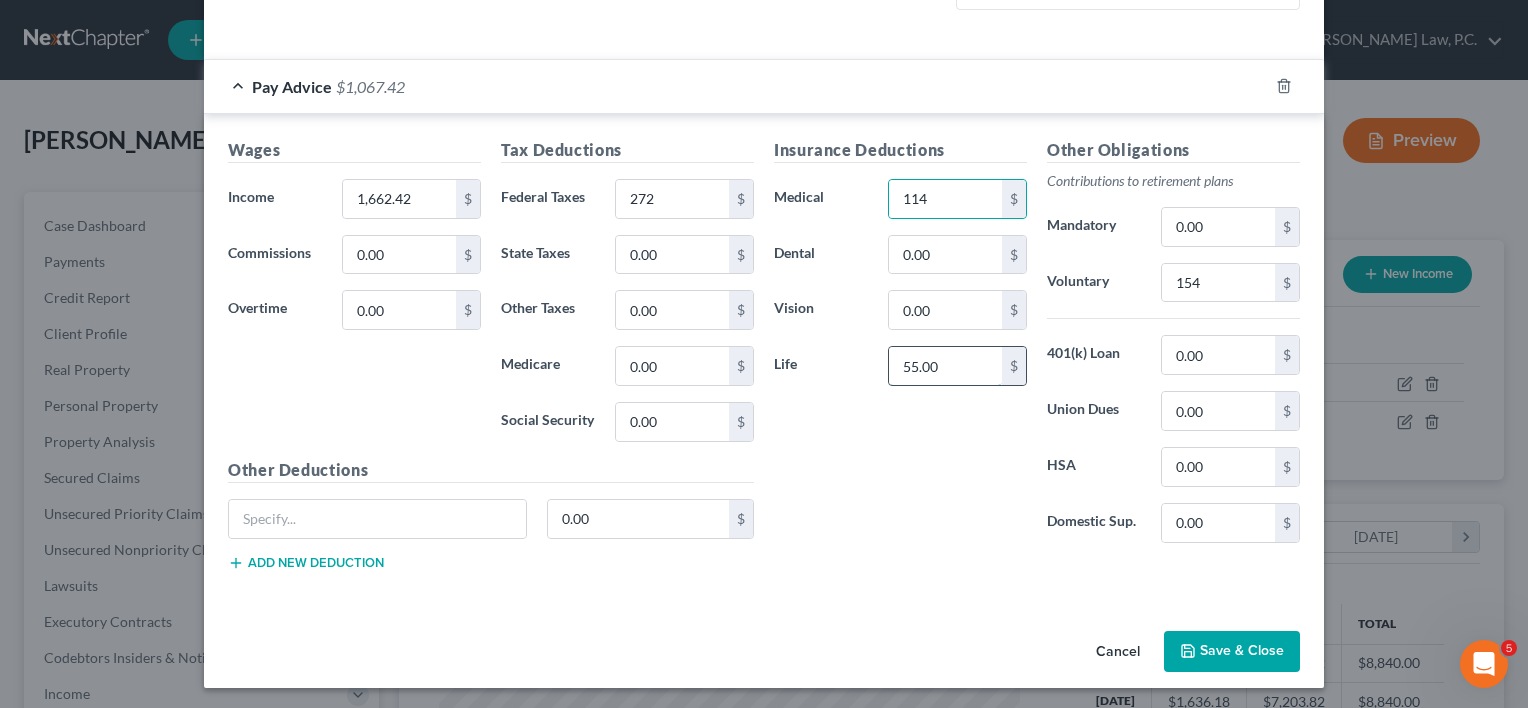 click on "55.00" at bounding box center (945, 366) 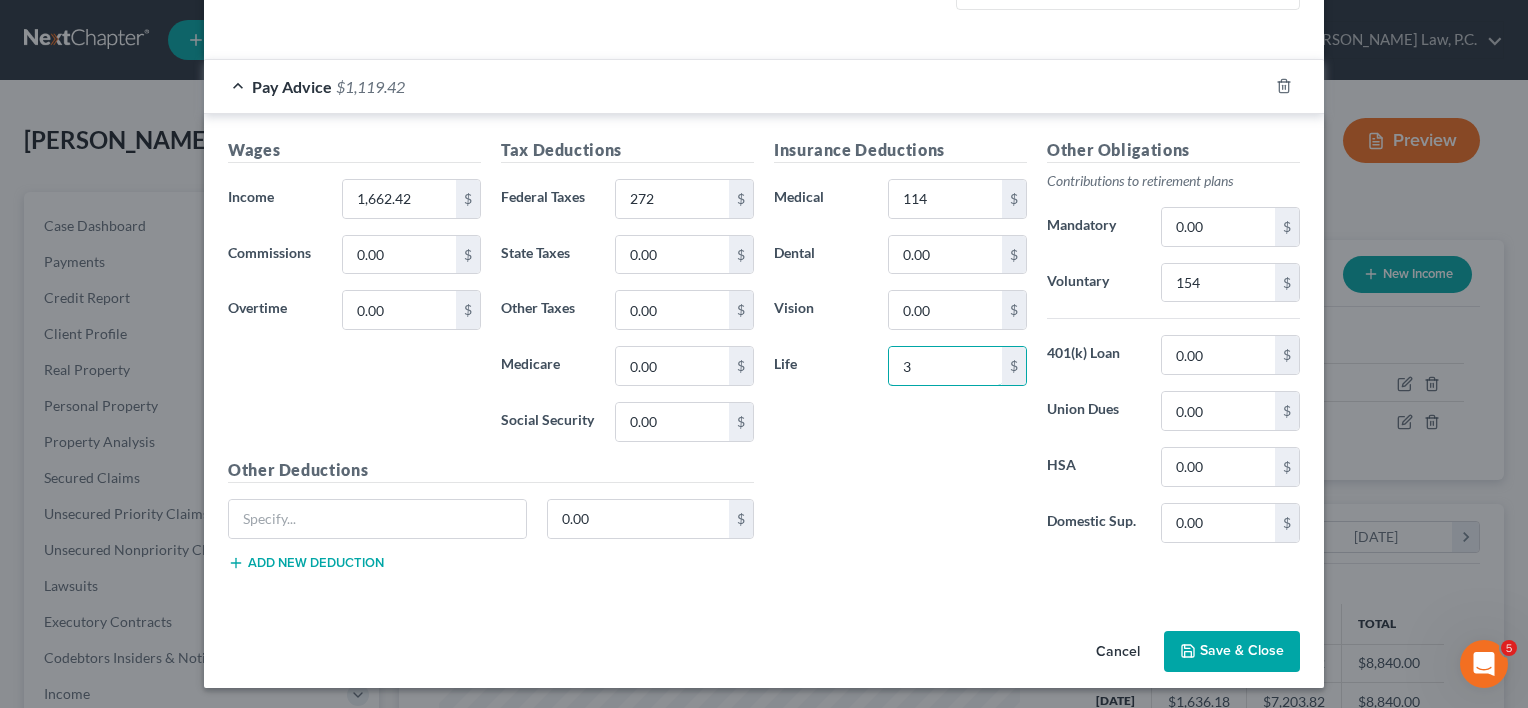type on "3" 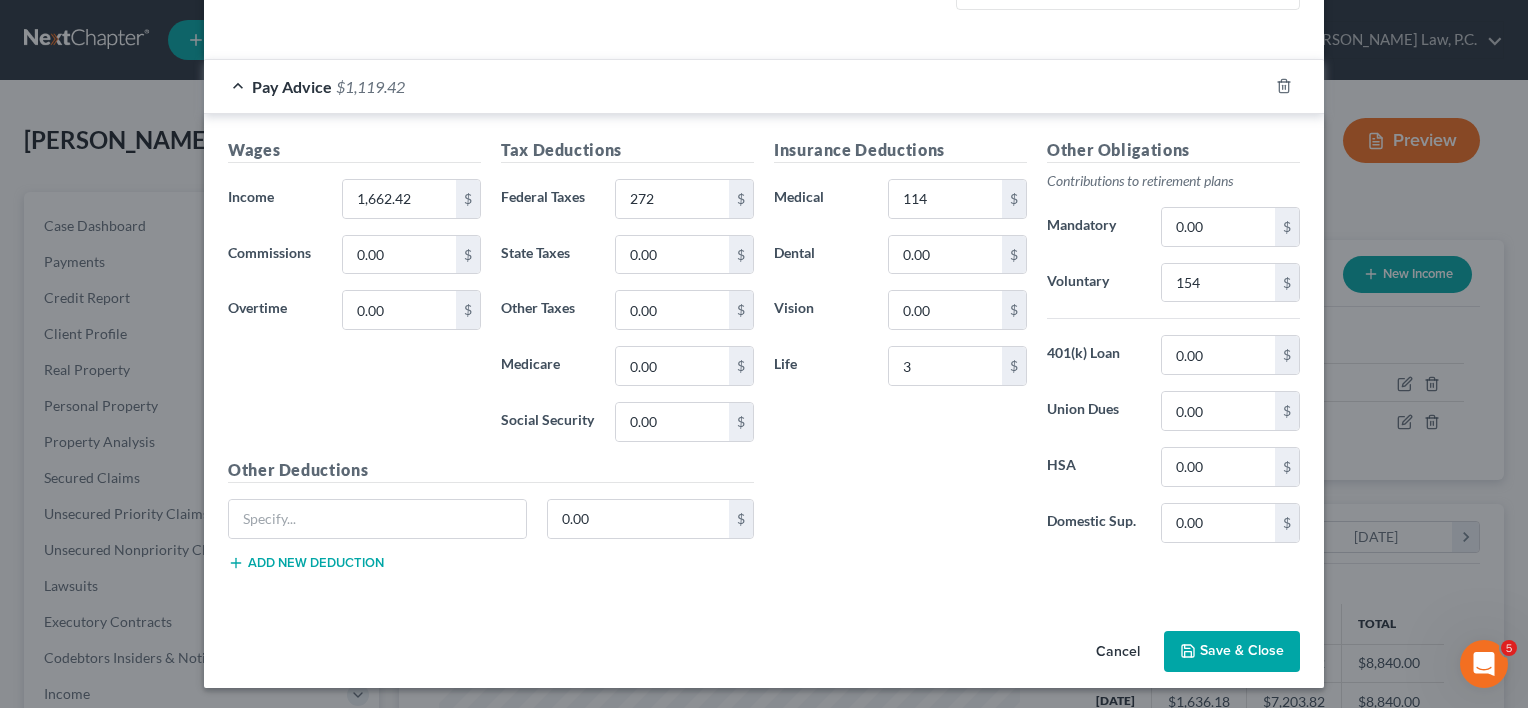 click on "Save & Close" at bounding box center (1232, 652) 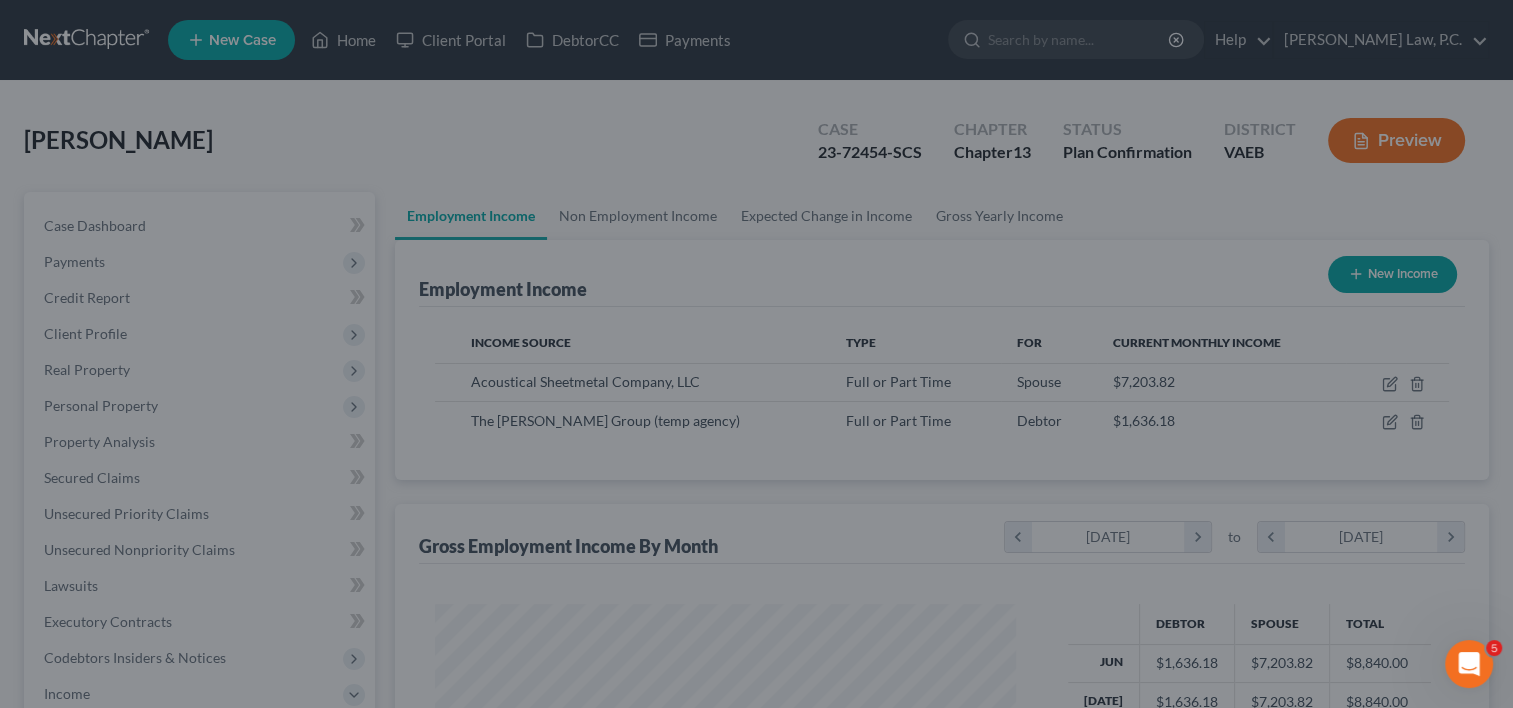 scroll, scrollTop: 356, scrollLeft: 615, axis: both 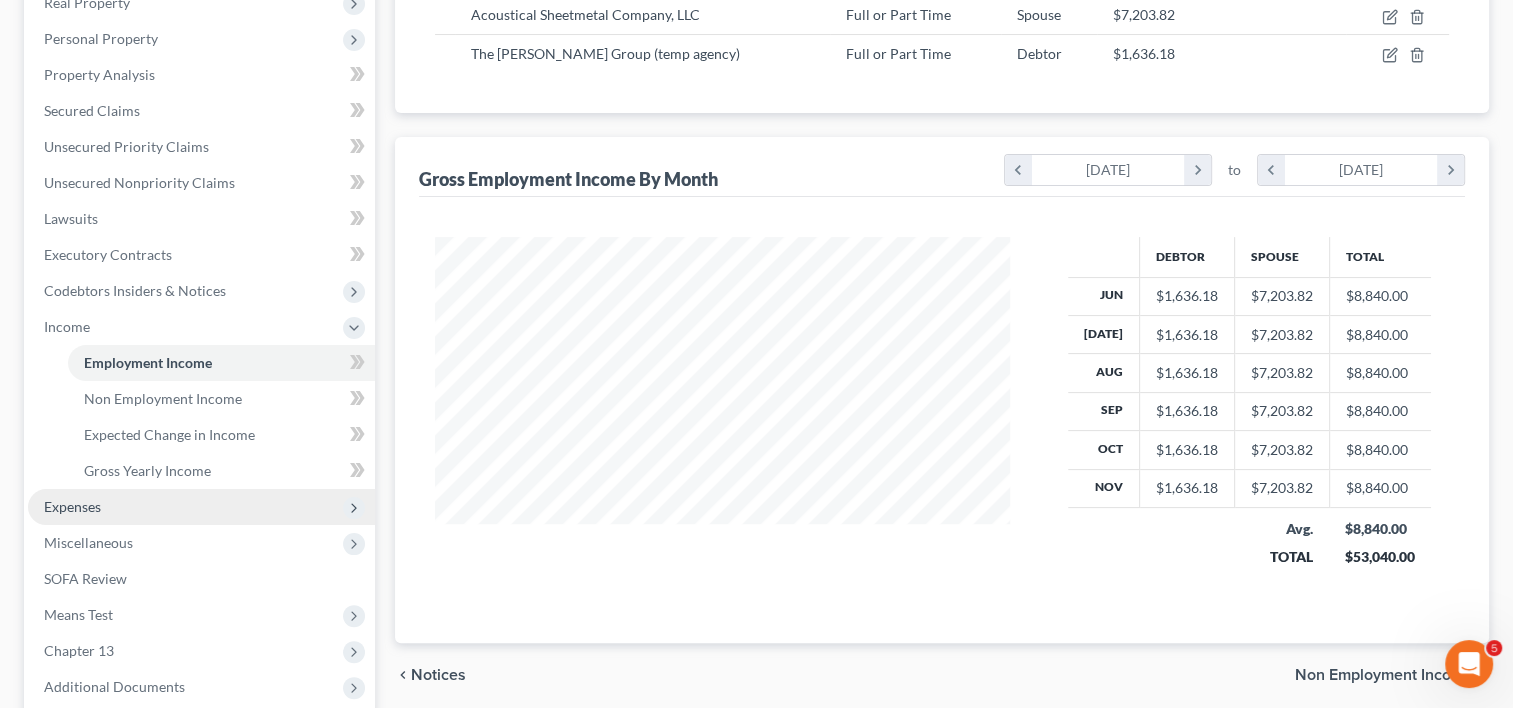 click on "Expenses" at bounding box center [72, 506] 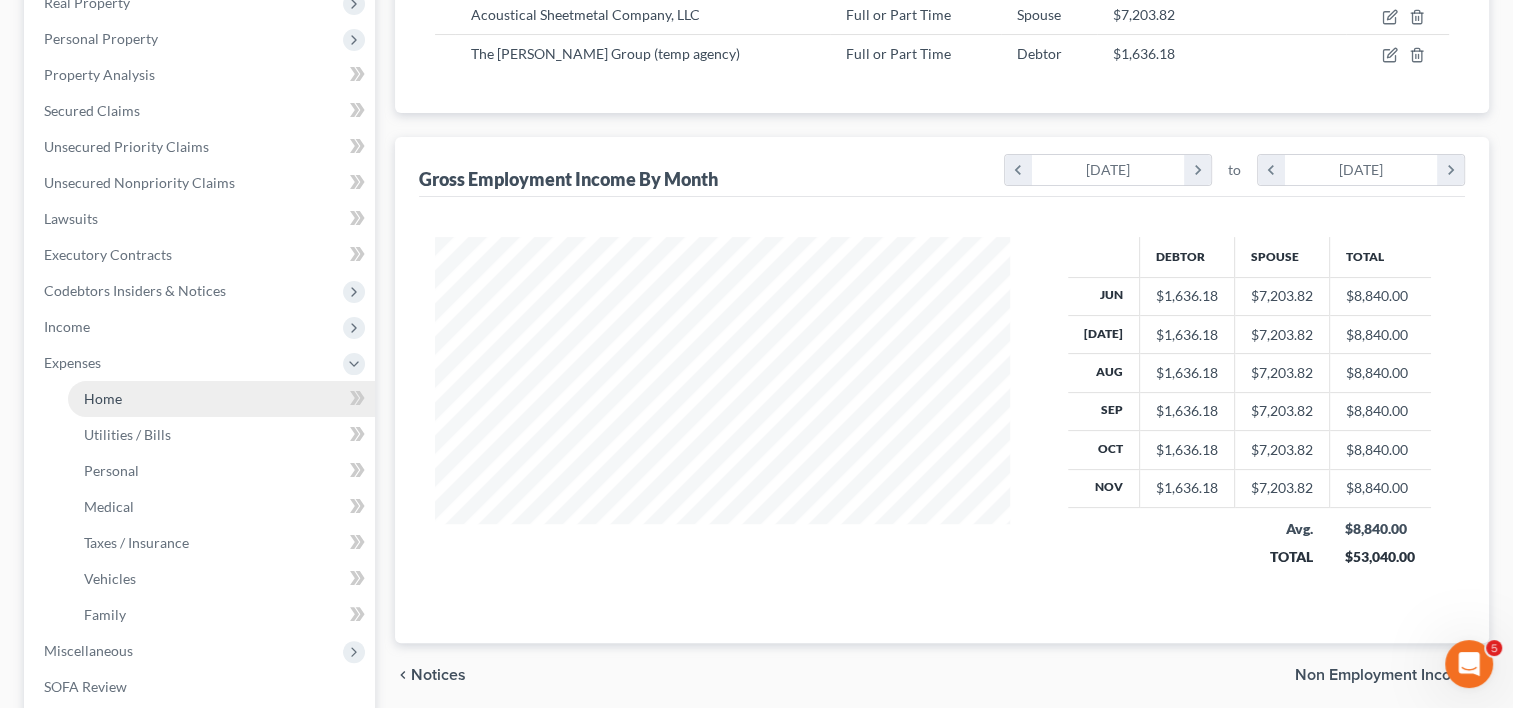 click on "Home" at bounding box center (221, 399) 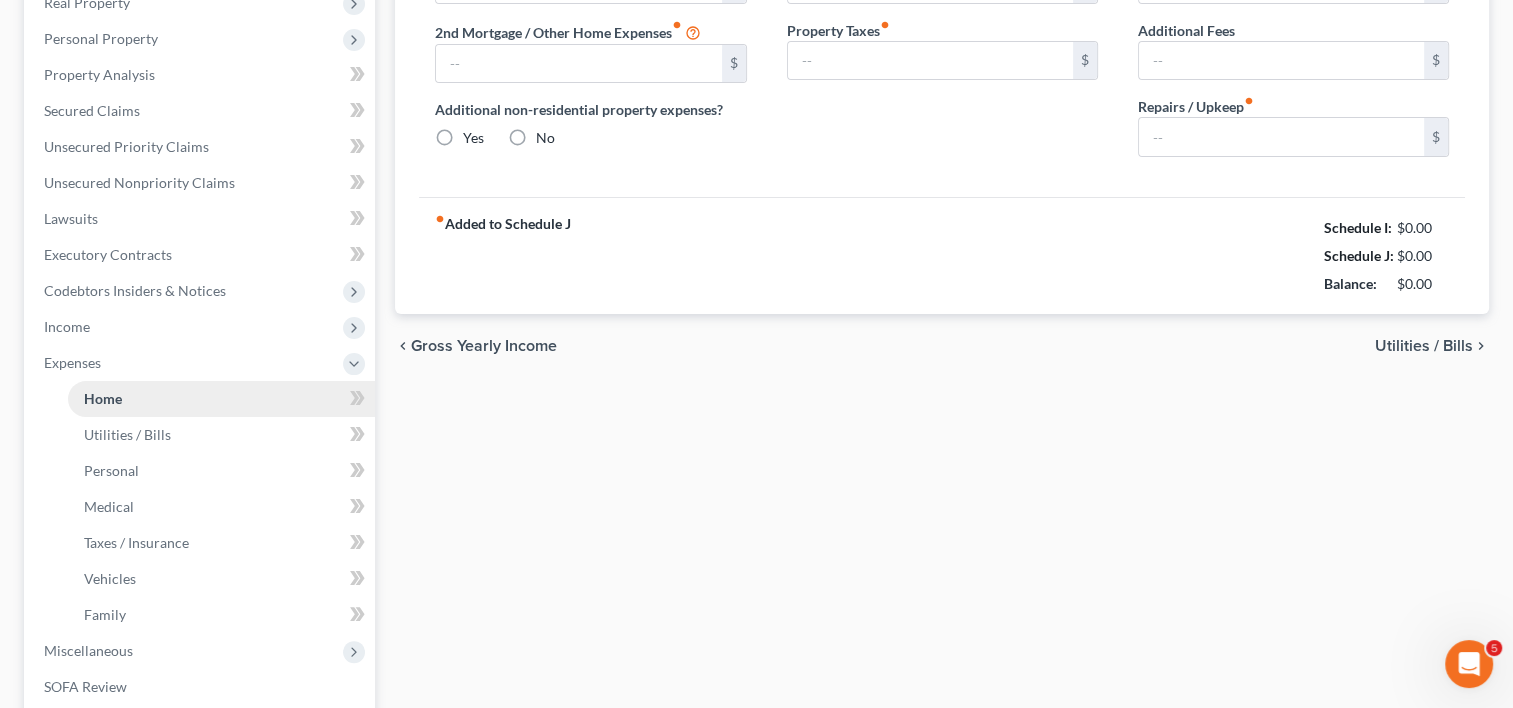 type on "1,350.00" 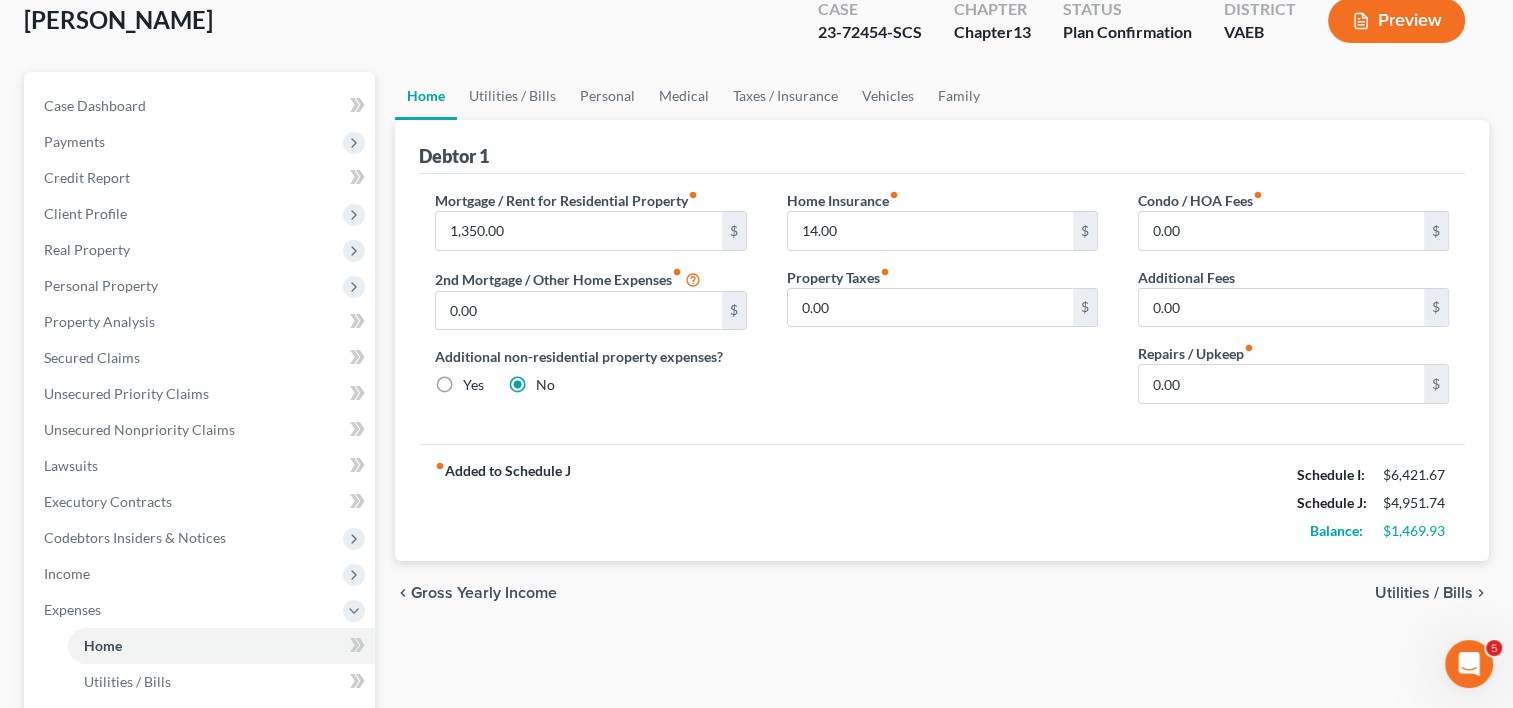 scroll, scrollTop: 135, scrollLeft: 0, axis: vertical 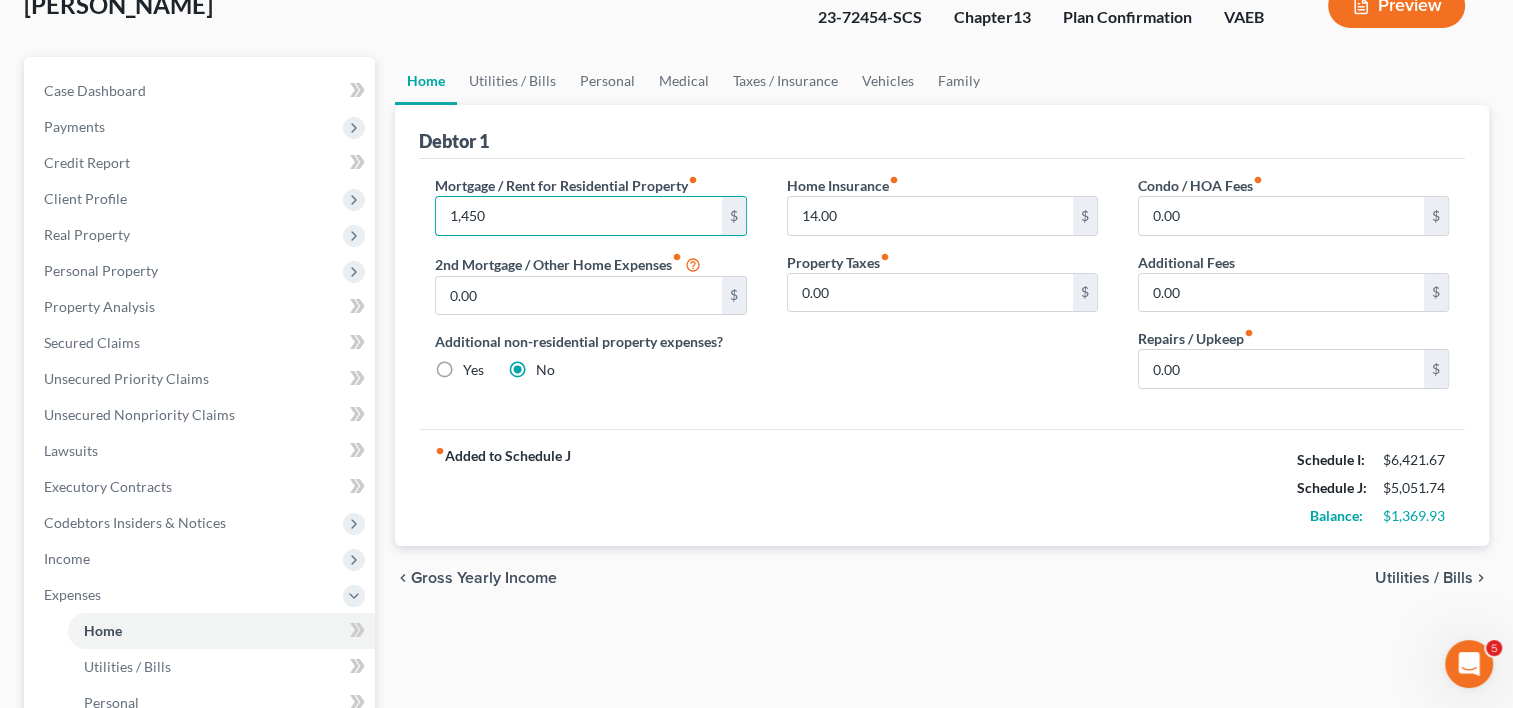 type on "1,450" 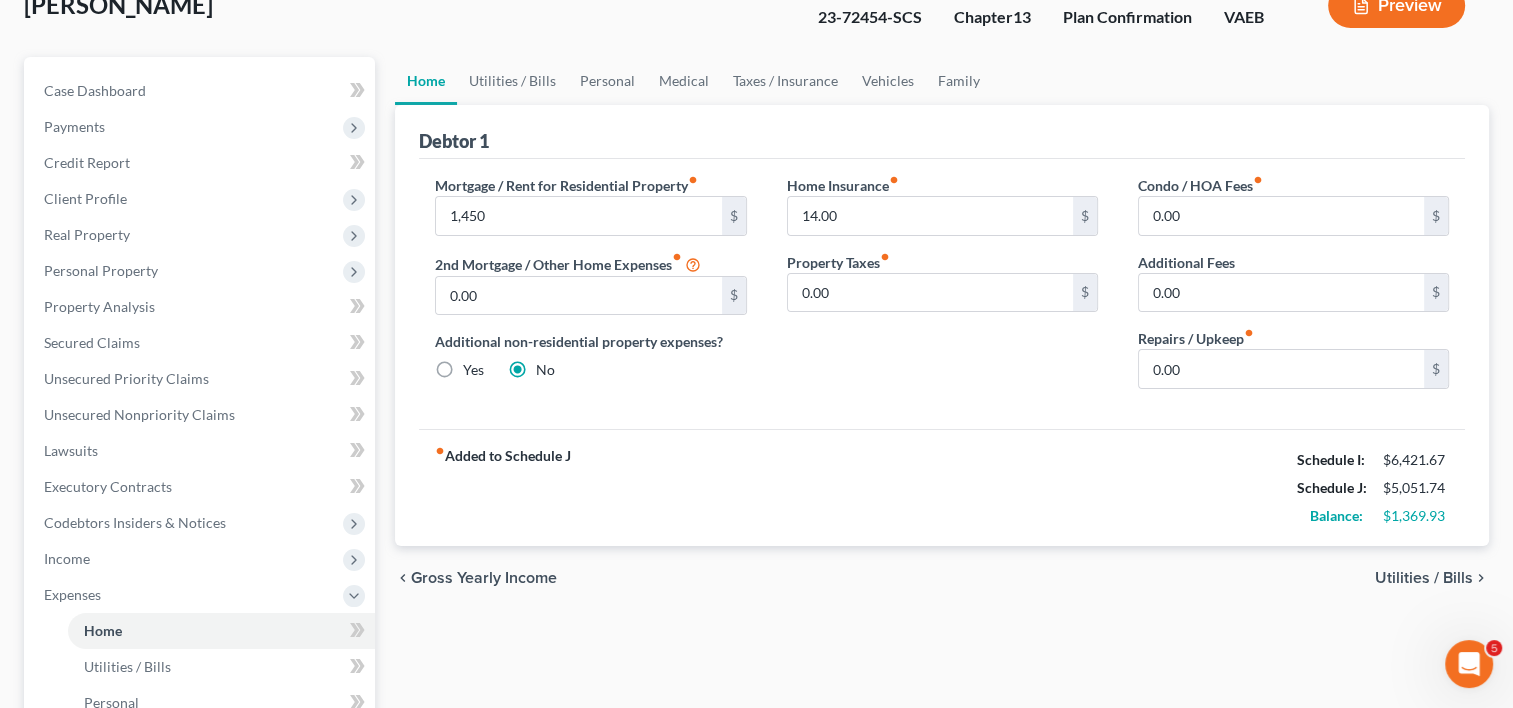 click on "fiber_manual_record  Added to Schedule J Schedule I: $6,421.67 Schedule J: $5,051.74 Balance: $1,369.93" at bounding box center (942, 487) 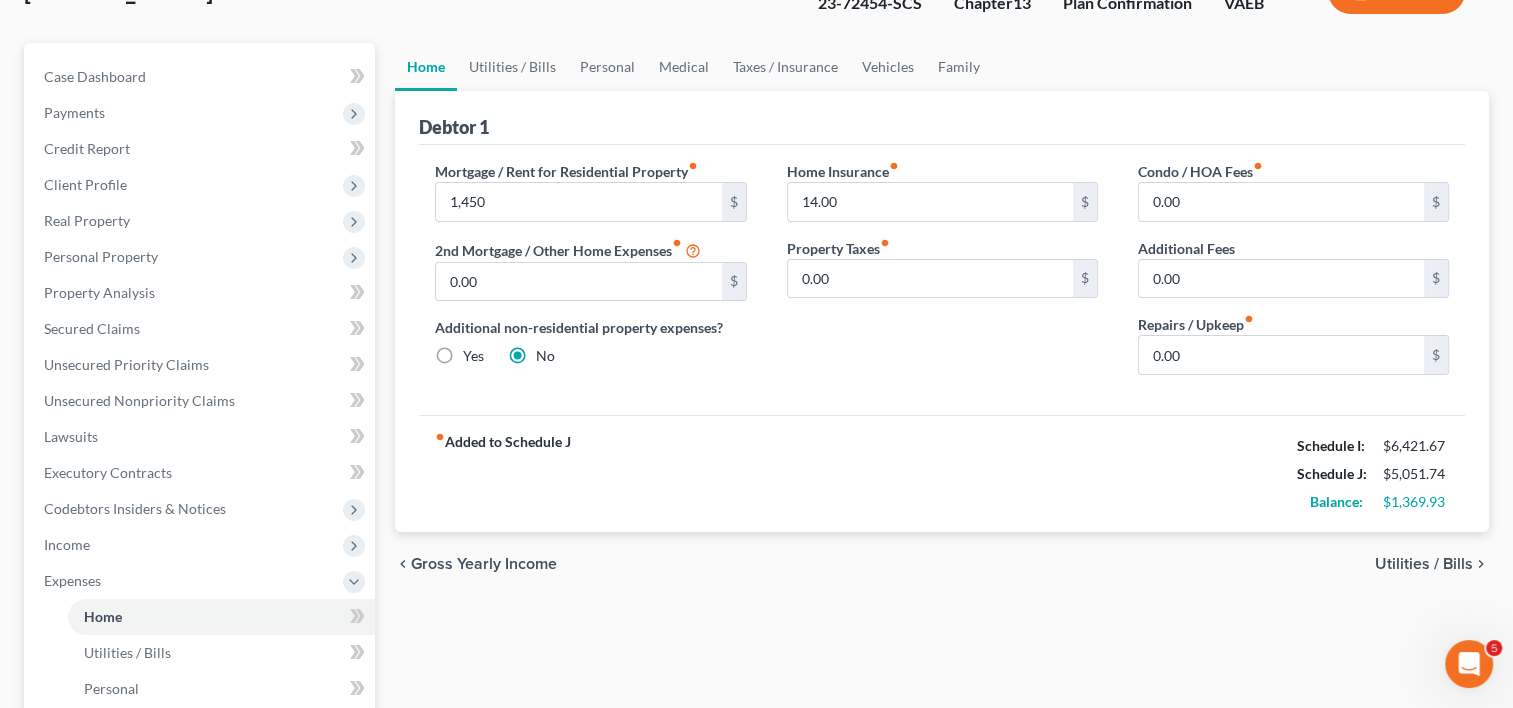 scroll, scrollTop: 164, scrollLeft: 0, axis: vertical 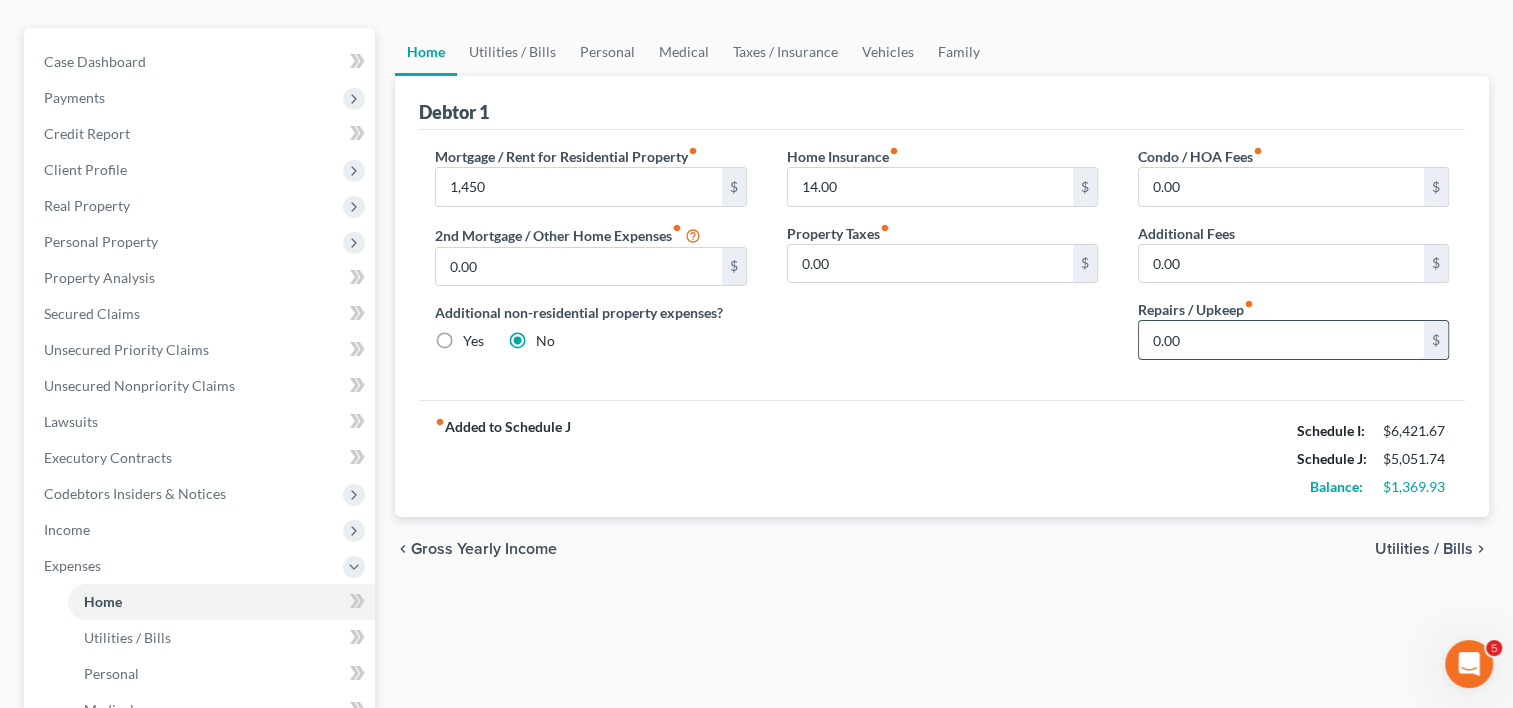 click on "0.00" at bounding box center [1281, 340] 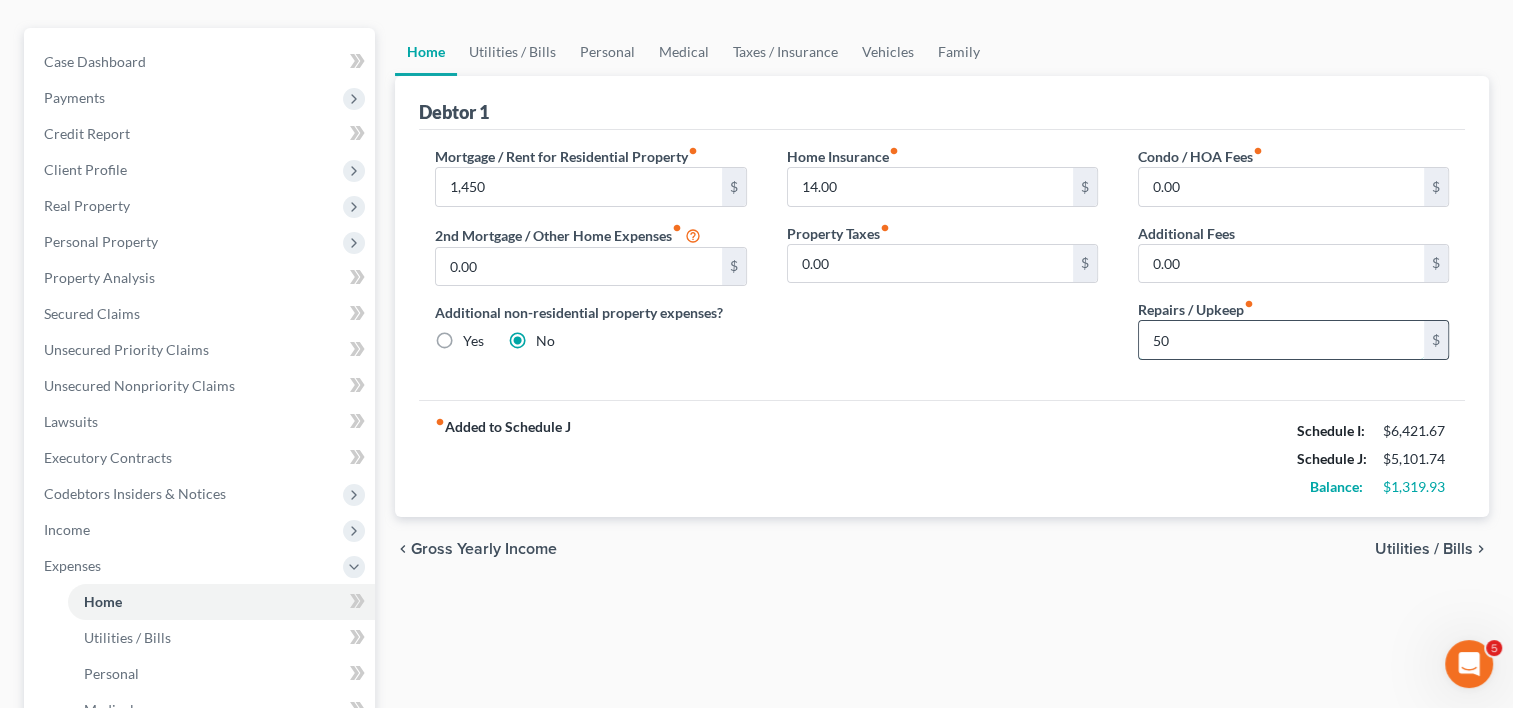 type on "5" 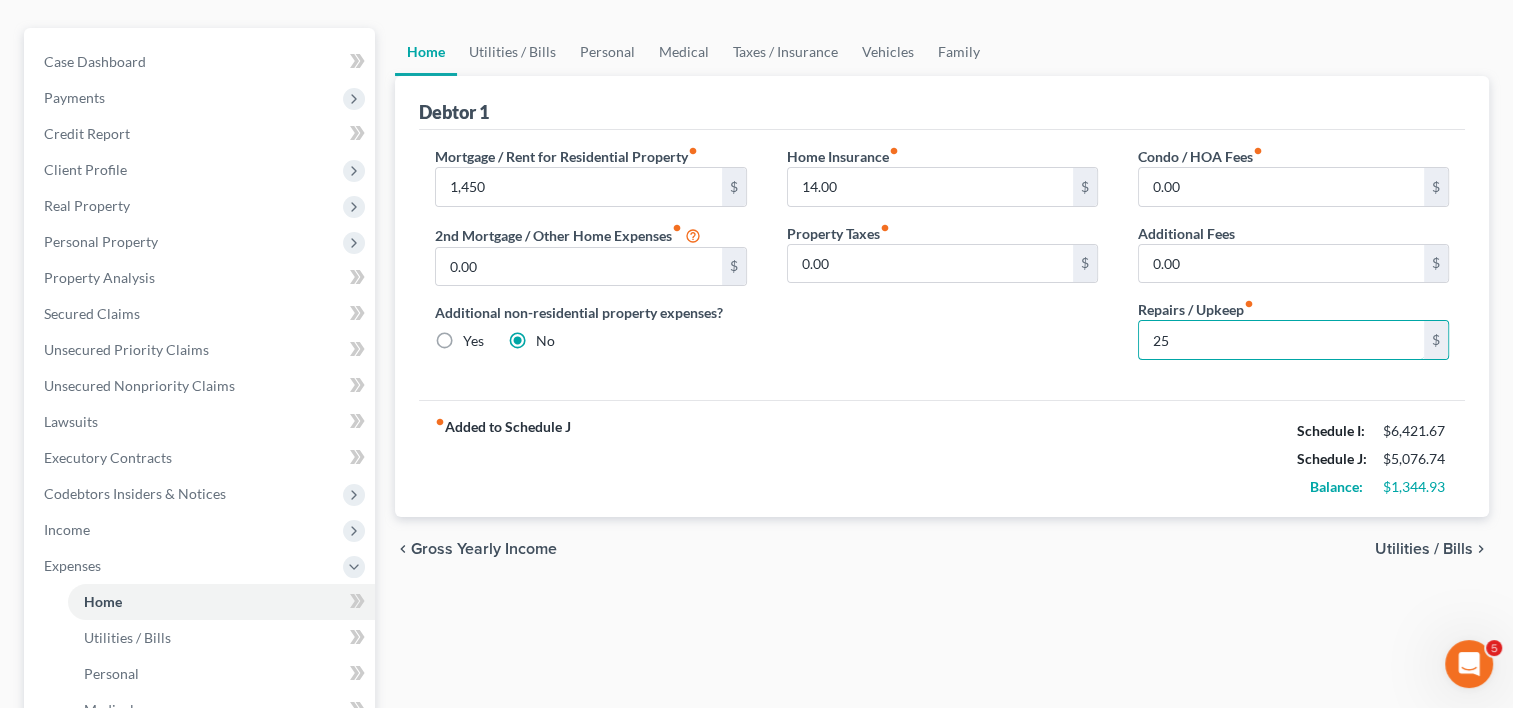scroll, scrollTop: 120, scrollLeft: 0, axis: vertical 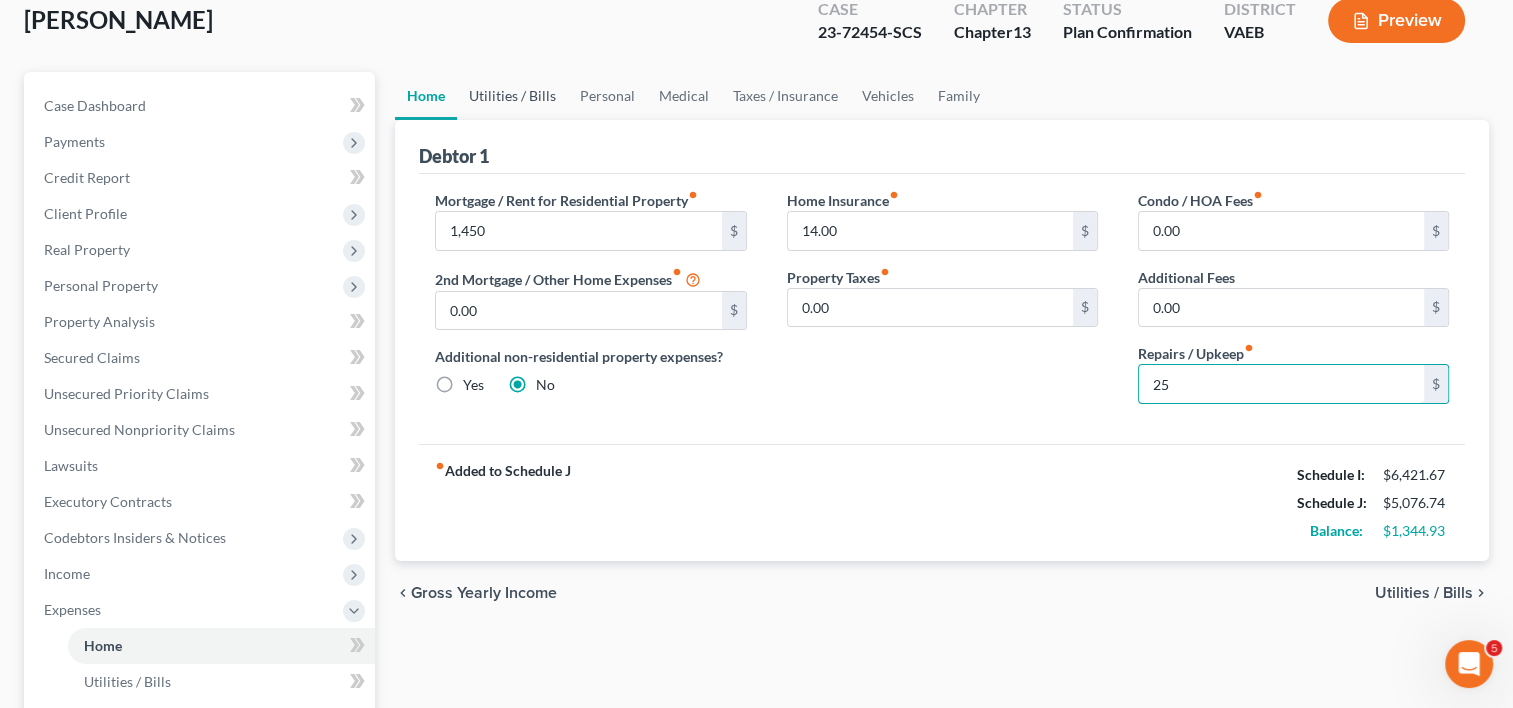 type on "25" 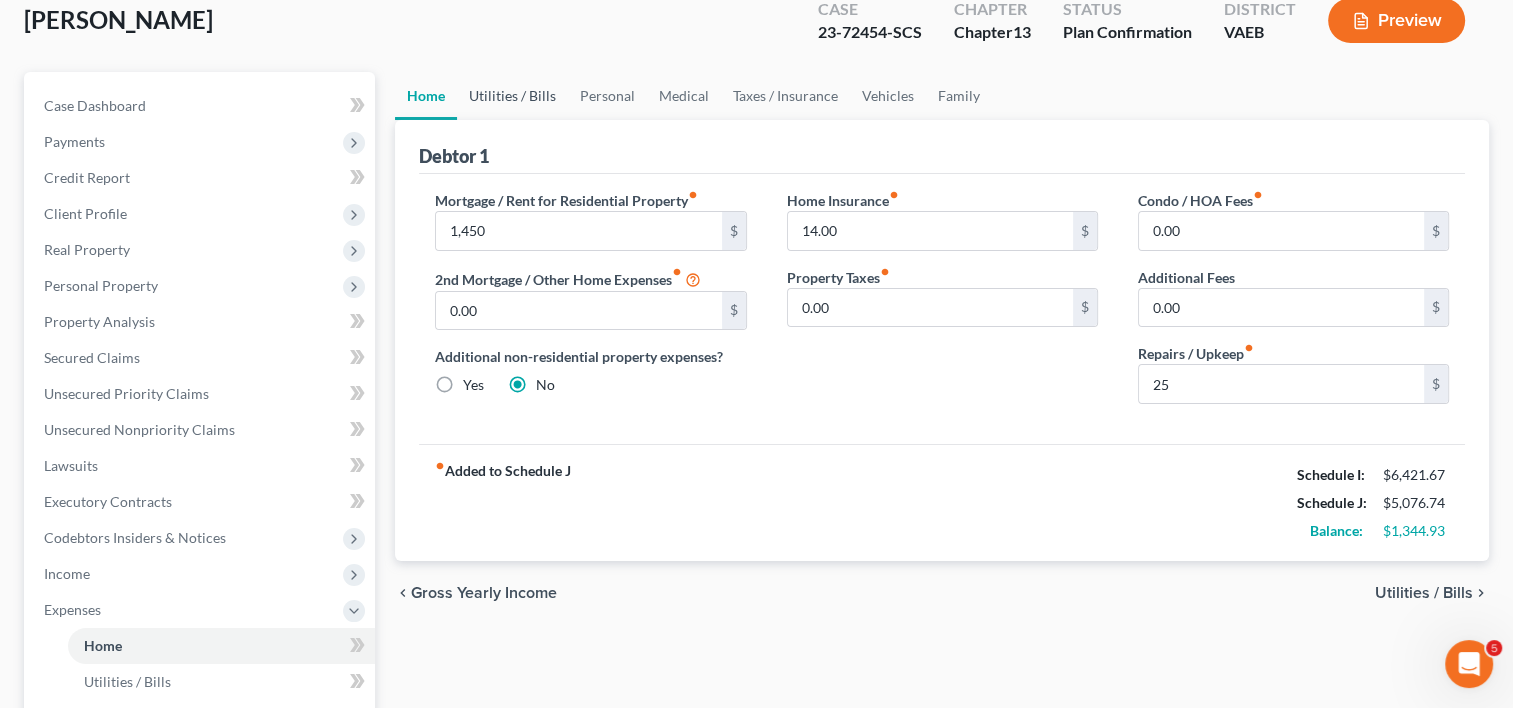 click on "Utilities / Bills" at bounding box center (512, 96) 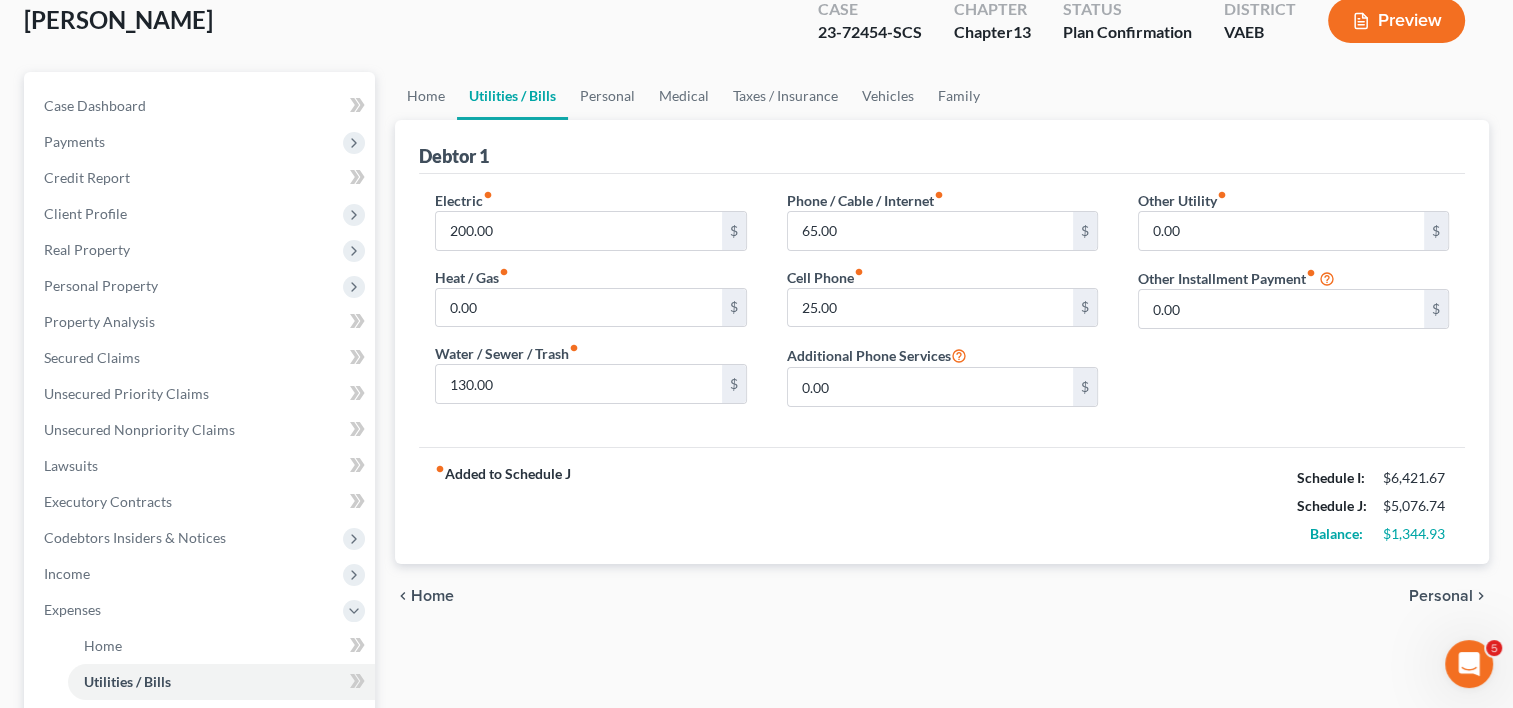 scroll, scrollTop: 0, scrollLeft: 0, axis: both 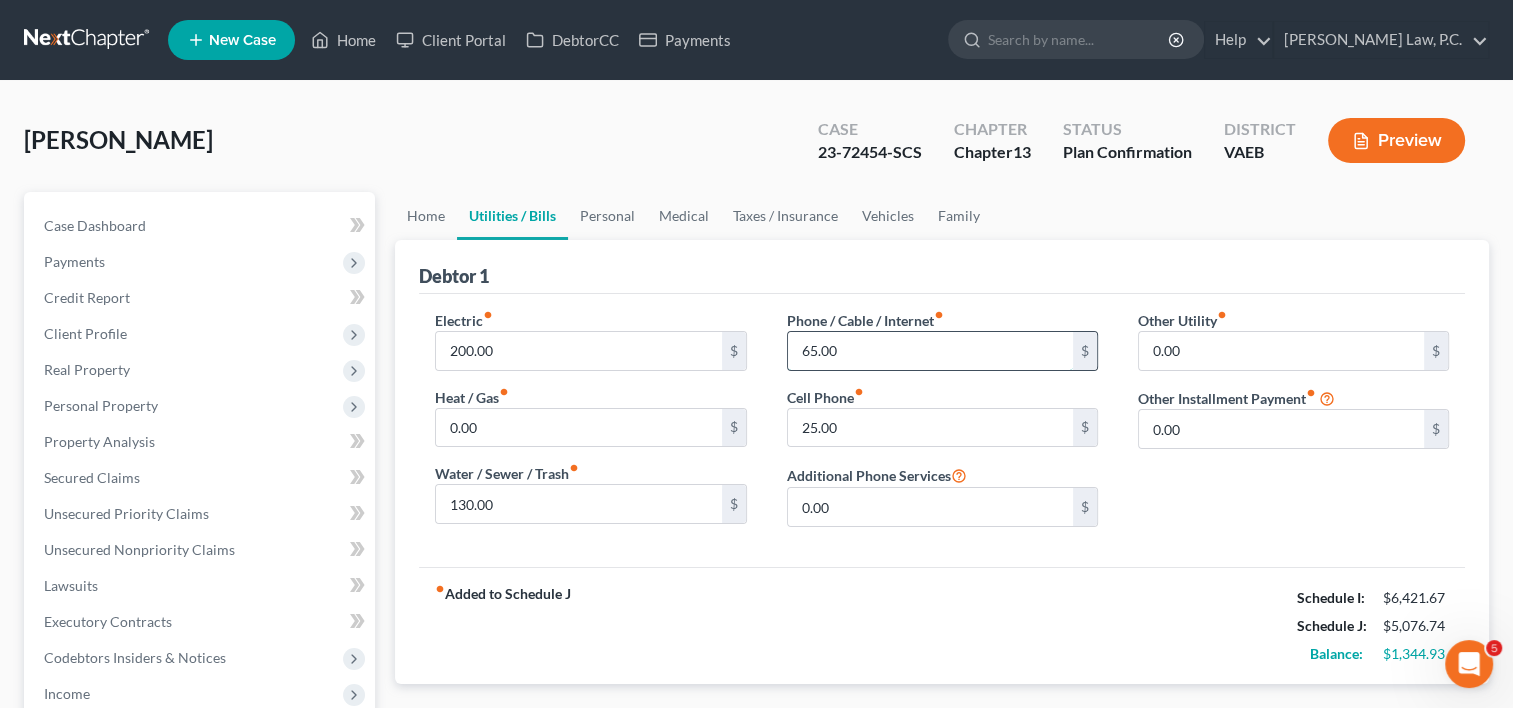 click on "65.00" at bounding box center (930, 351) 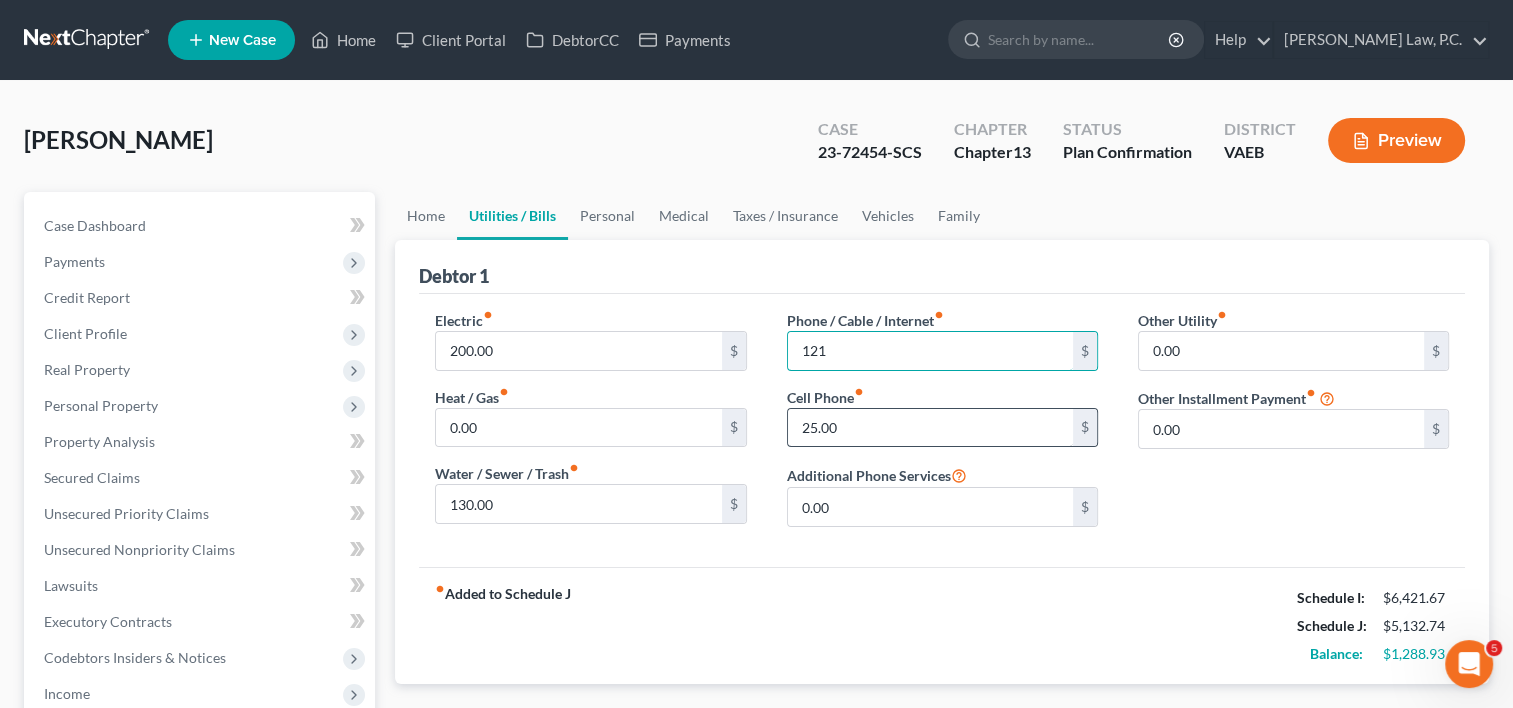 type on "121" 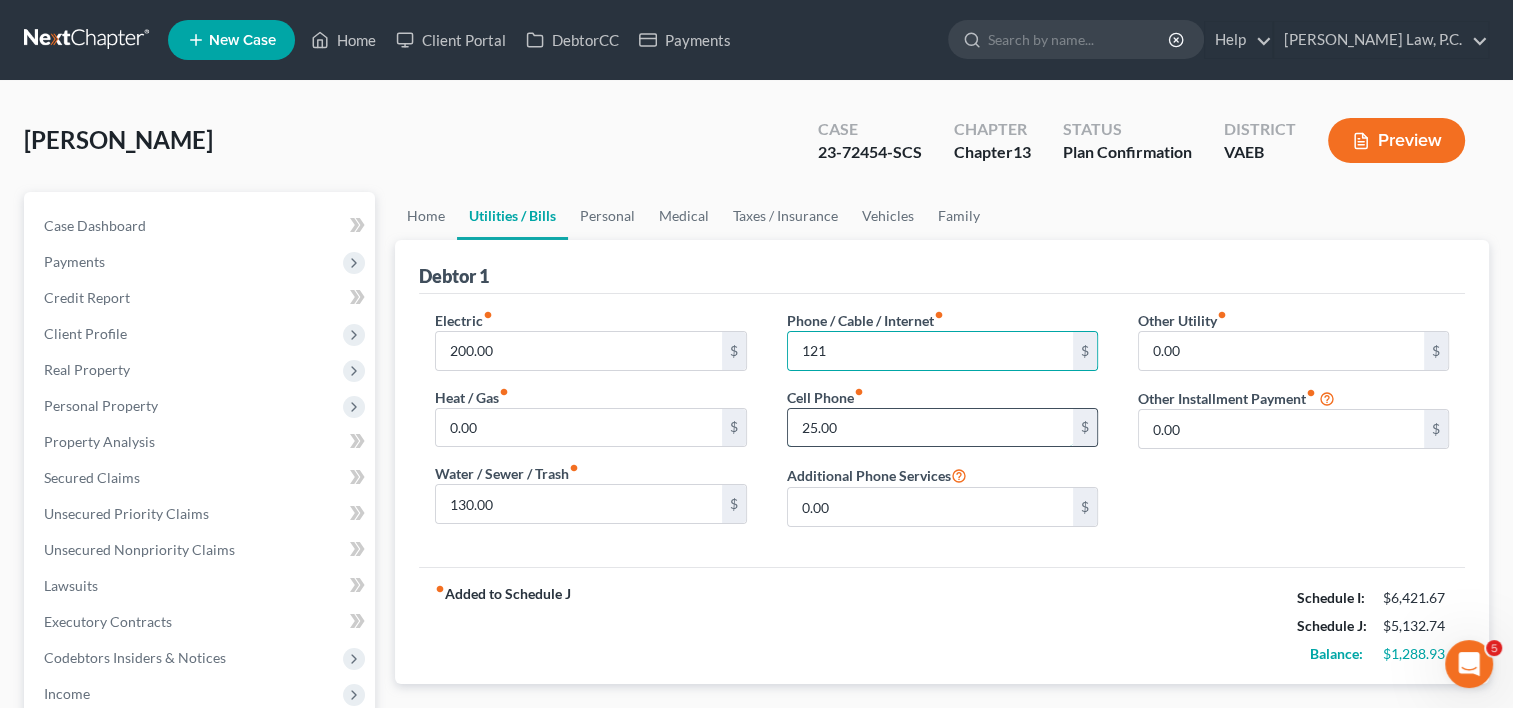 click on "25.00" at bounding box center [930, 428] 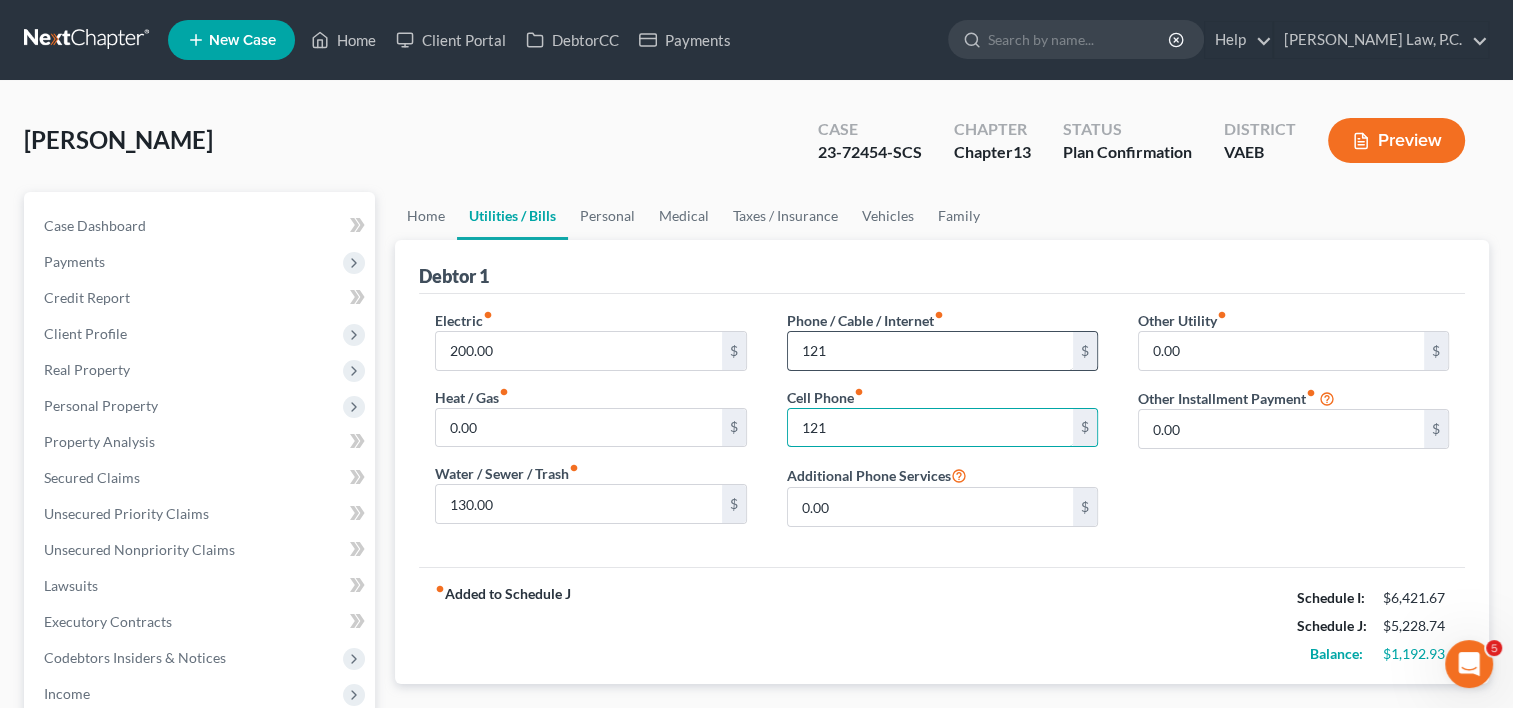 type on "121" 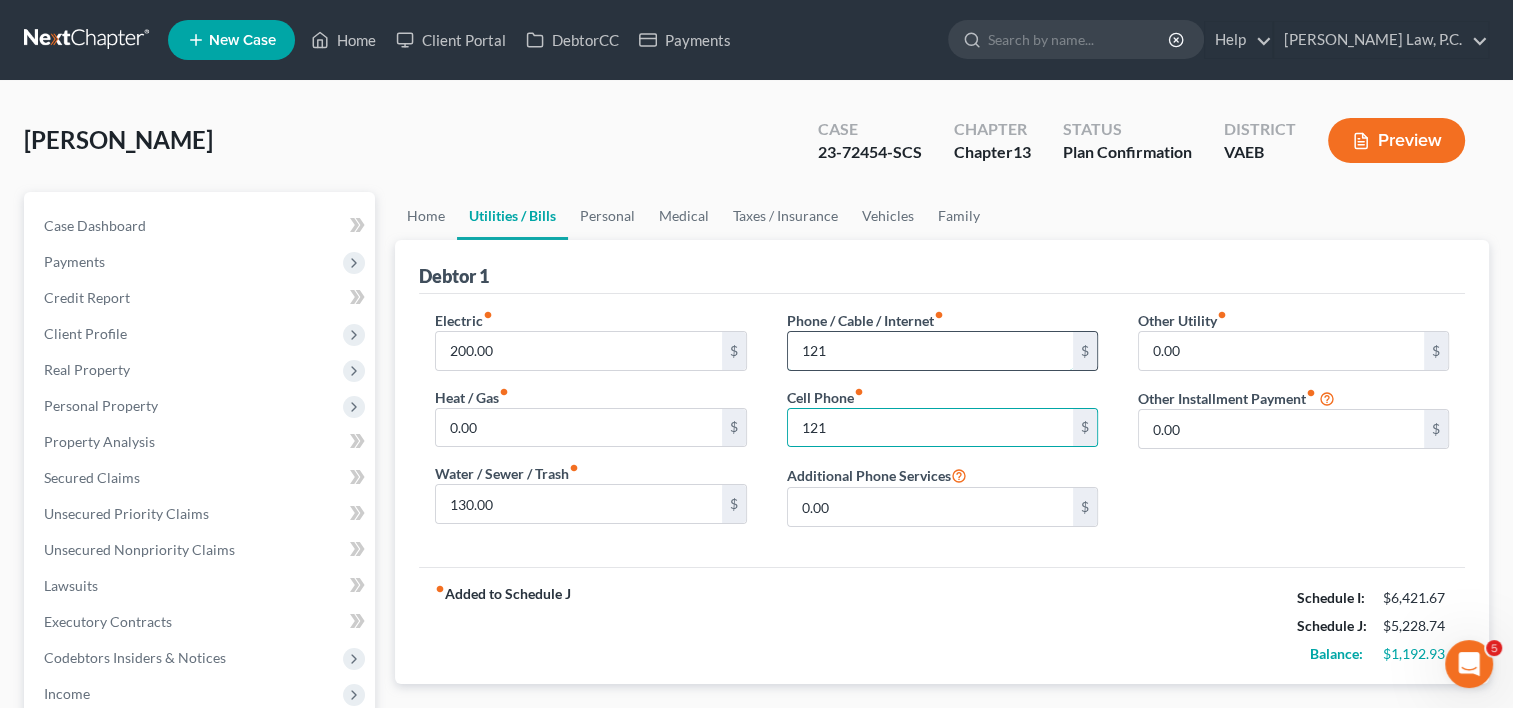 click on "121" at bounding box center (930, 351) 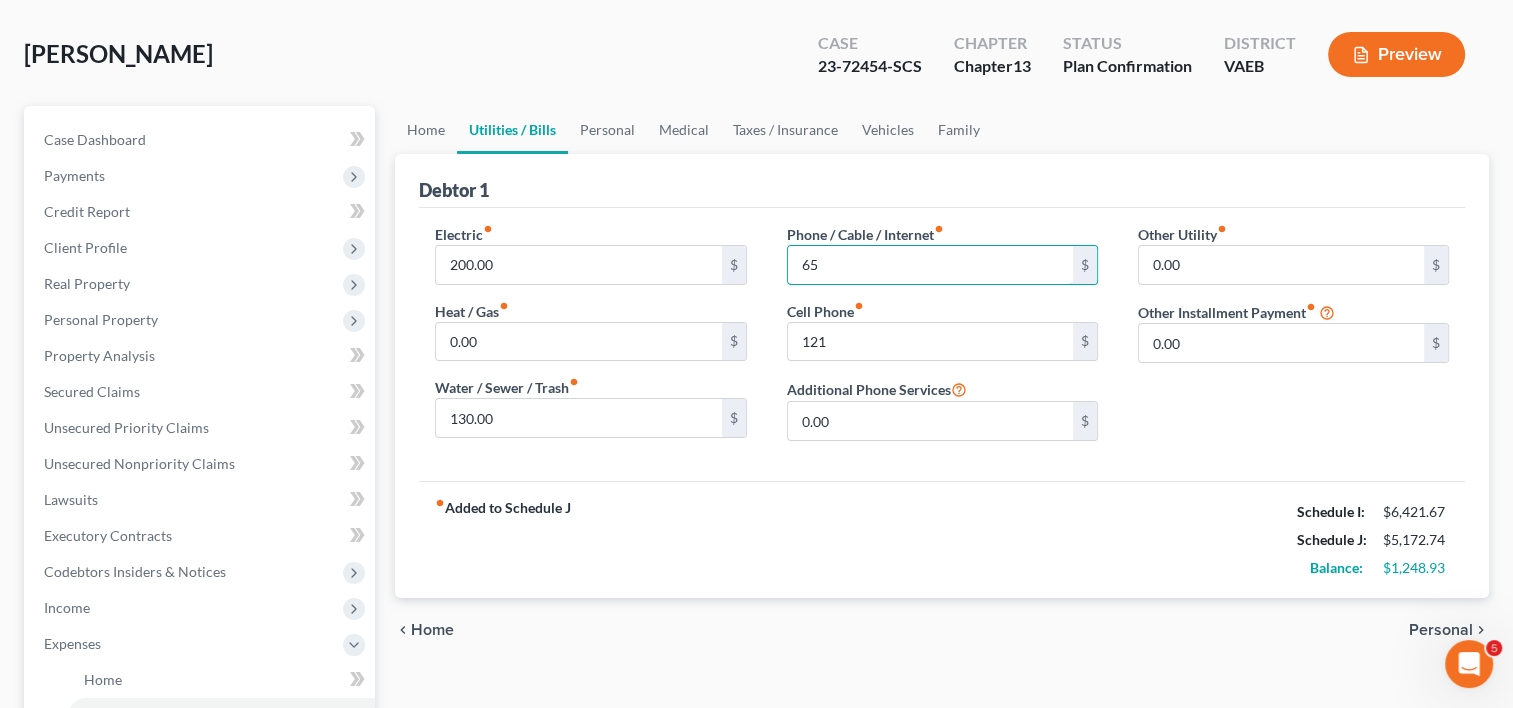 scroll, scrollTop: 71, scrollLeft: 0, axis: vertical 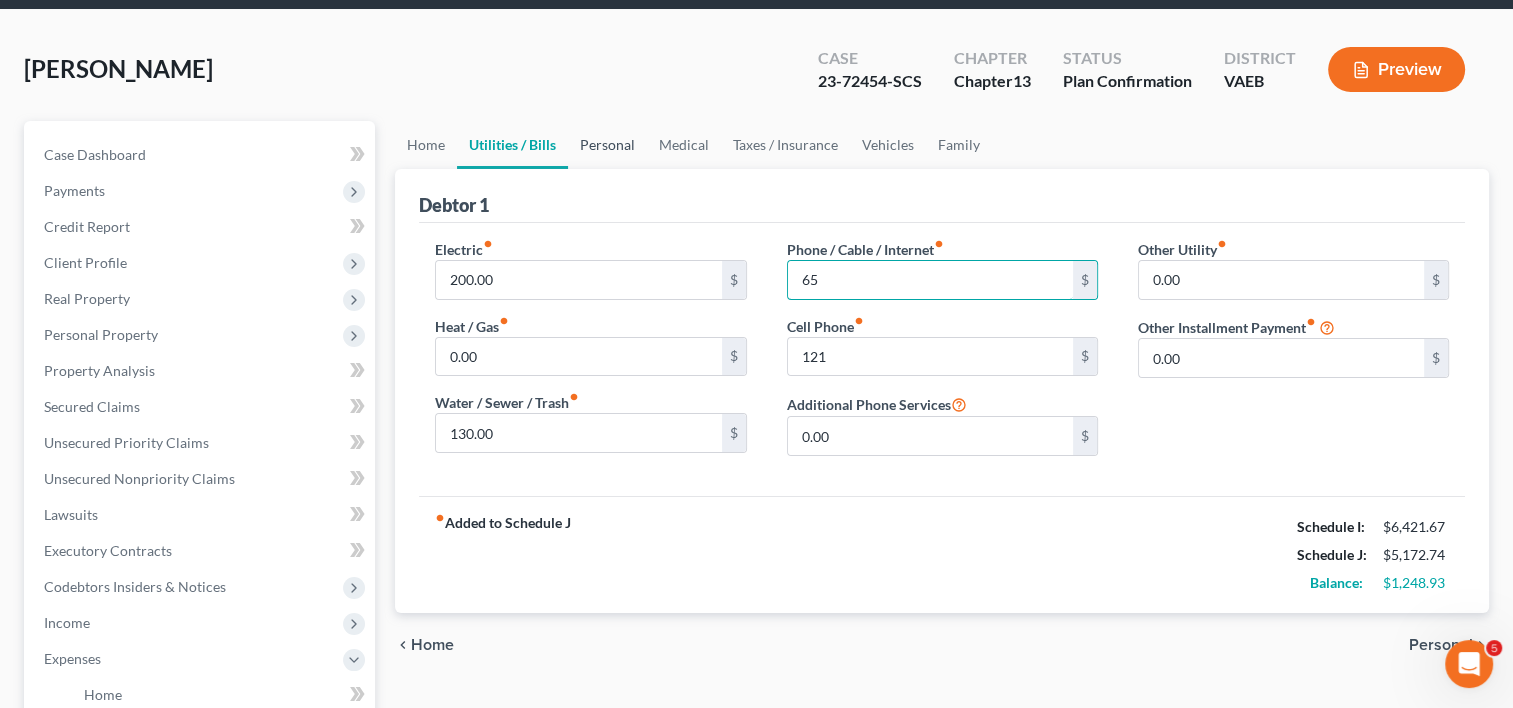 type on "65" 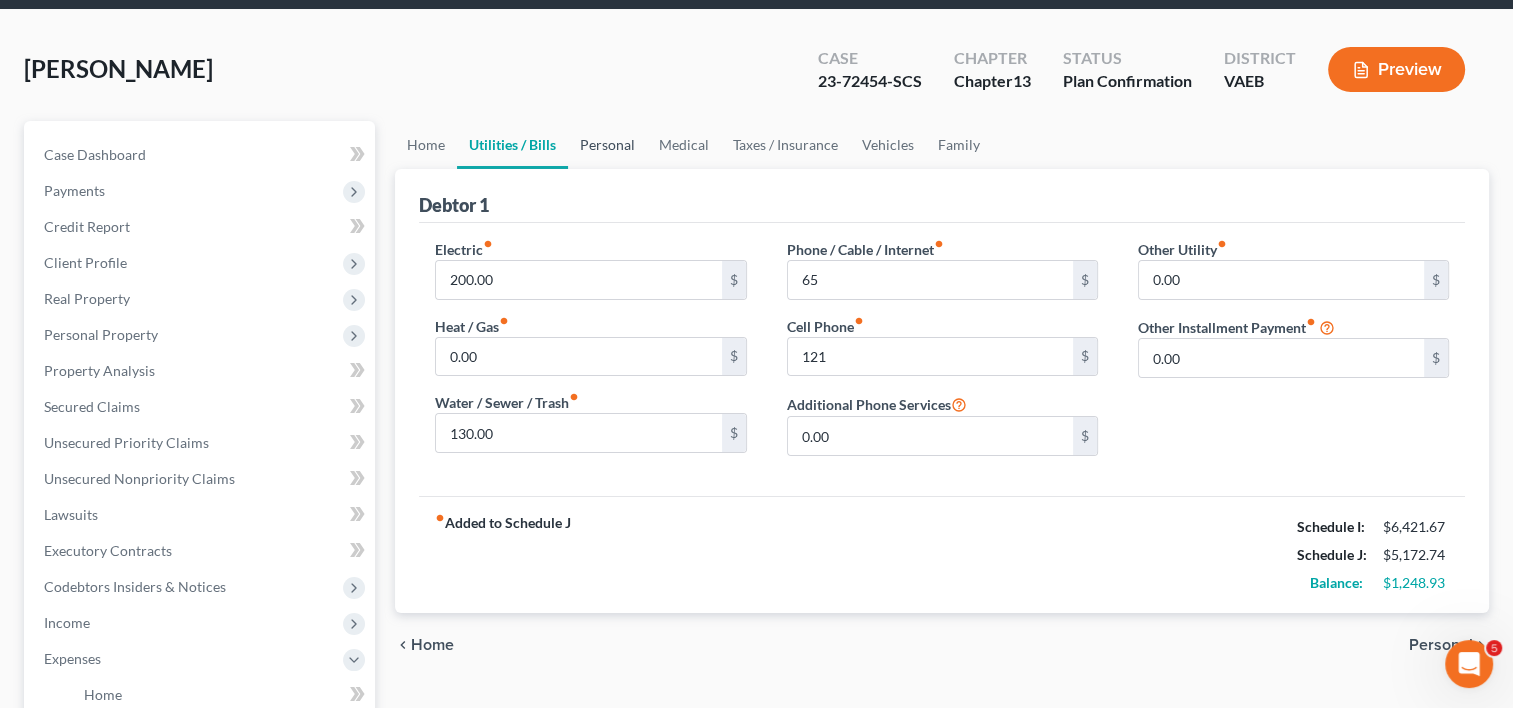 click on "Personal" at bounding box center (607, 145) 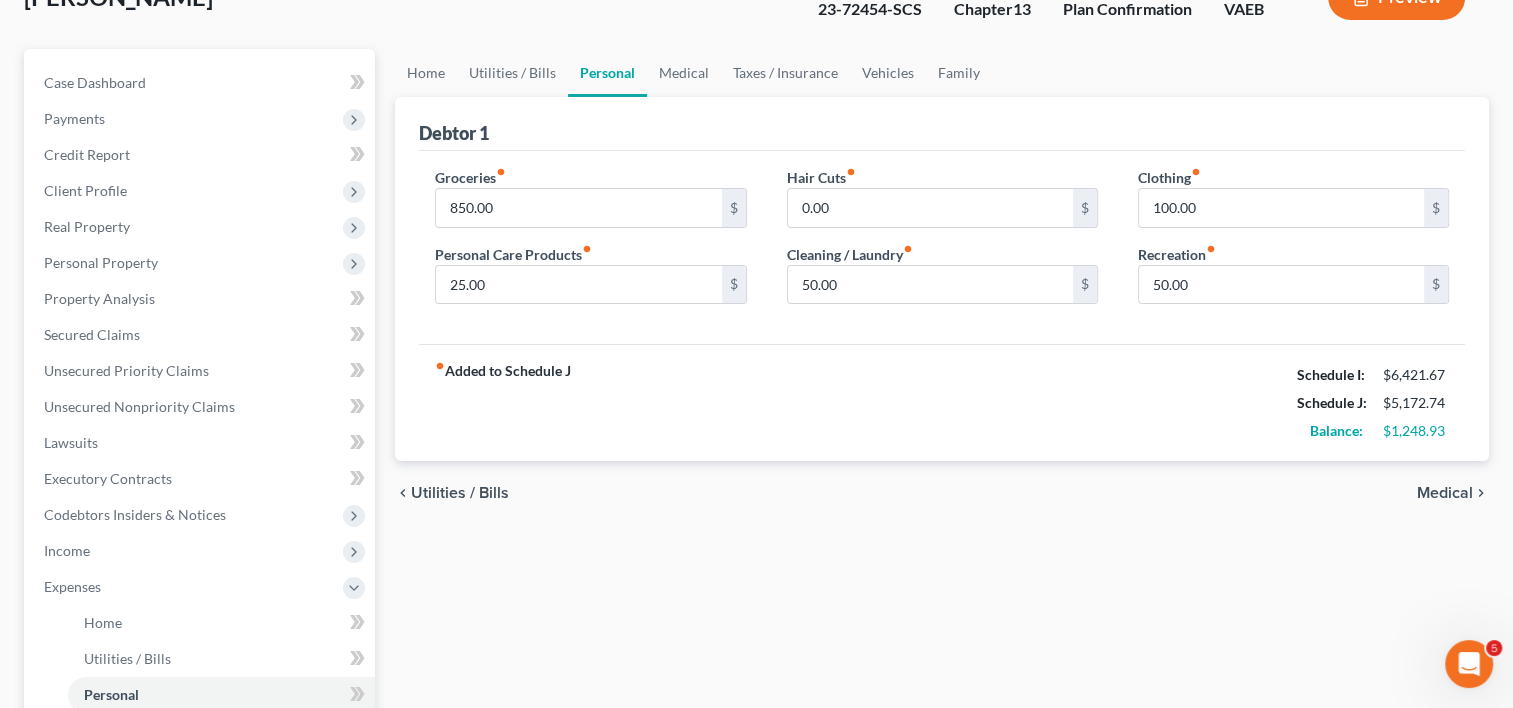 scroll, scrollTop: 144, scrollLeft: 0, axis: vertical 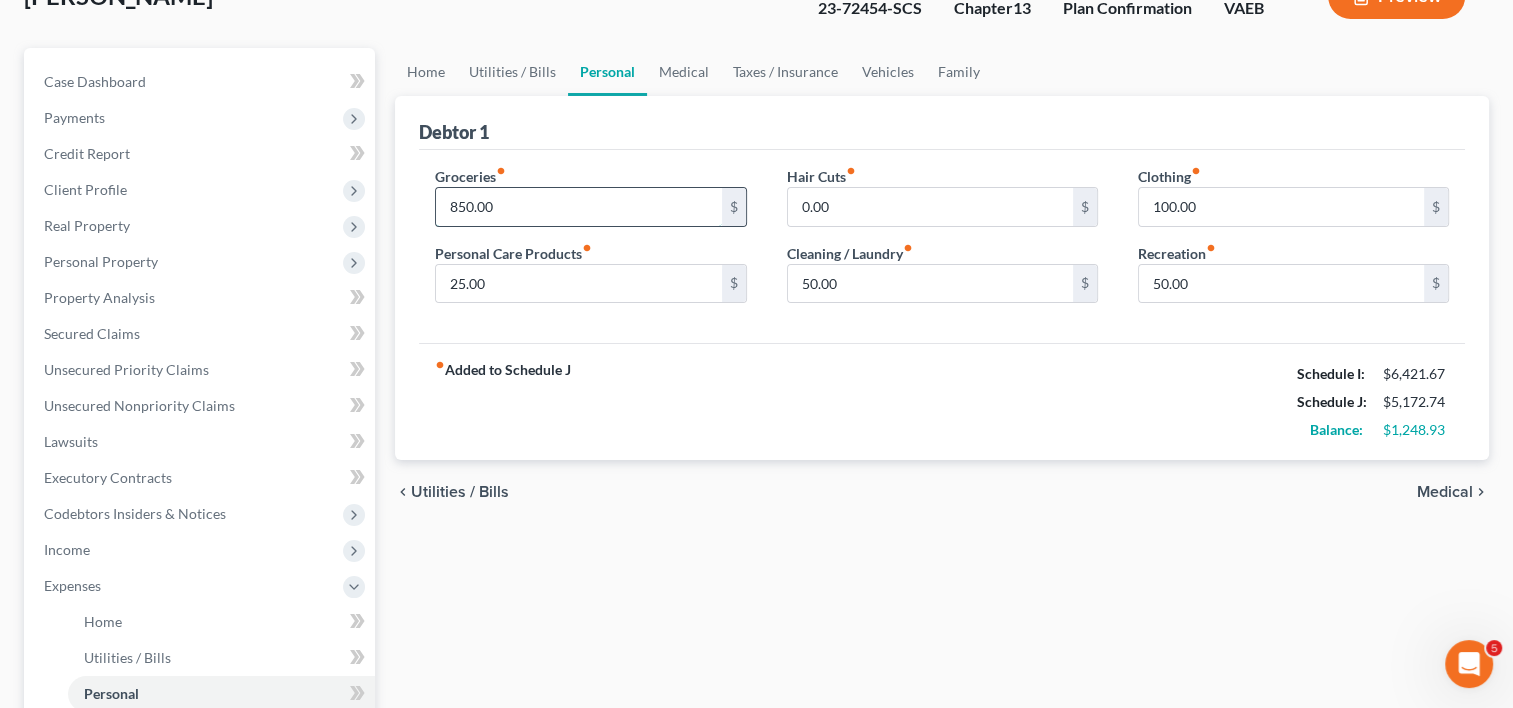 click on "850.00" at bounding box center [578, 207] 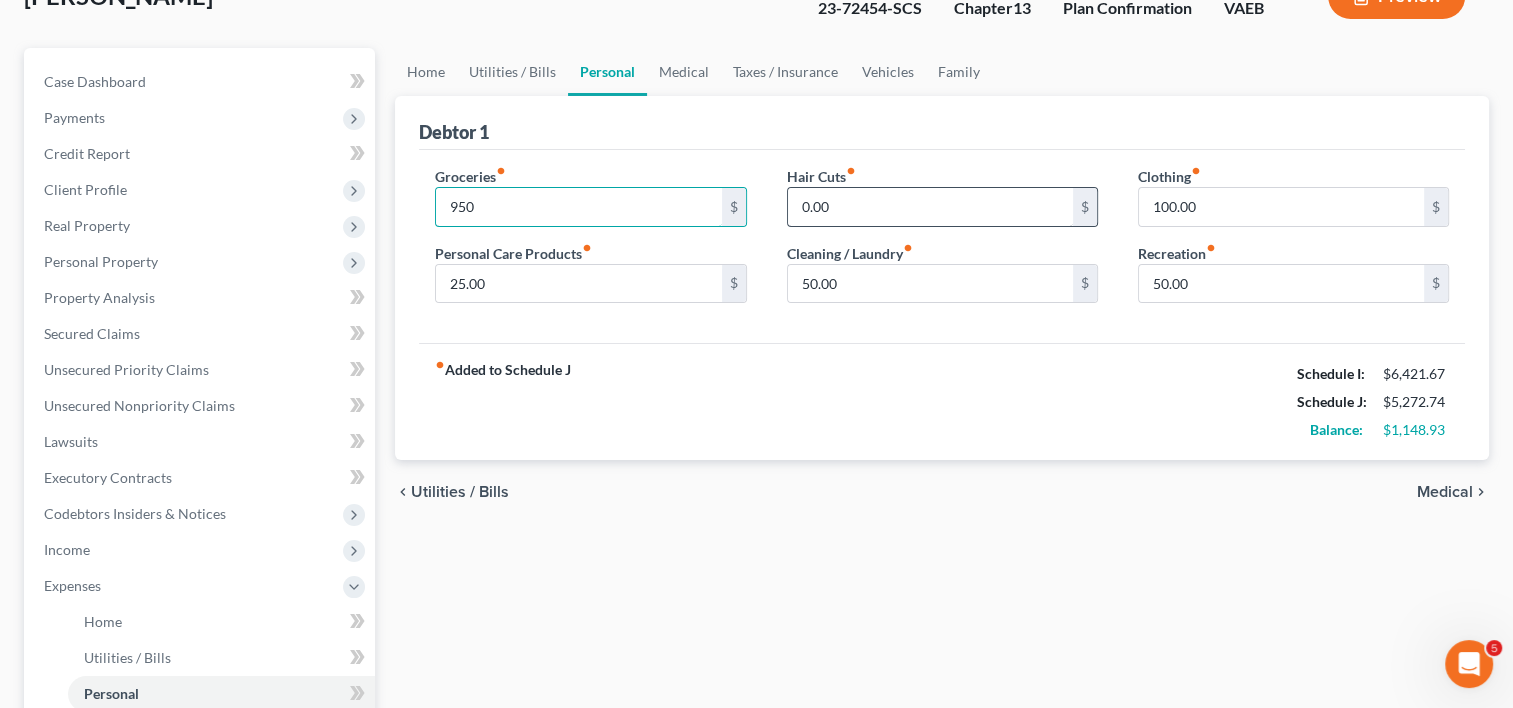 type on "950" 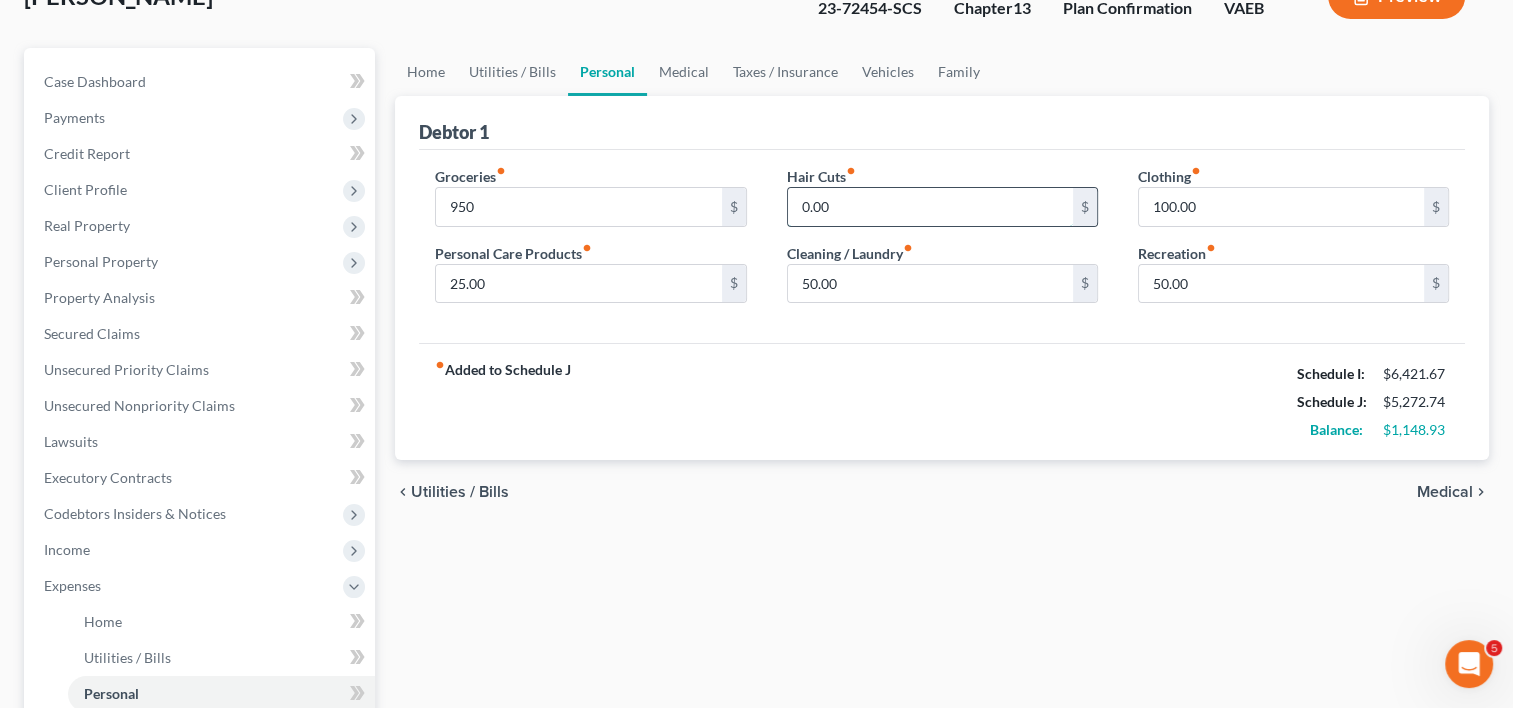 click on "0.00" at bounding box center [930, 207] 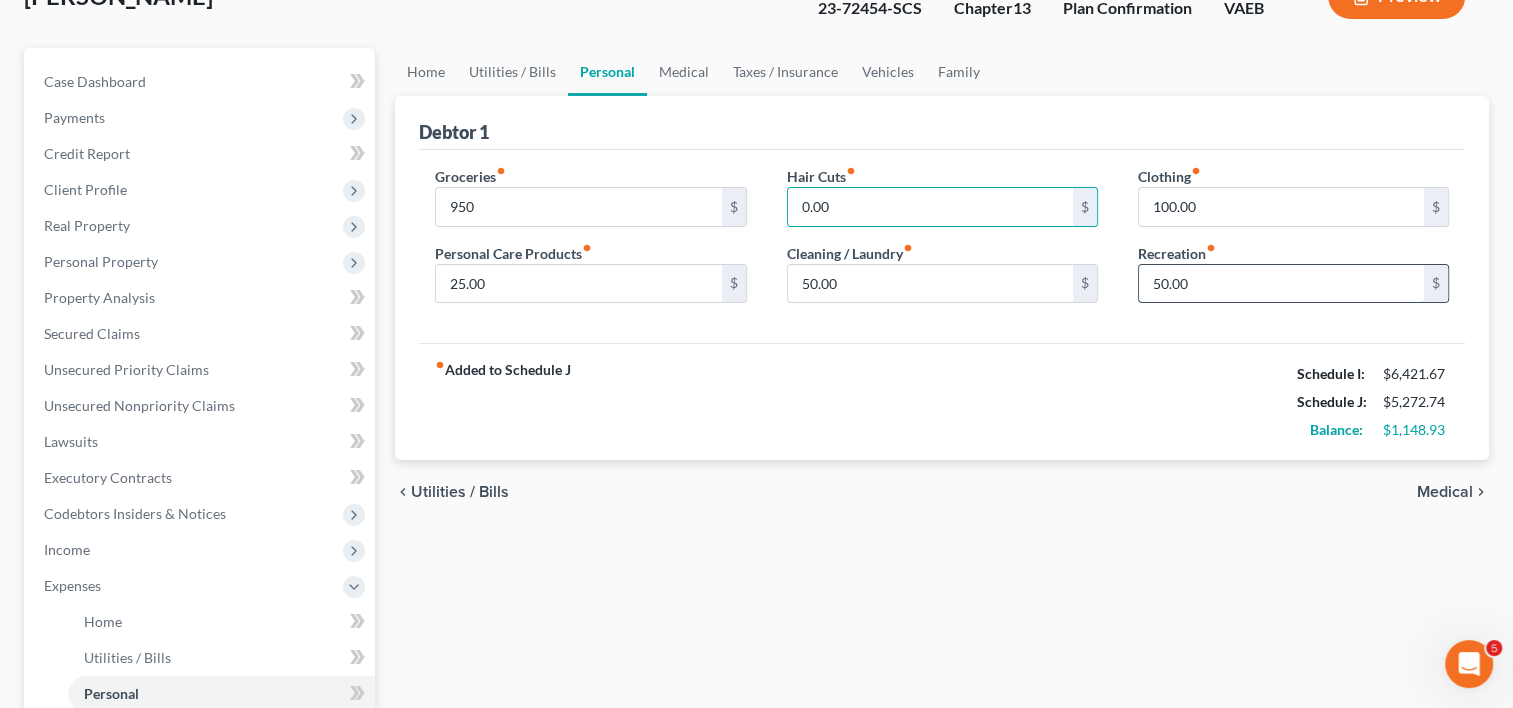 click on "50.00" at bounding box center (1281, 284) 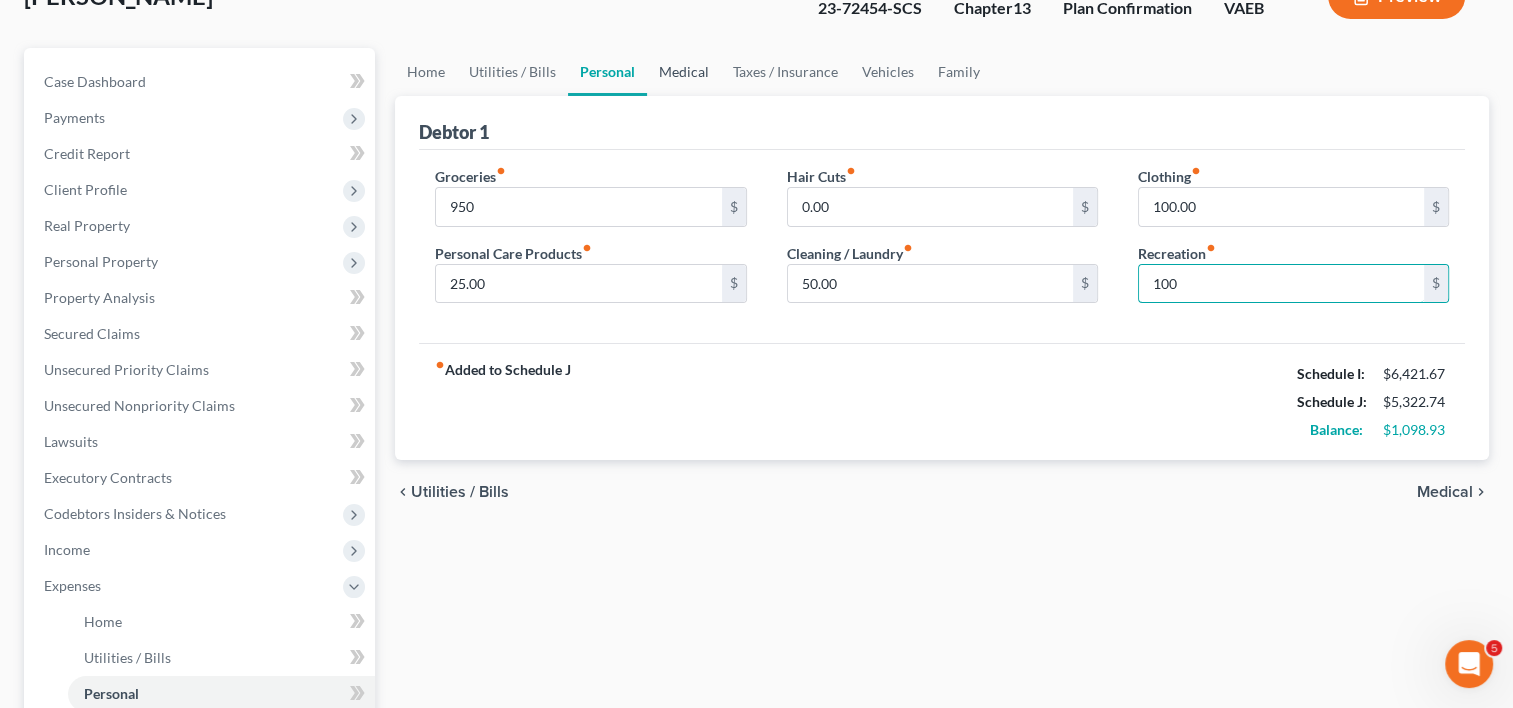 type on "100" 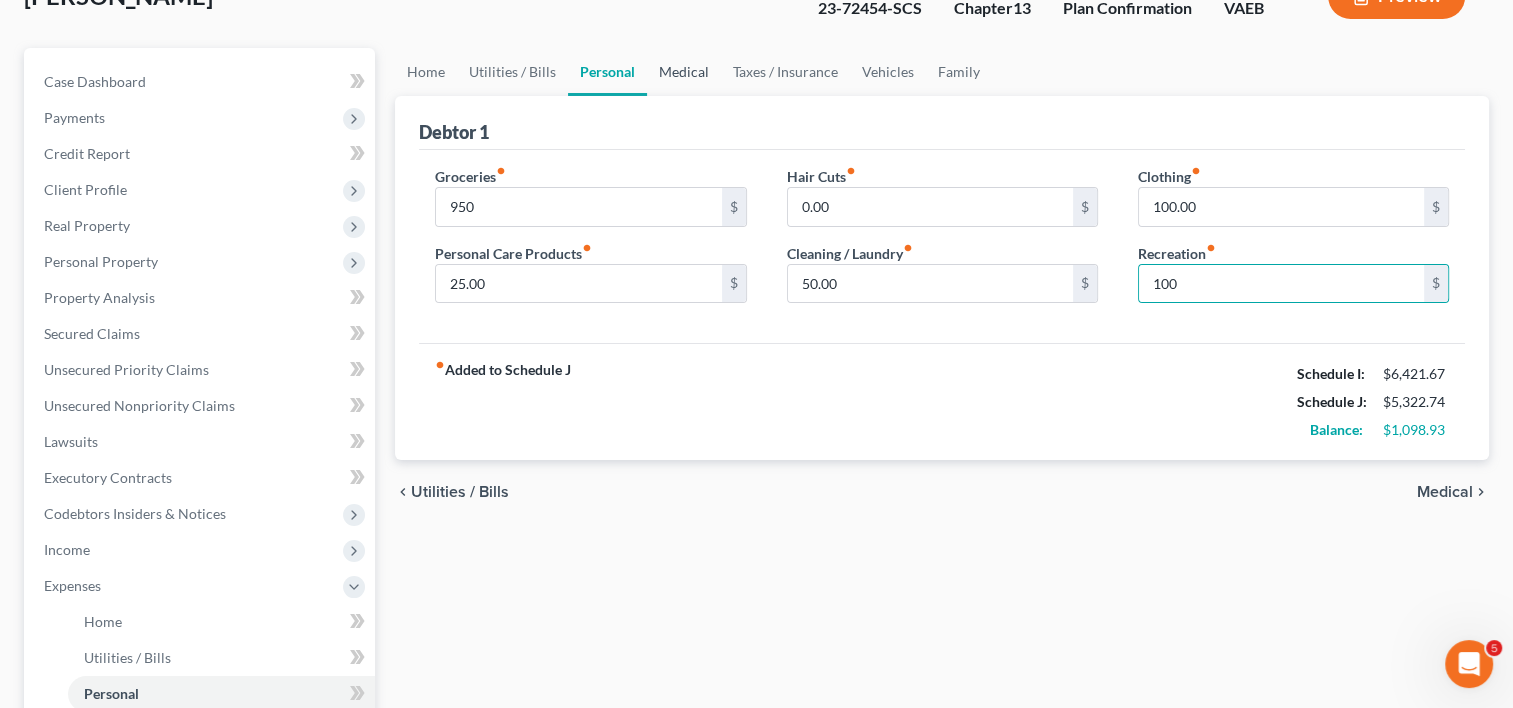 click on "Medical" at bounding box center (684, 72) 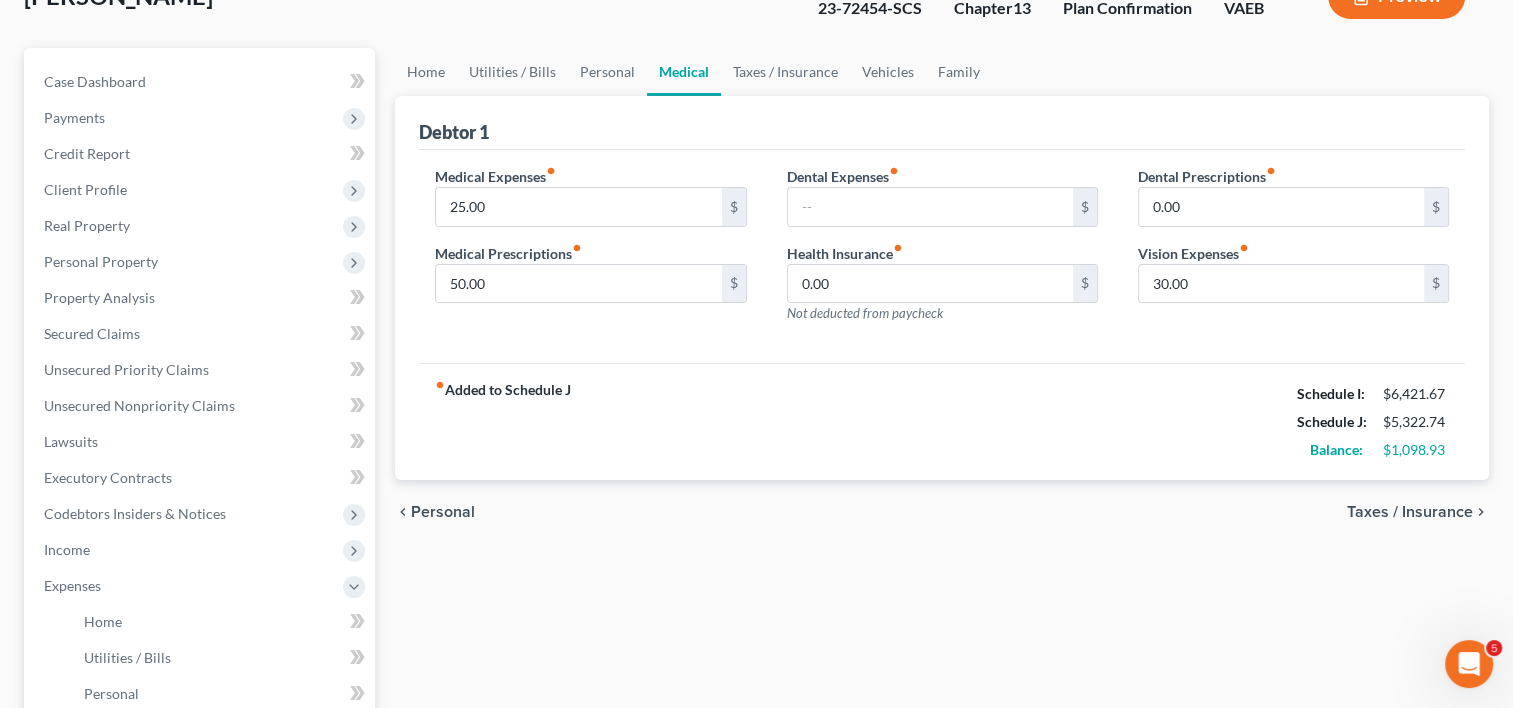 scroll, scrollTop: 0, scrollLeft: 0, axis: both 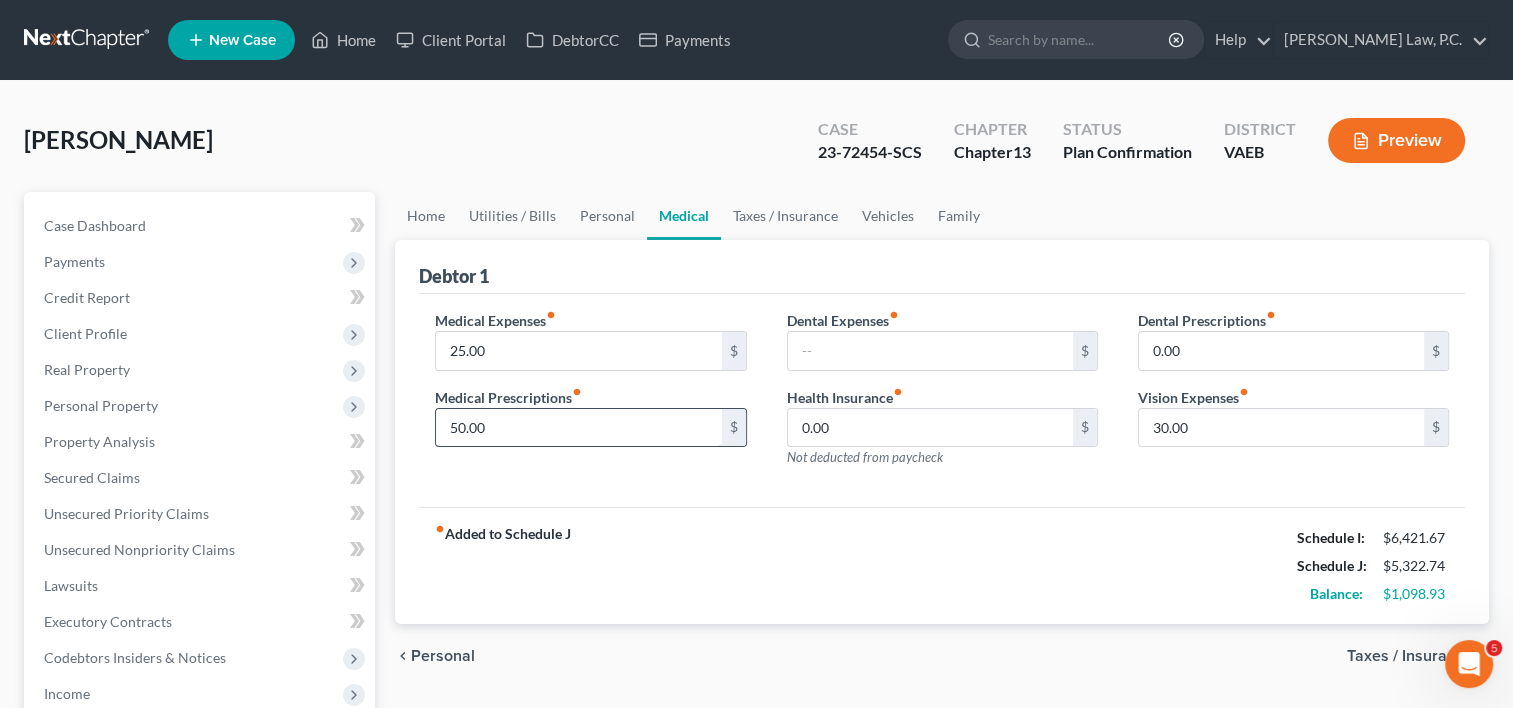 click on "50.00" at bounding box center (578, 428) 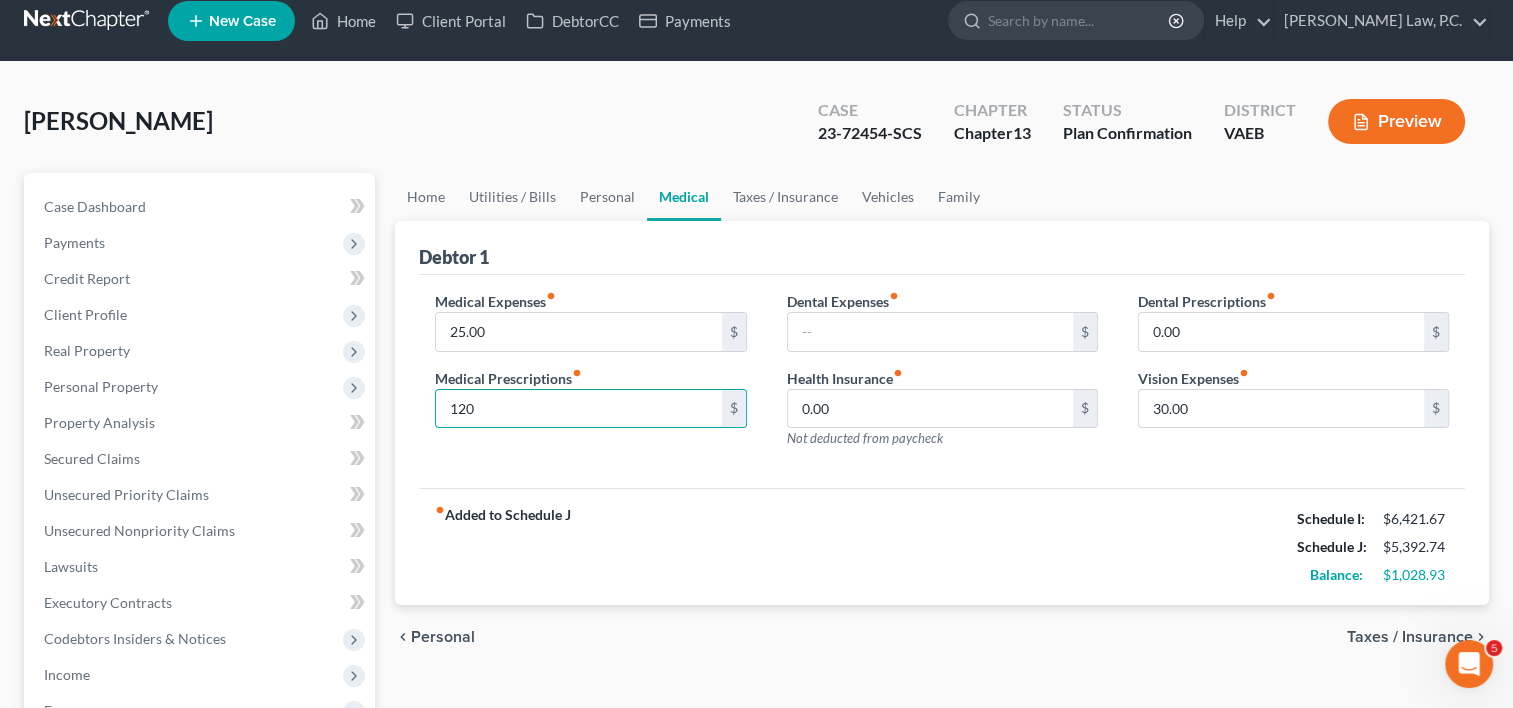 scroll, scrollTop: 0, scrollLeft: 0, axis: both 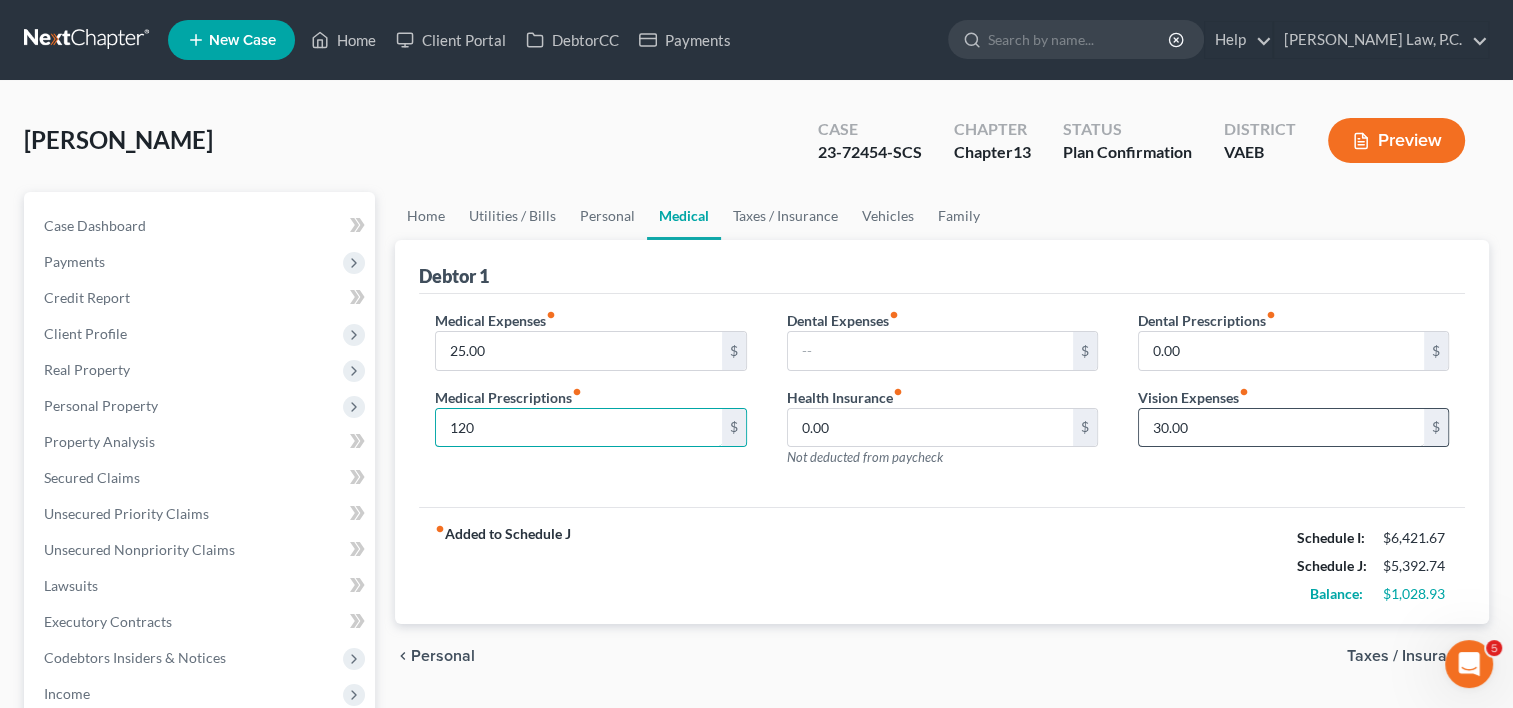 type on "120" 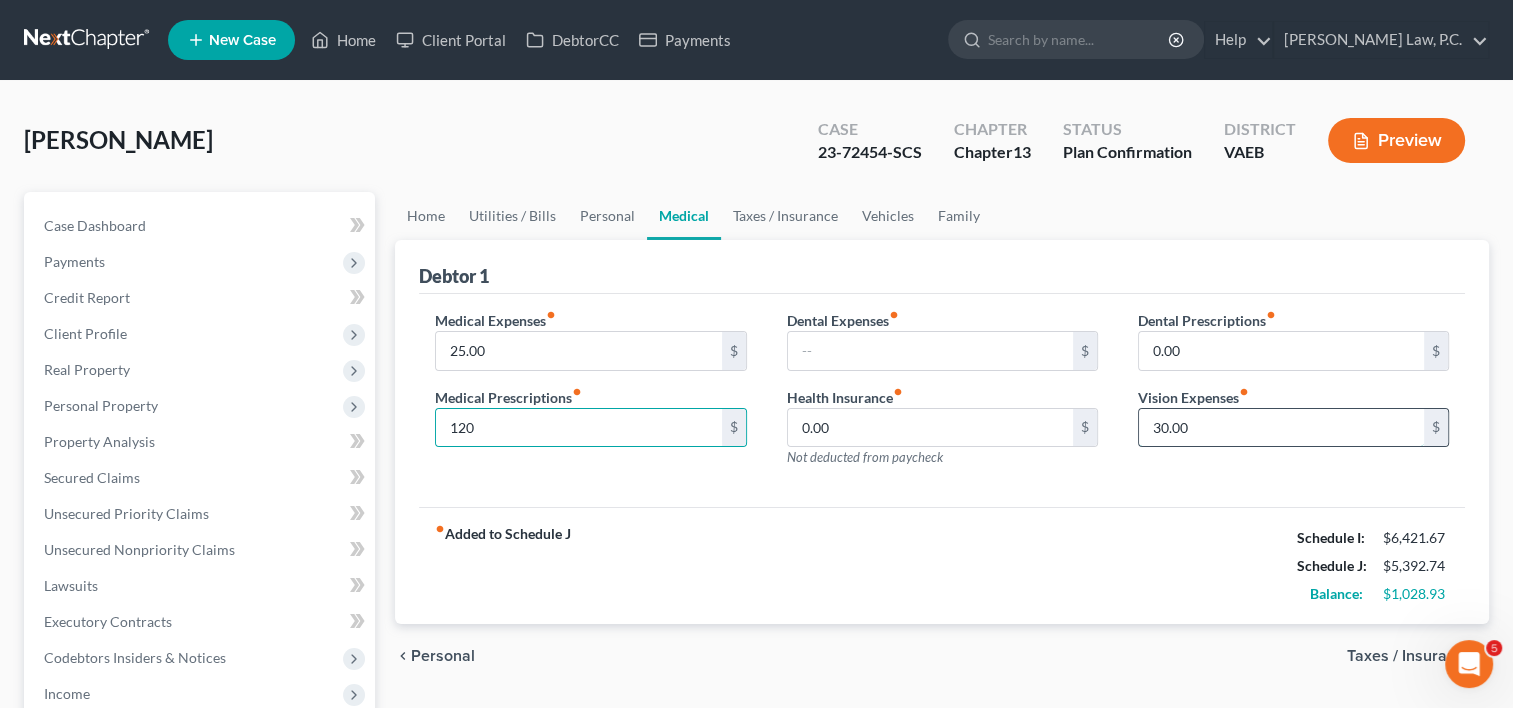 click on "30.00" at bounding box center (1281, 428) 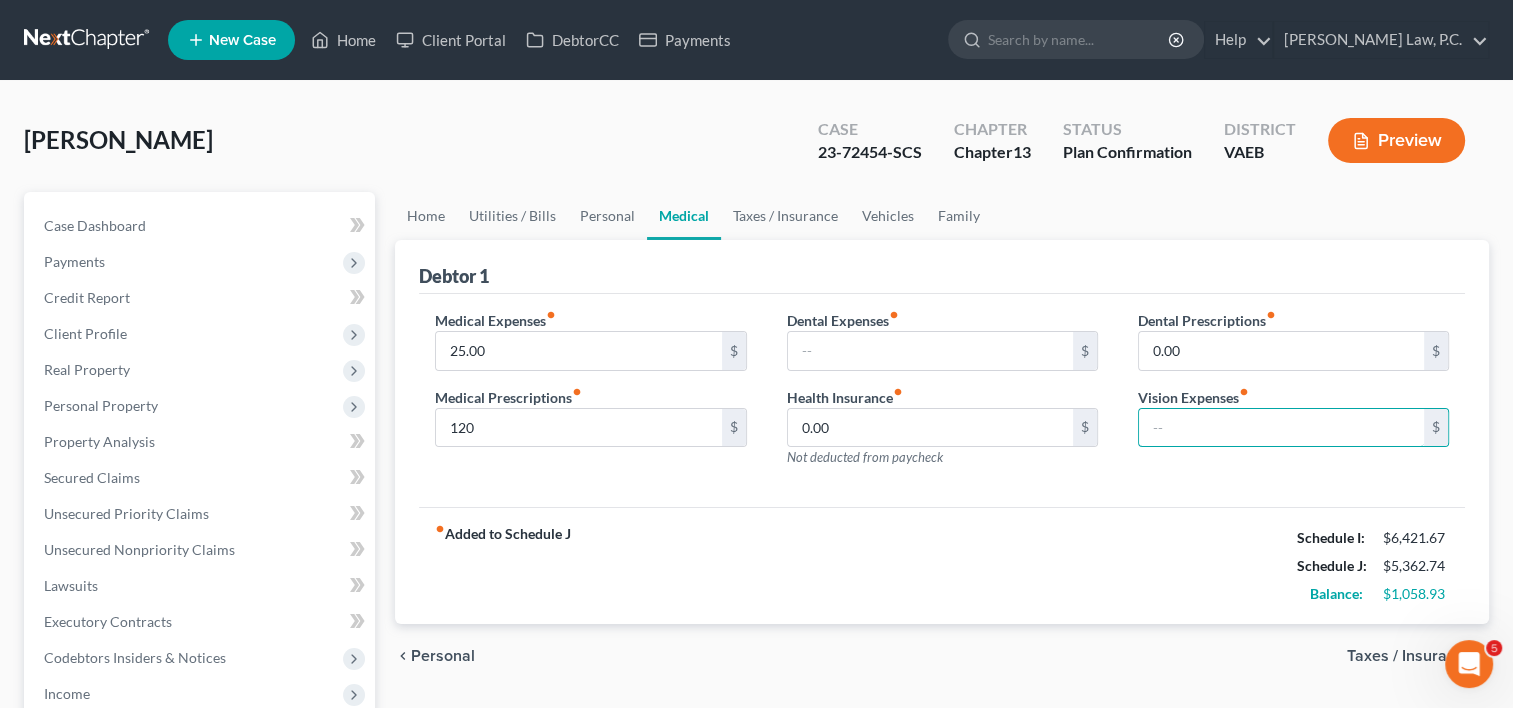 scroll, scrollTop: 38, scrollLeft: 0, axis: vertical 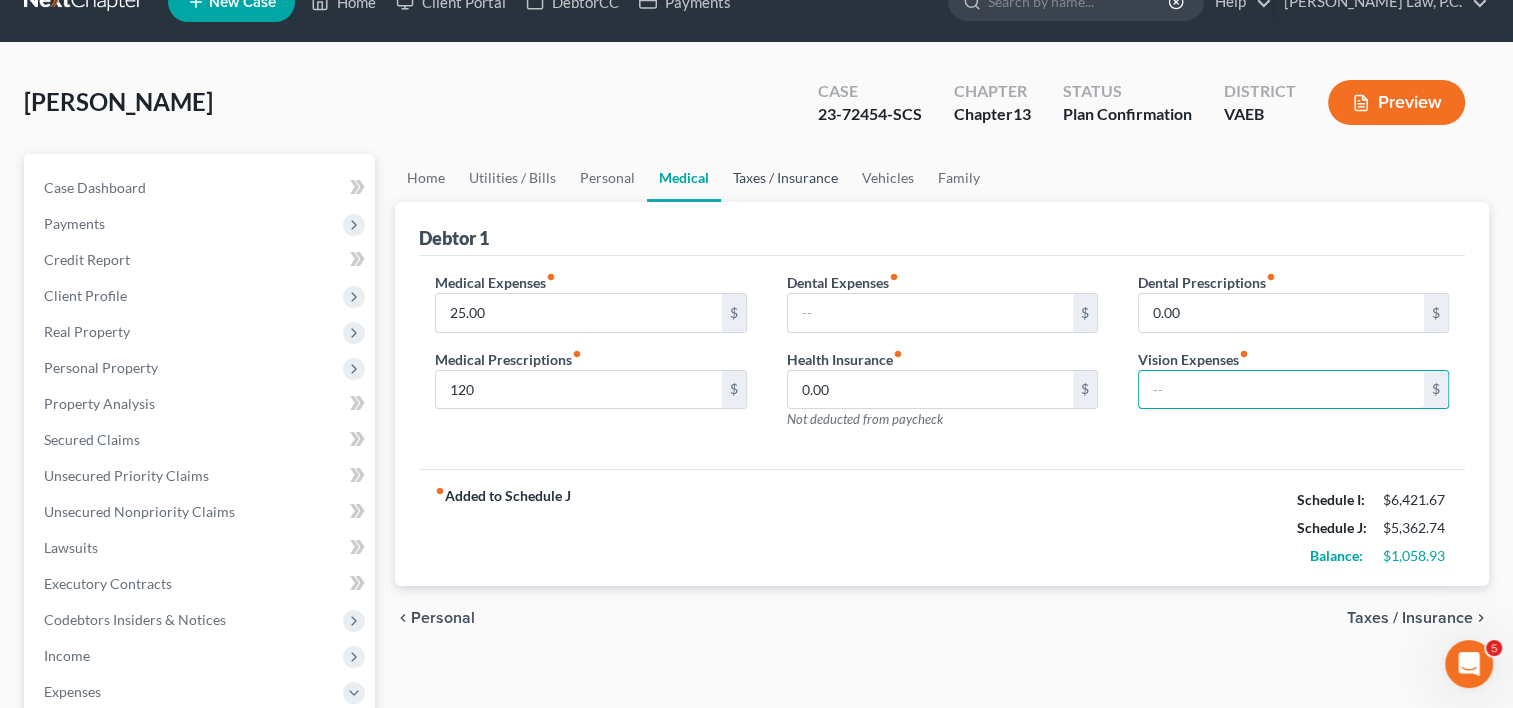 type 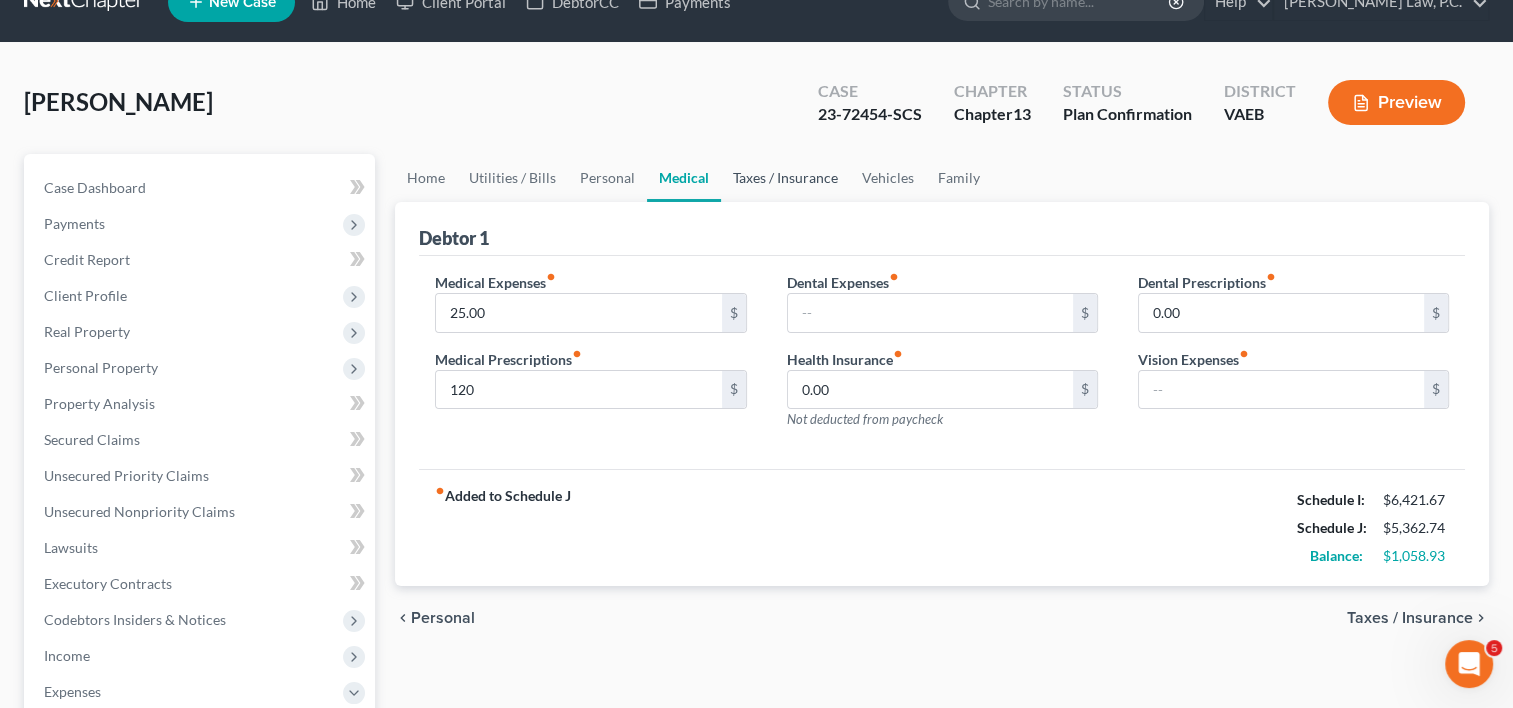 click on "Taxes / Insurance" at bounding box center (785, 178) 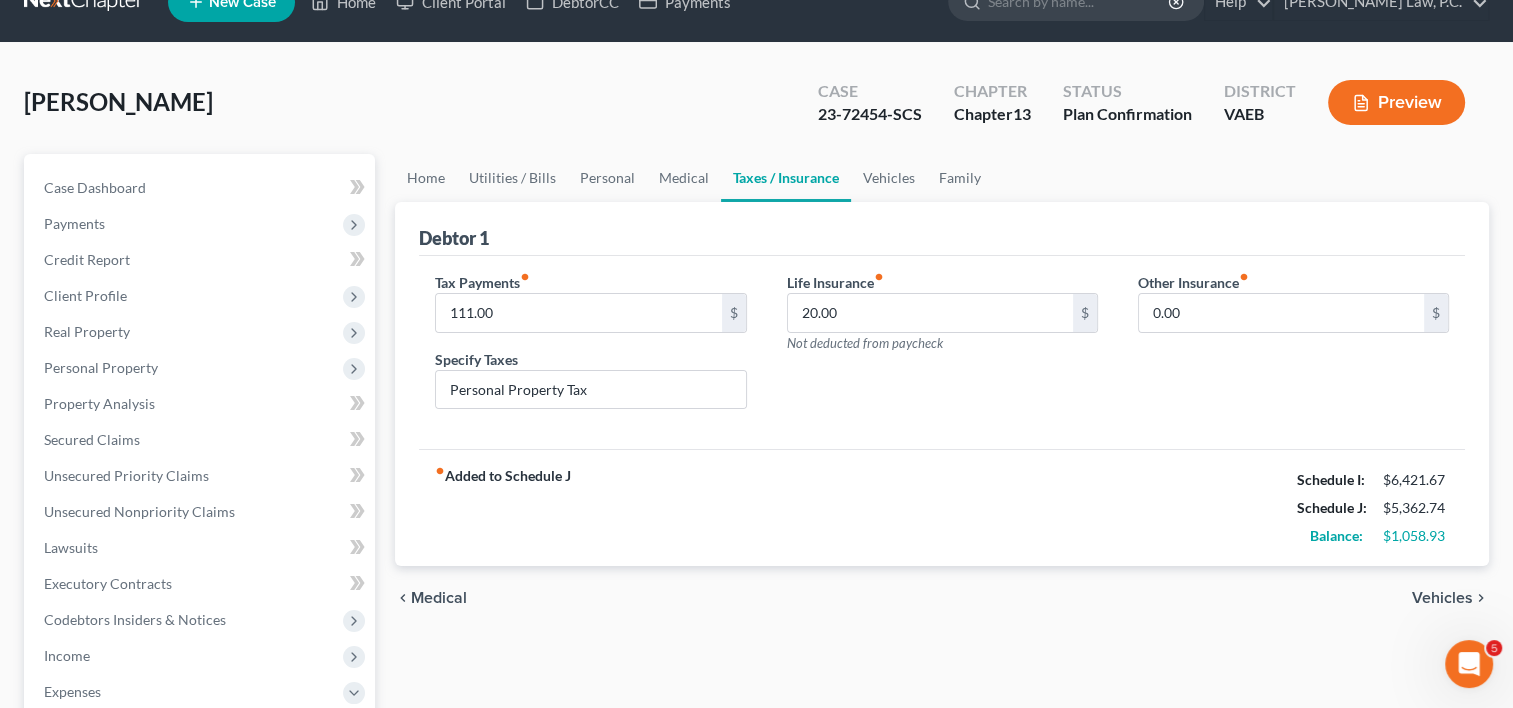 scroll, scrollTop: 0, scrollLeft: 0, axis: both 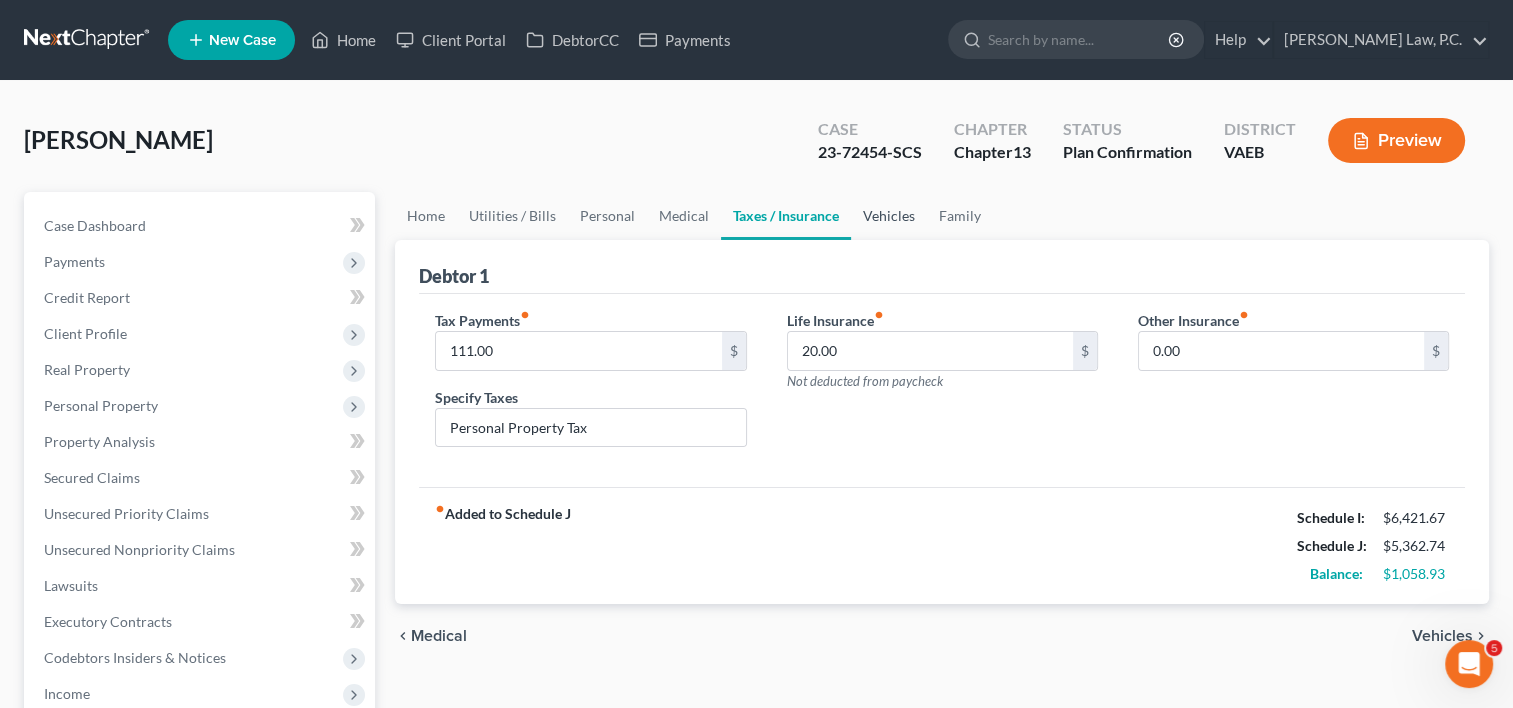 click on "Vehicles" at bounding box center (889, 216) 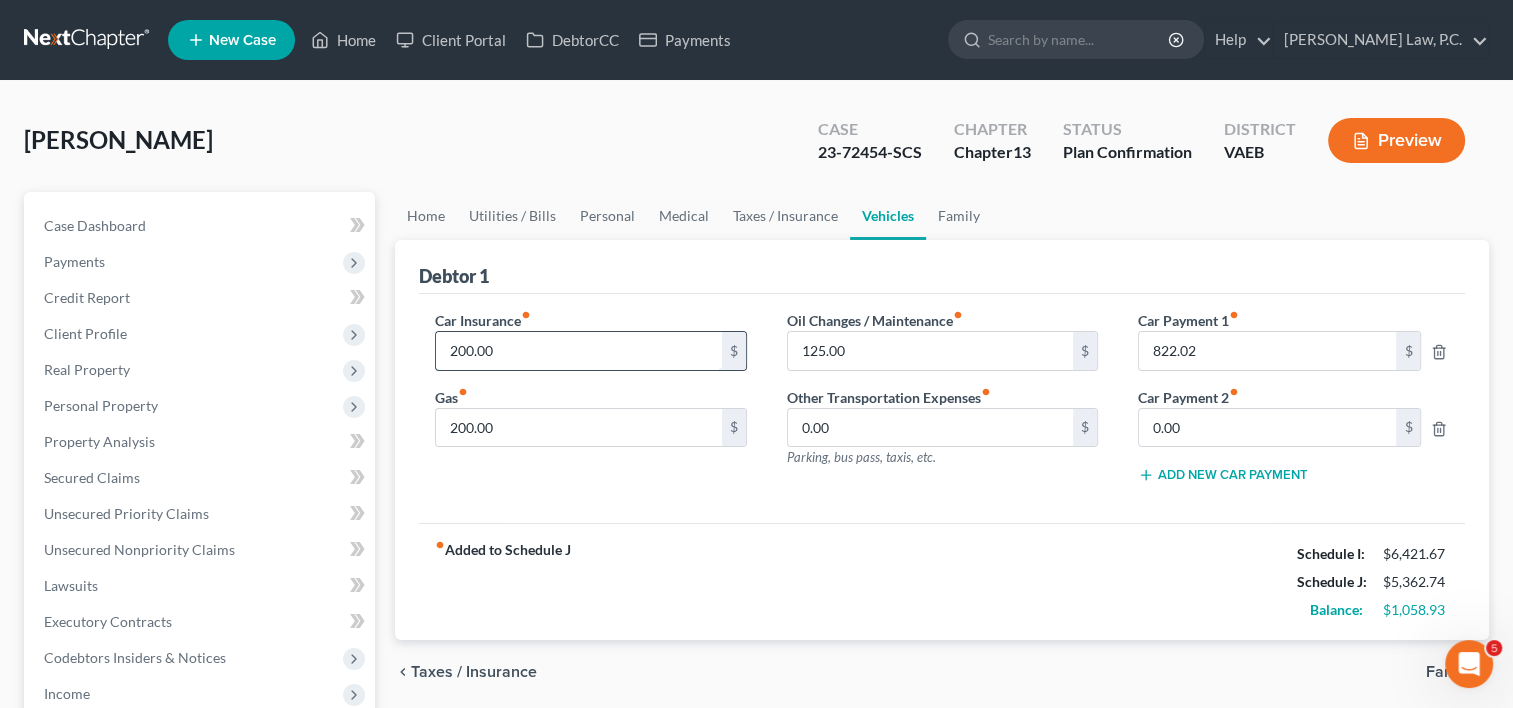 click on "200.00" at bounding box center [578, 351] 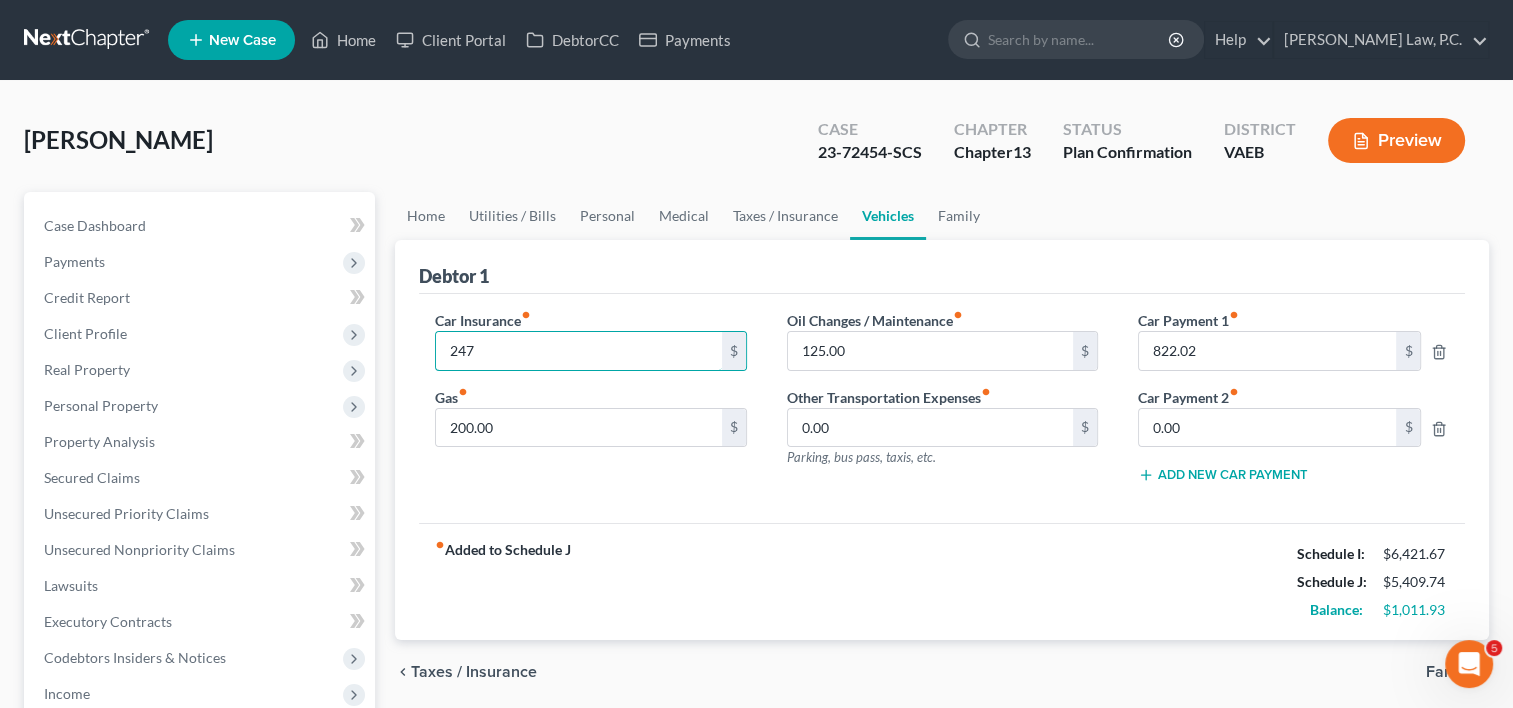 scroll, scrollTop: 100, scrollLeft: 0, axis: vertical 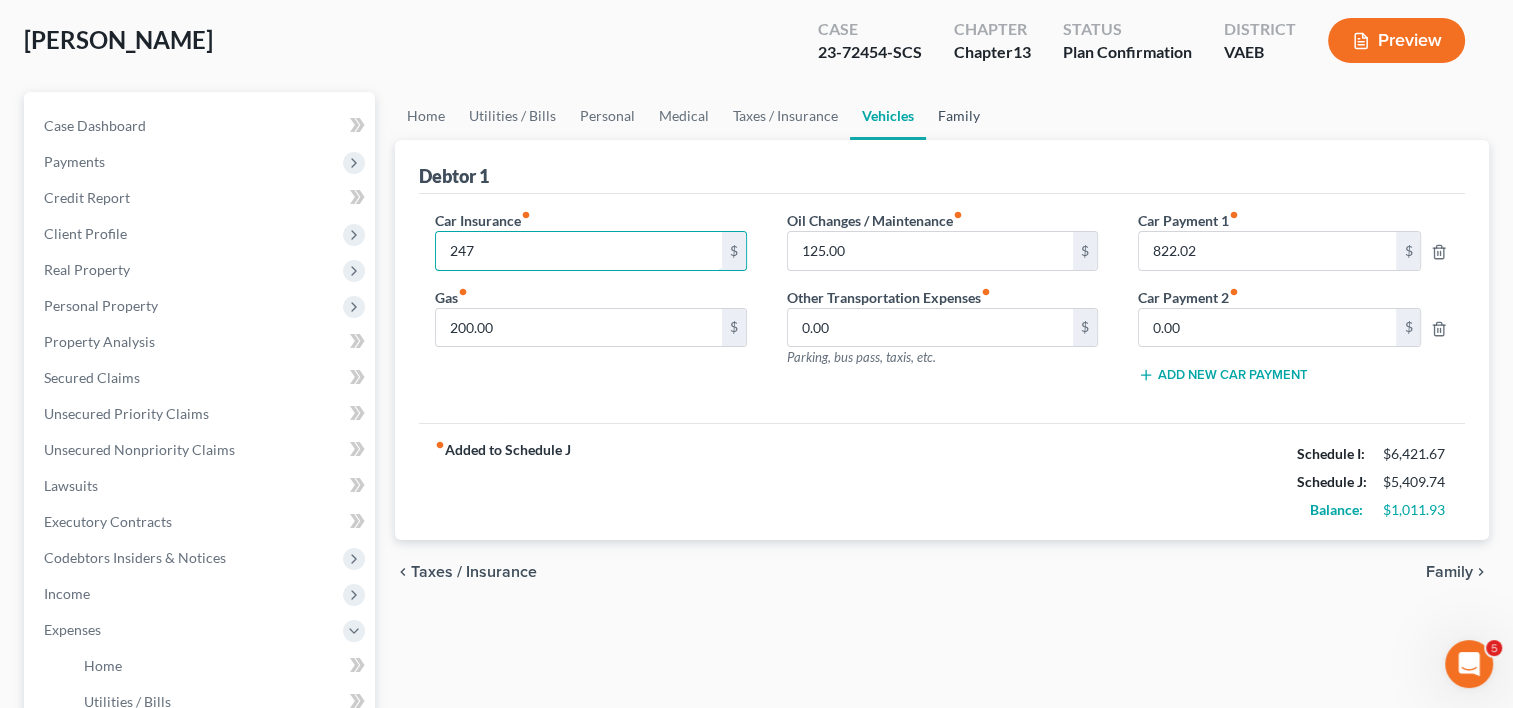 type on "247" 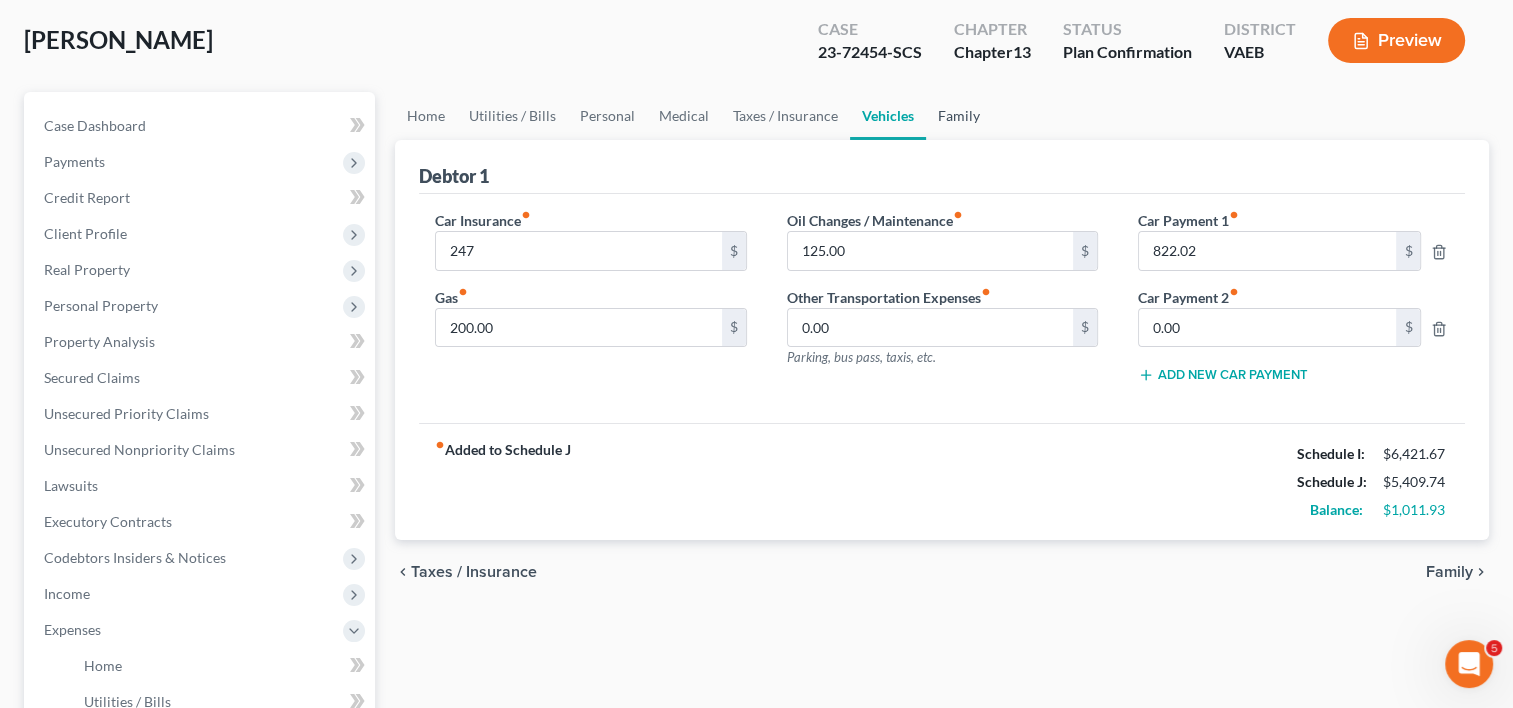 click on "Family" at bounding box center [959, 116] 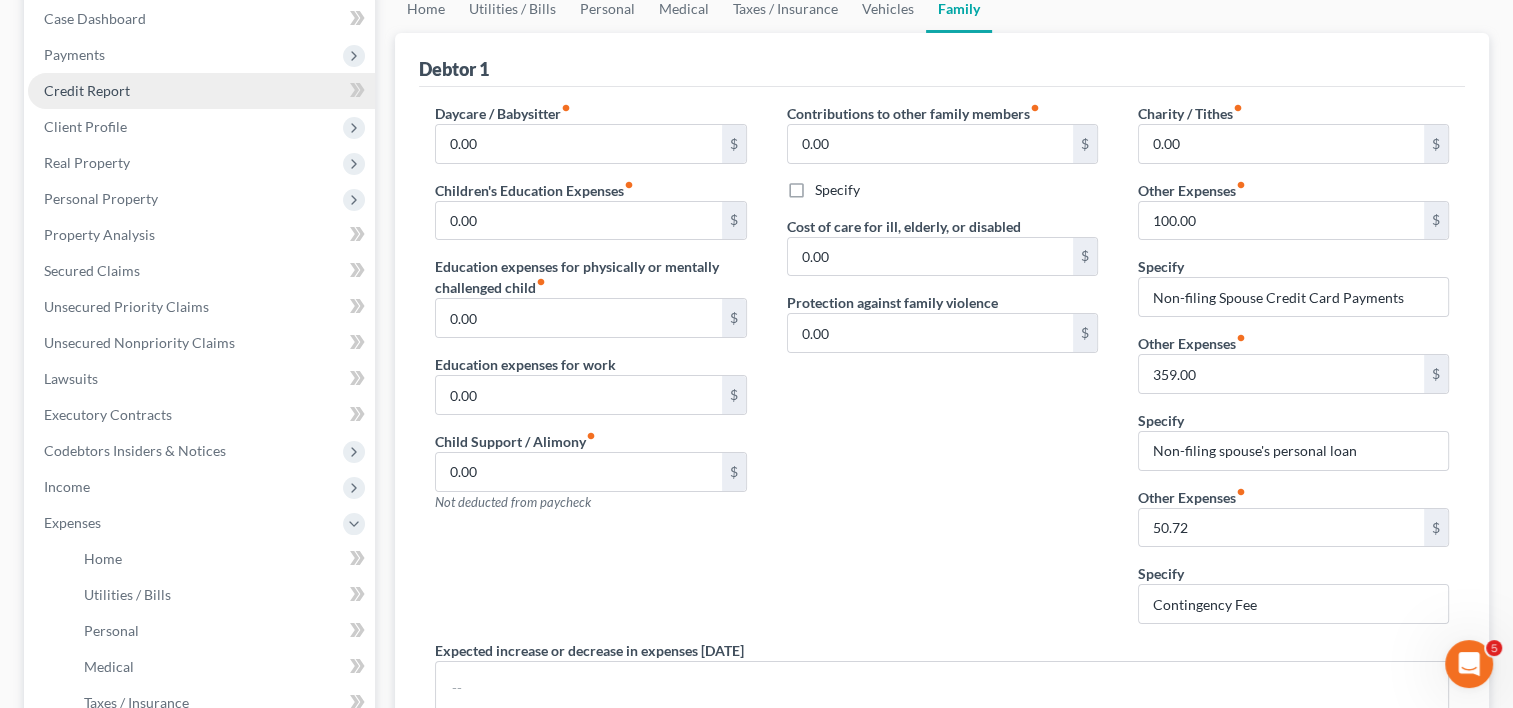 scroll, scrollTop: 88, scrollLeft: 0, axis: vertical 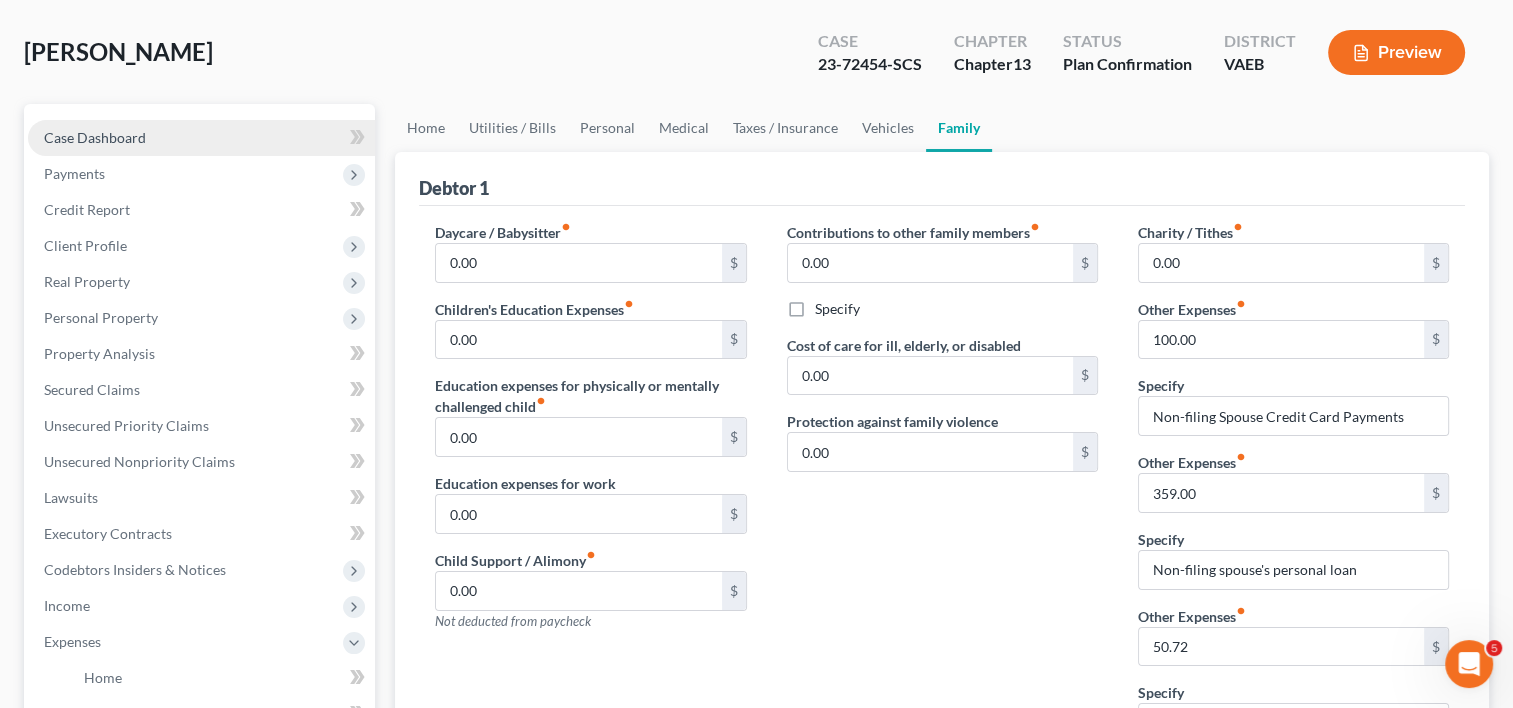click on "Case Dashboard" at bounding box center [95, 137] 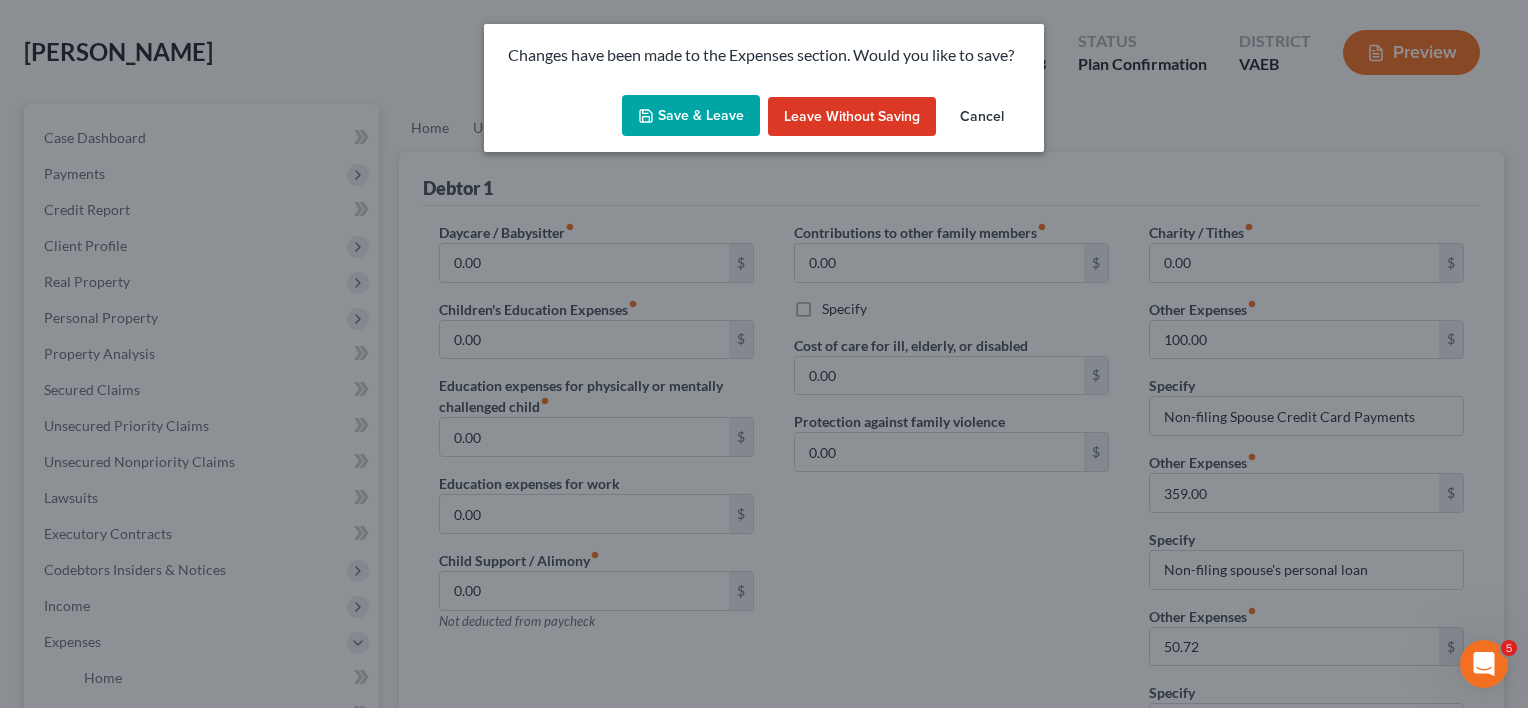 click on "Save & Leave" at bounding box center (691, 116) 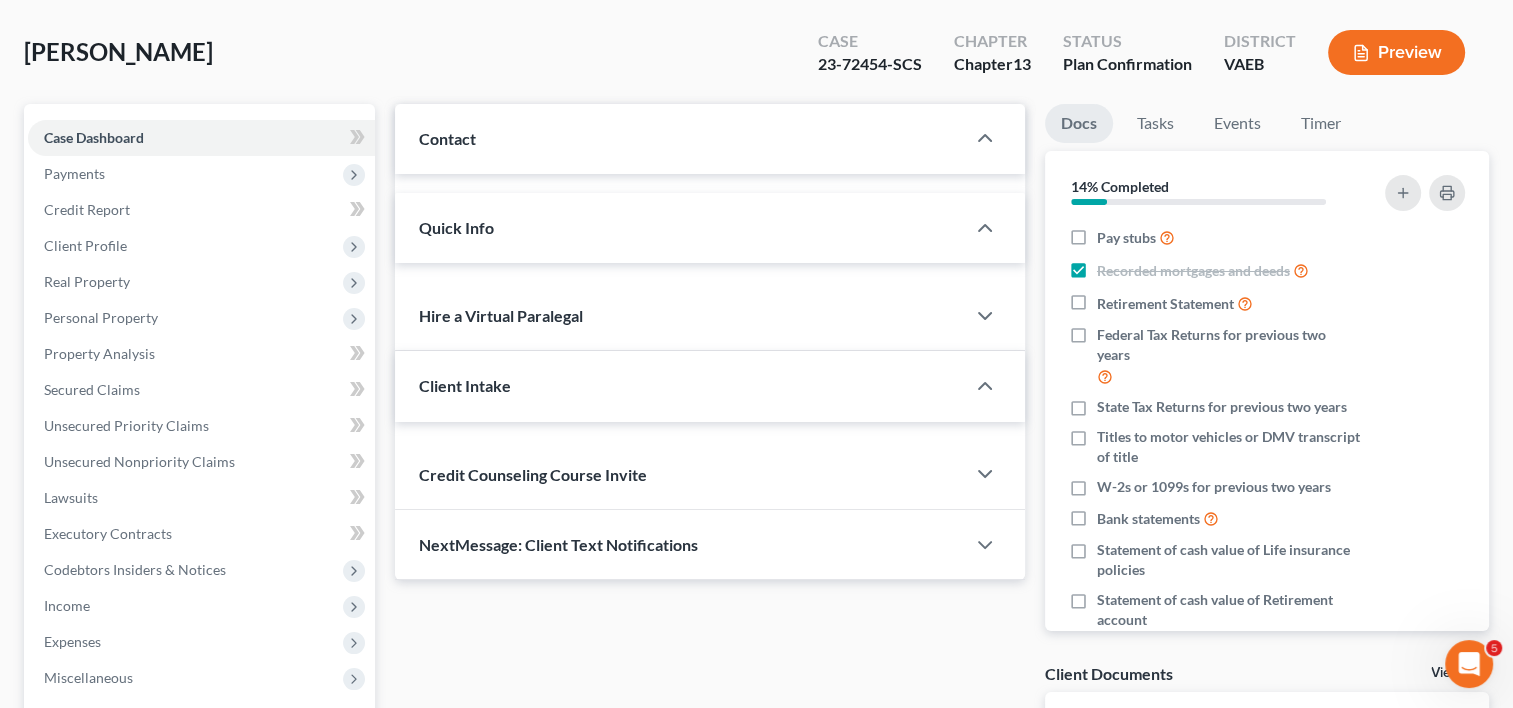scroll, scrollTop: 0, scrollLeft: 0, axis: both 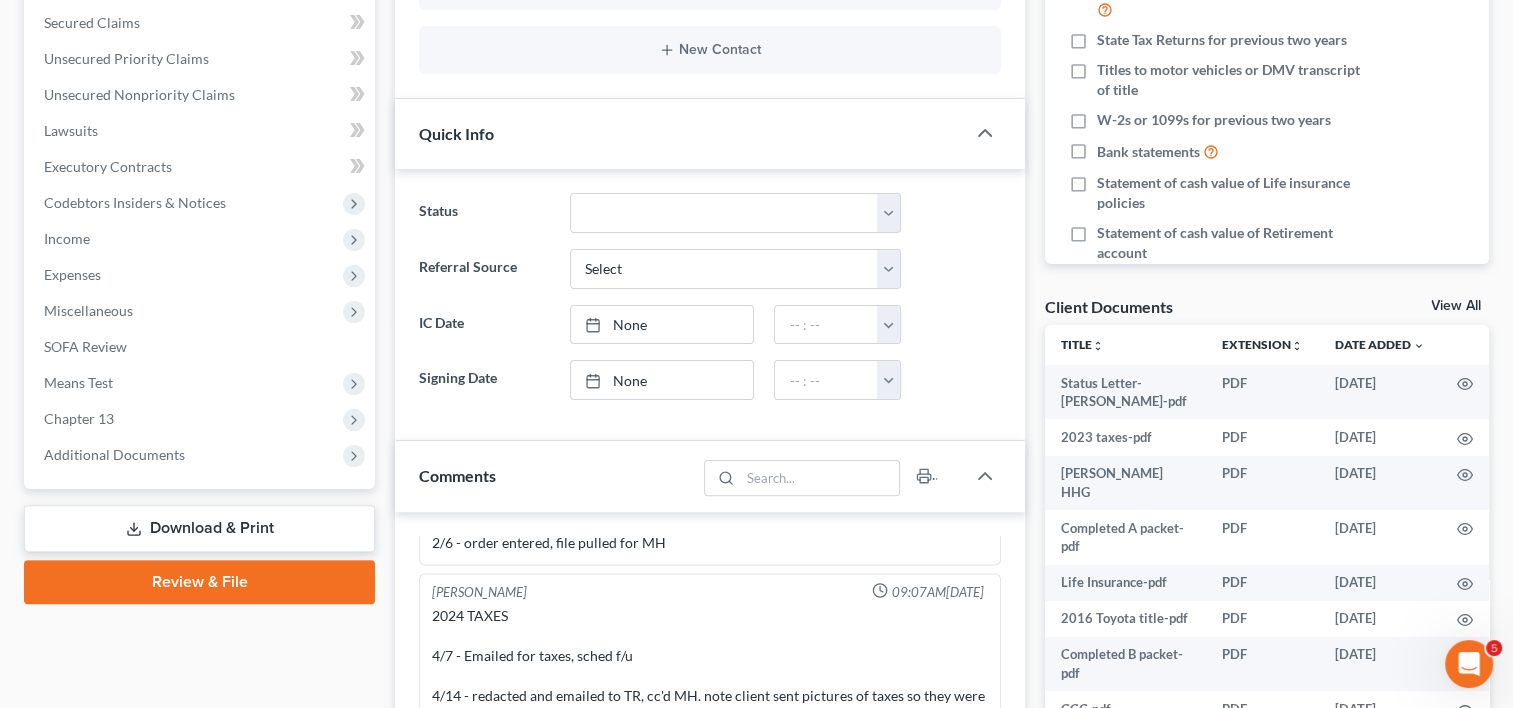 click on "Download & Print" at bounding box center (199, 528) 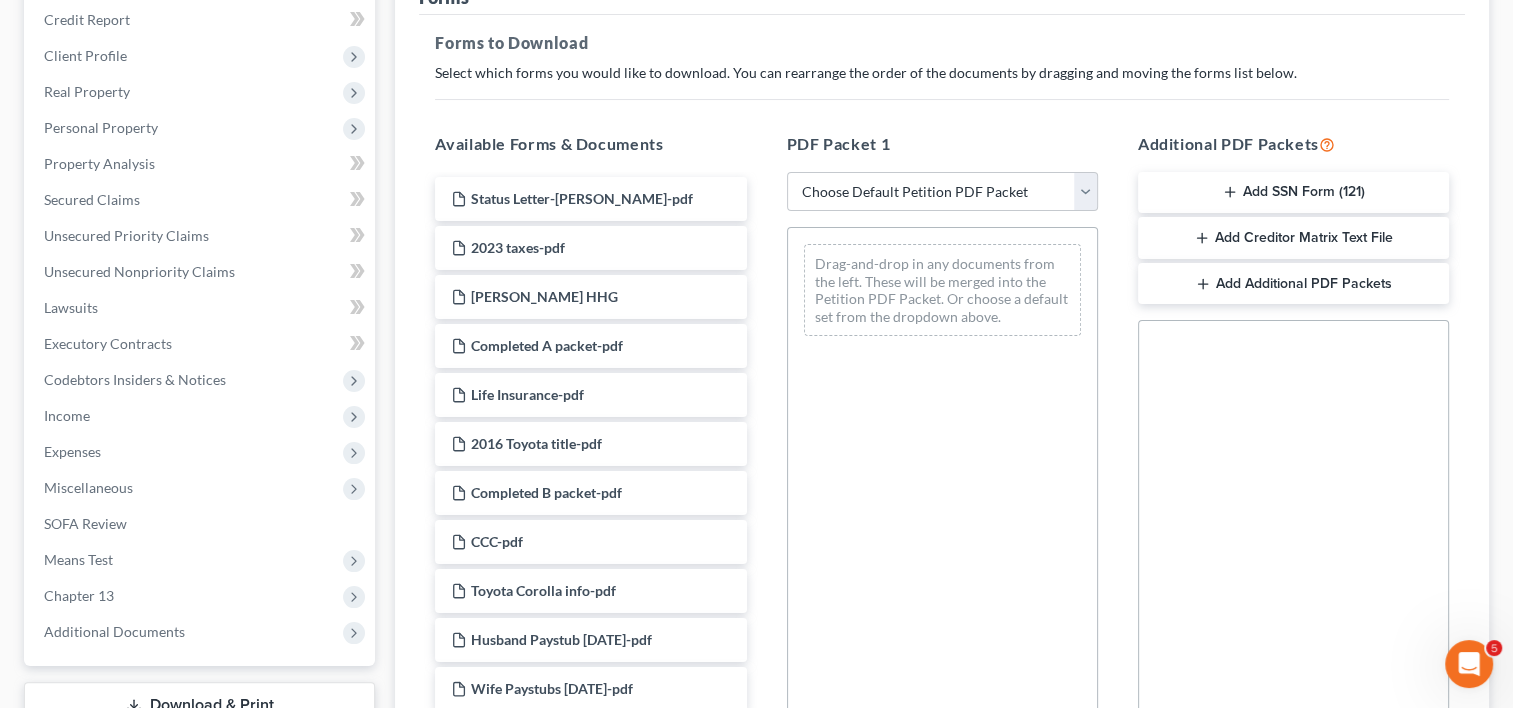 scroll, scrollTop: 282, scrollLeft: 0, axis: vertical 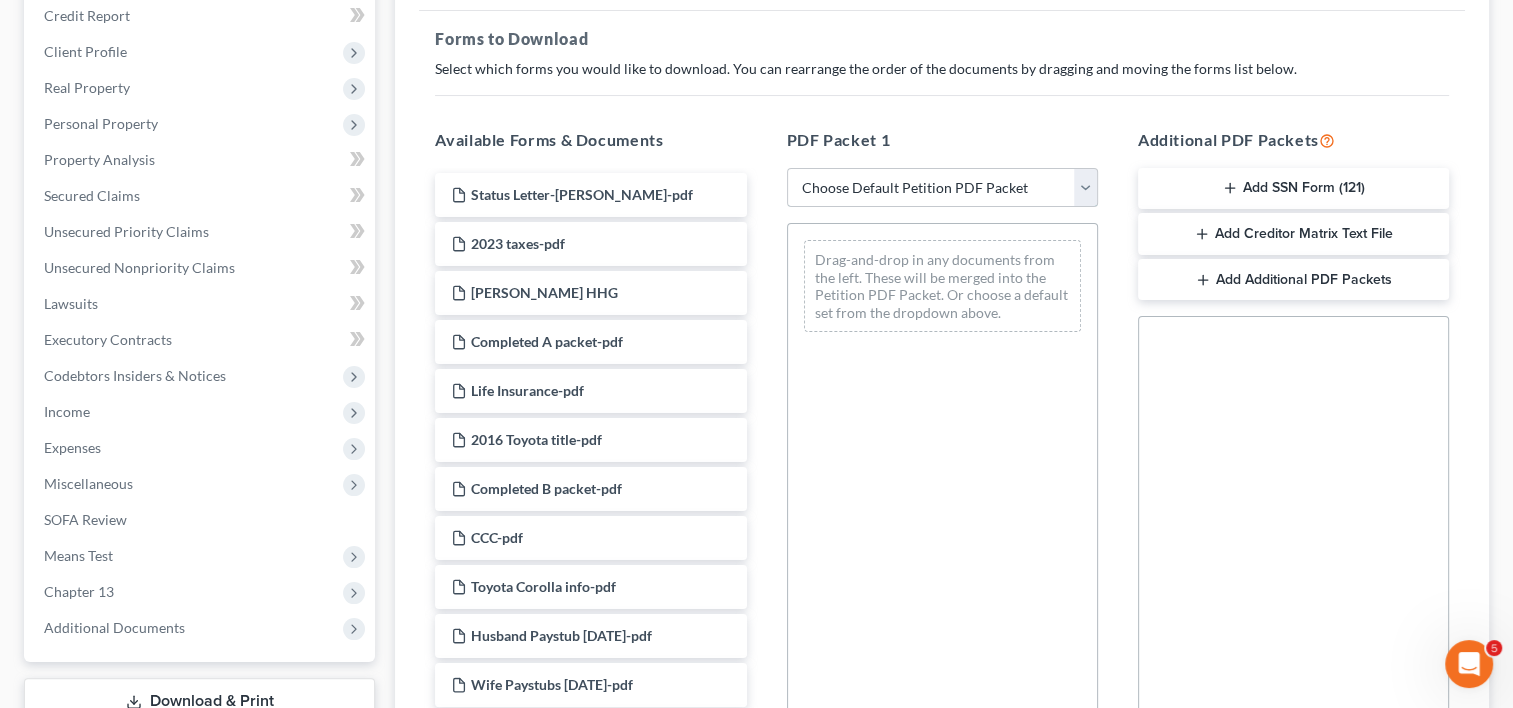 click on "Choose Default Petition PDF Packet Complete Bankruptcy Petition (all forms and schedules) Emergency Filing Forms (Petition and Creditor List Only) Amended Forms Signature Pages Only Supplemental Post Petition (Sch. I & J) Supplemental Post Petition (Sch. I) Supplemental Post Petition (Sch. J) I & J with declaration I J" at bounding box center [942, 188] 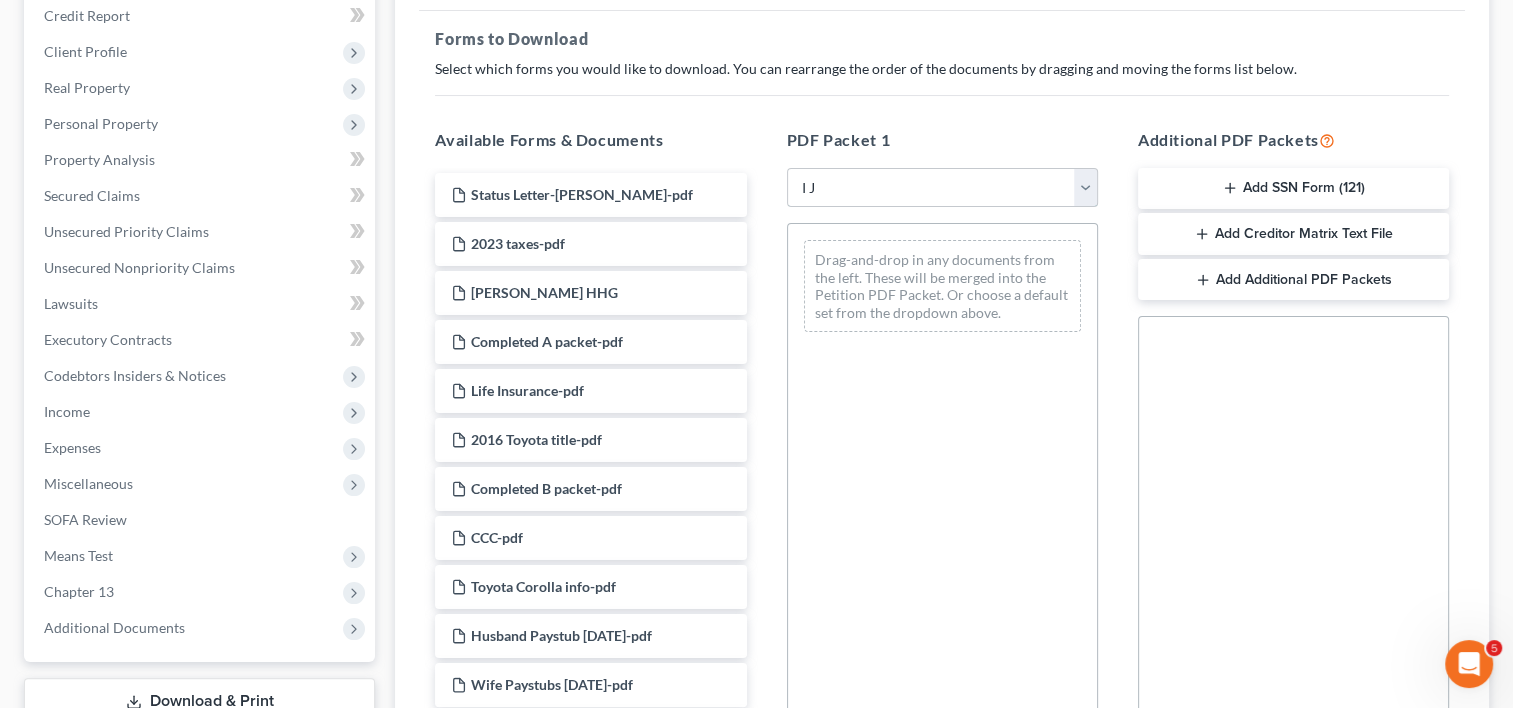 click on "Choose Default Petition PDF Packet Complete Bankruptcy Petition (all forms and schedules) Emergency Filing Forms (Petition and Creditor List Only) Amended Forms Signature Pages Only Supplemental Post Petition (Sch. I & J) Supplemental Post Petition (Sch. I) Supplemental Post Petition (Sch. J) I & J with declaration I J" at bounding box center [942, 188] 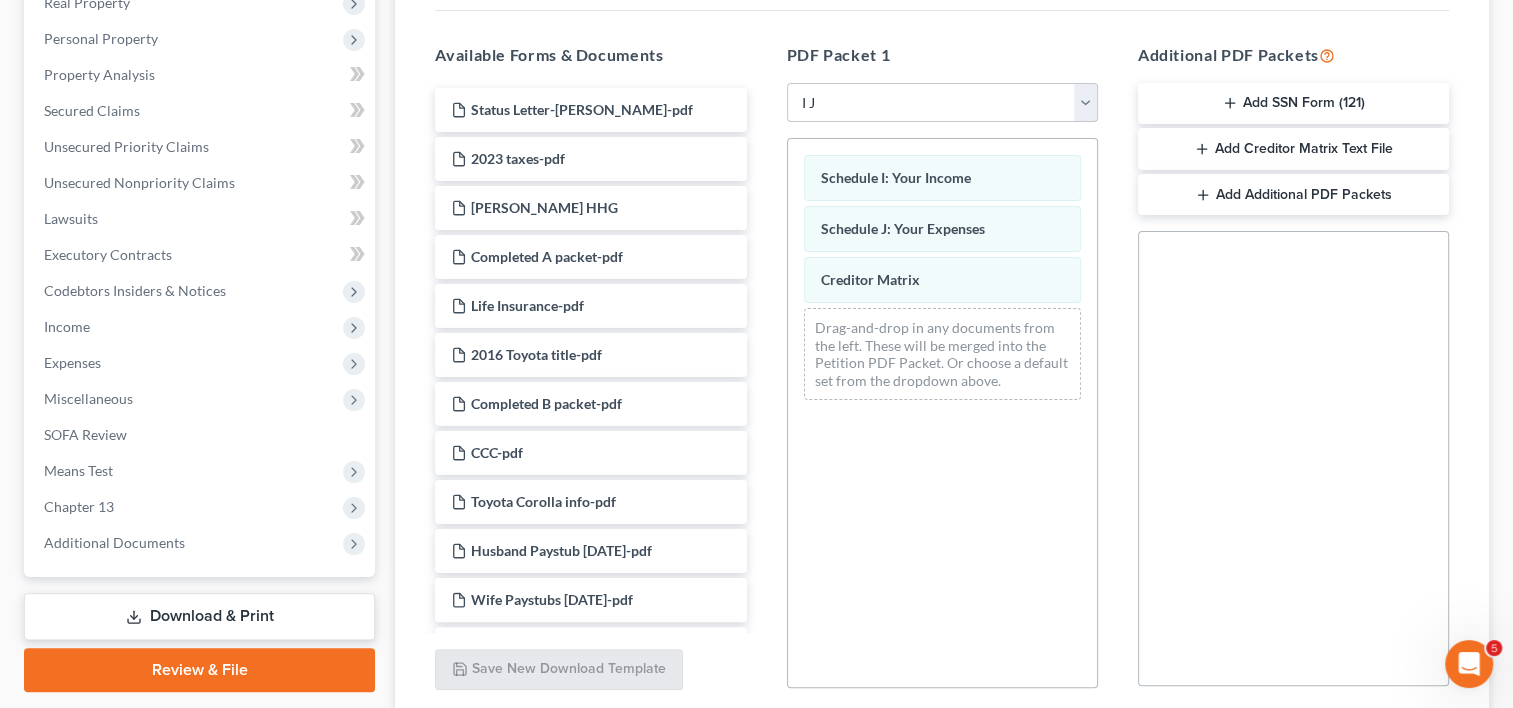 scroll, scrollTop: 525, scrollLeft: 0, axis: vertical 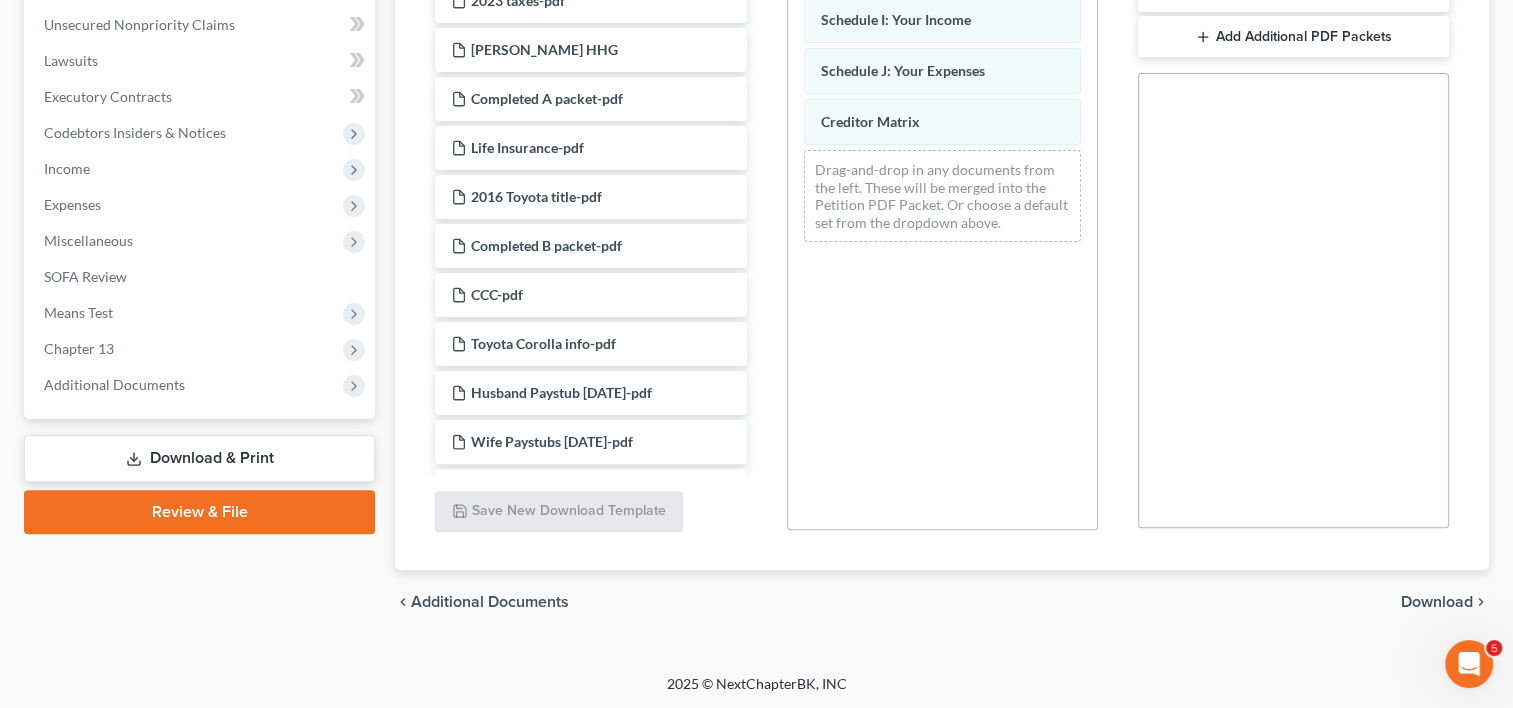 click on "Download & Print" at bounding box center [199, 458] 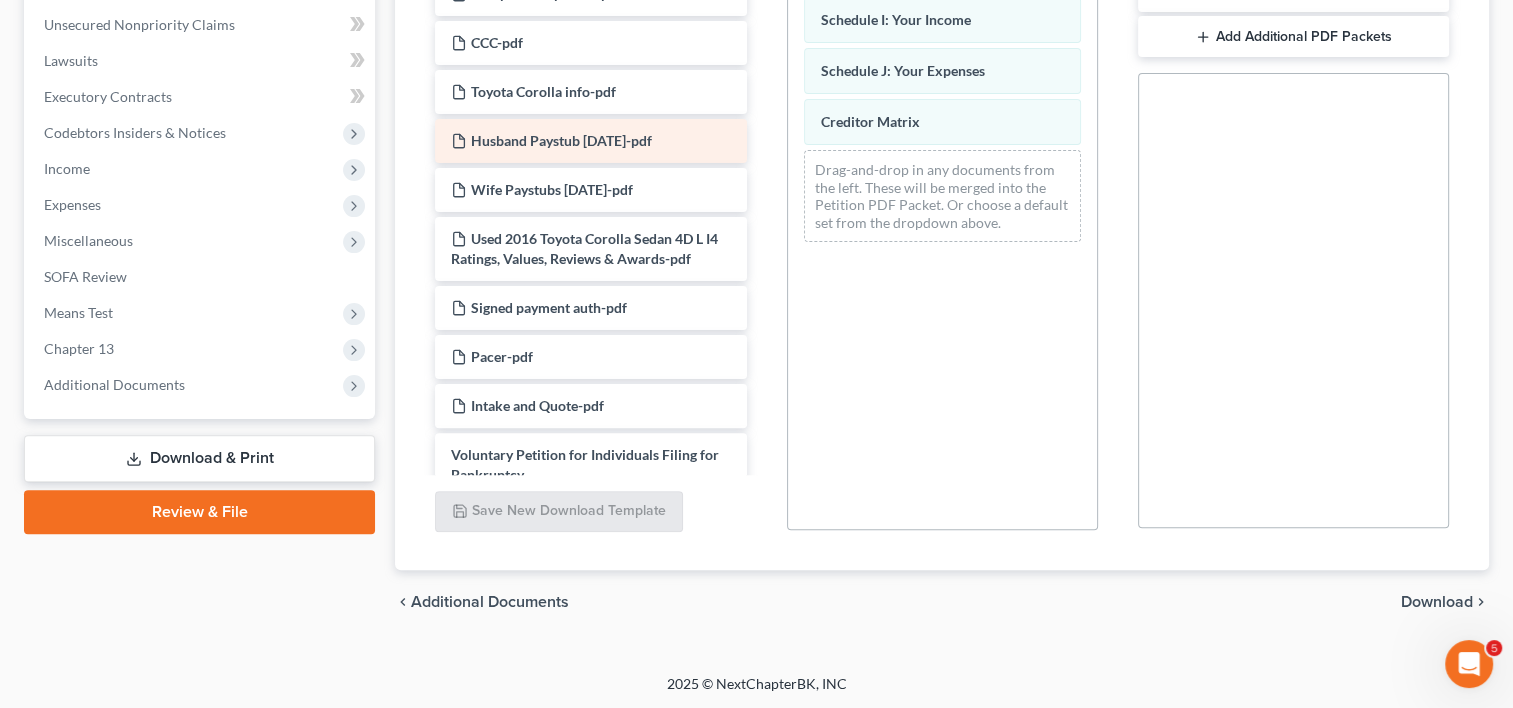 scroll, scrollTop: 268, scrollLeft: 0, axis: vertical 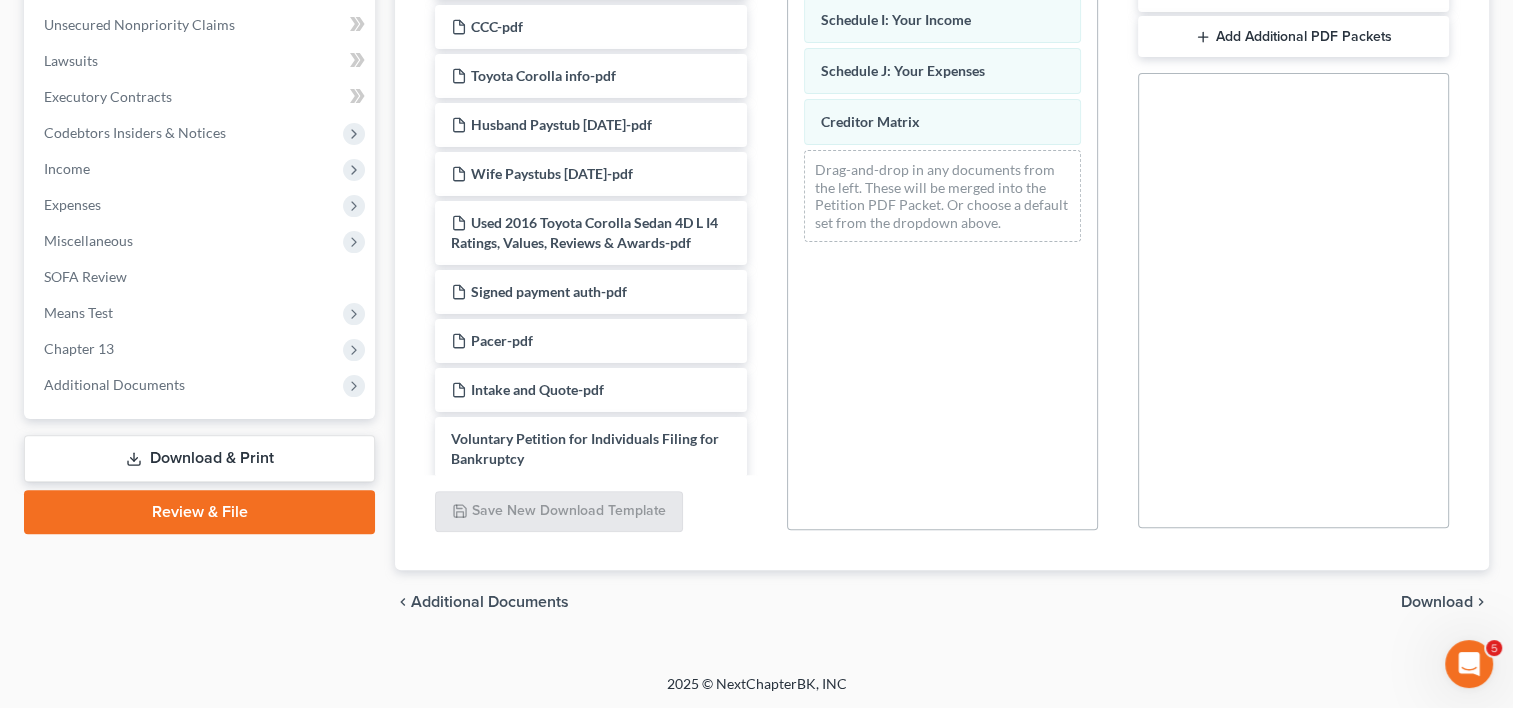 click on "Download" at bounding box center [1437, 602] 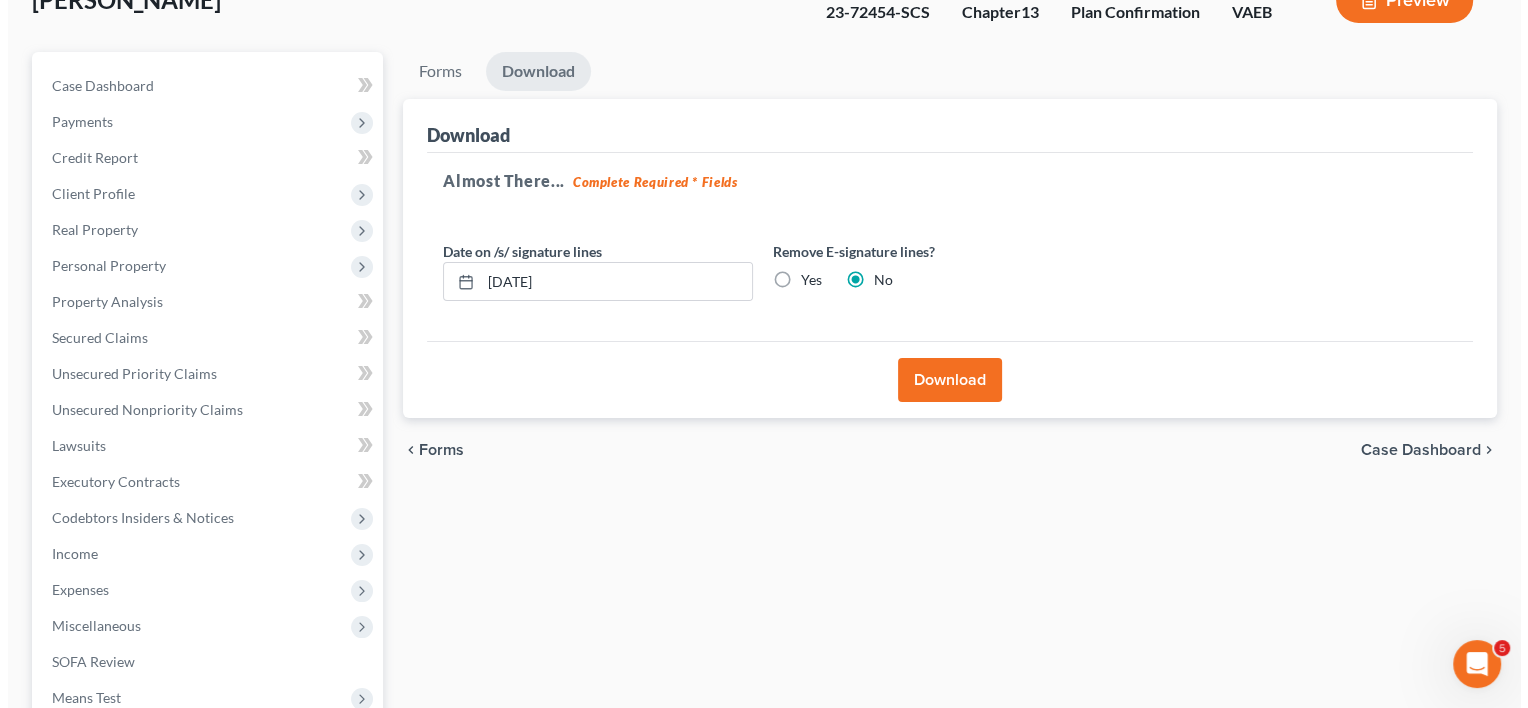 scroll, scrollTop: 138, scrollLeft: 0, axis: vertical 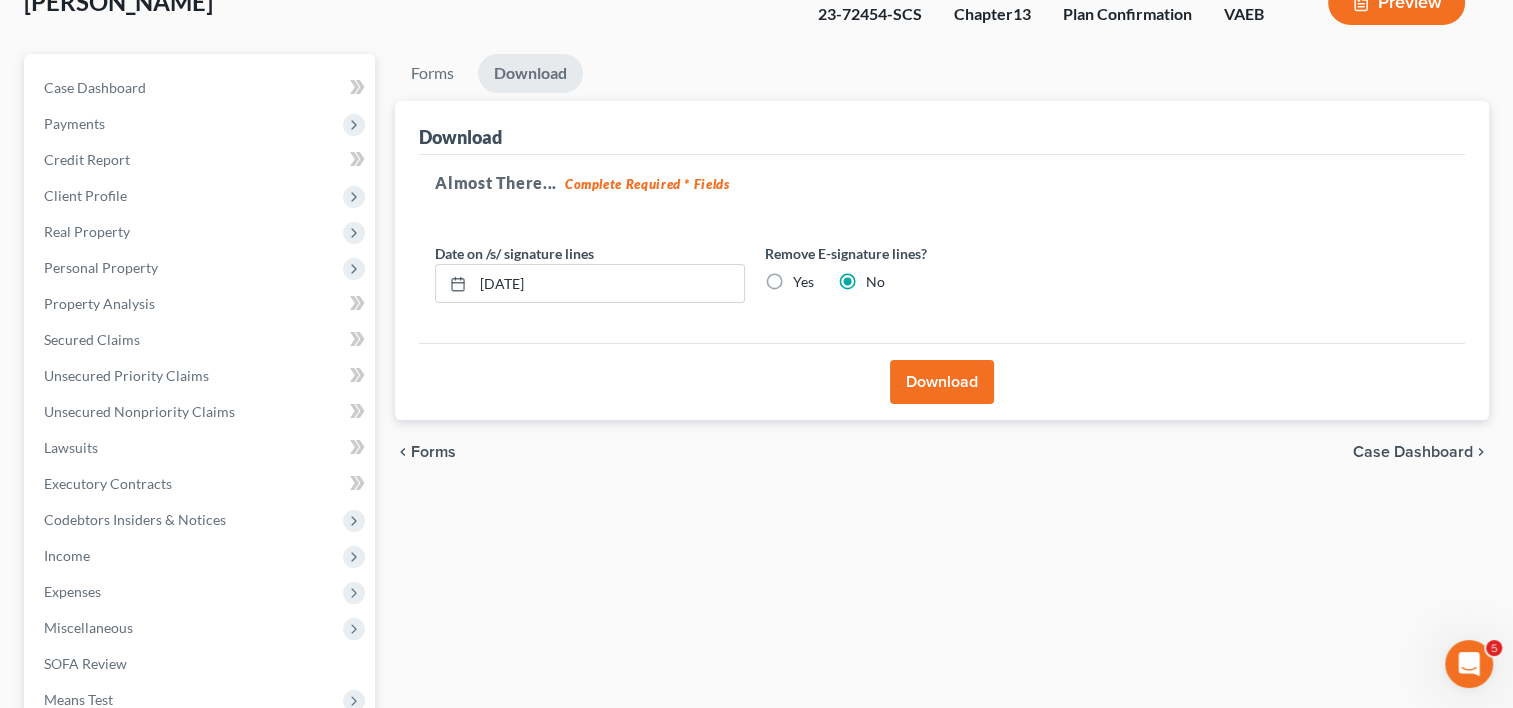 click on "Download" at bounding box center [942, 382] 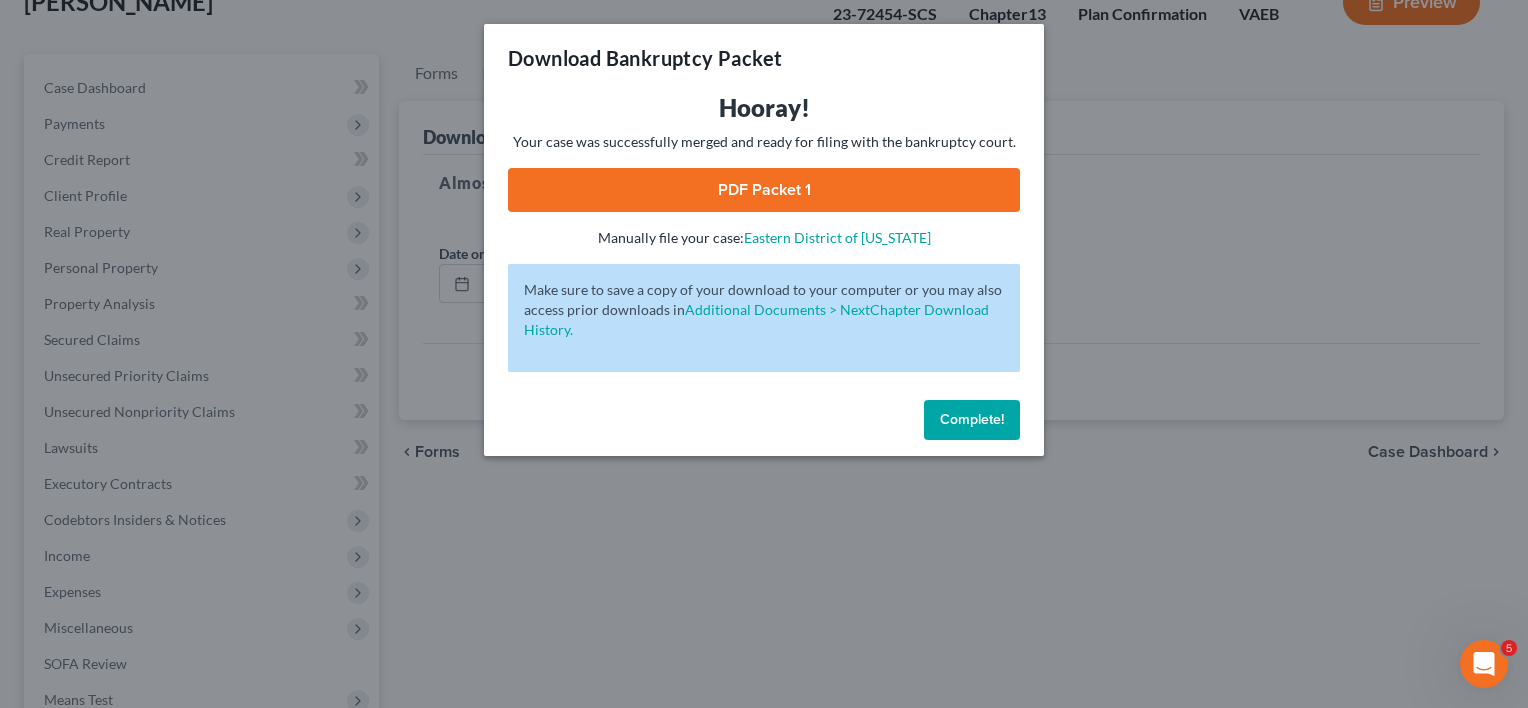 click on "PDF Packet 1" at bounding box center (764, 190) 